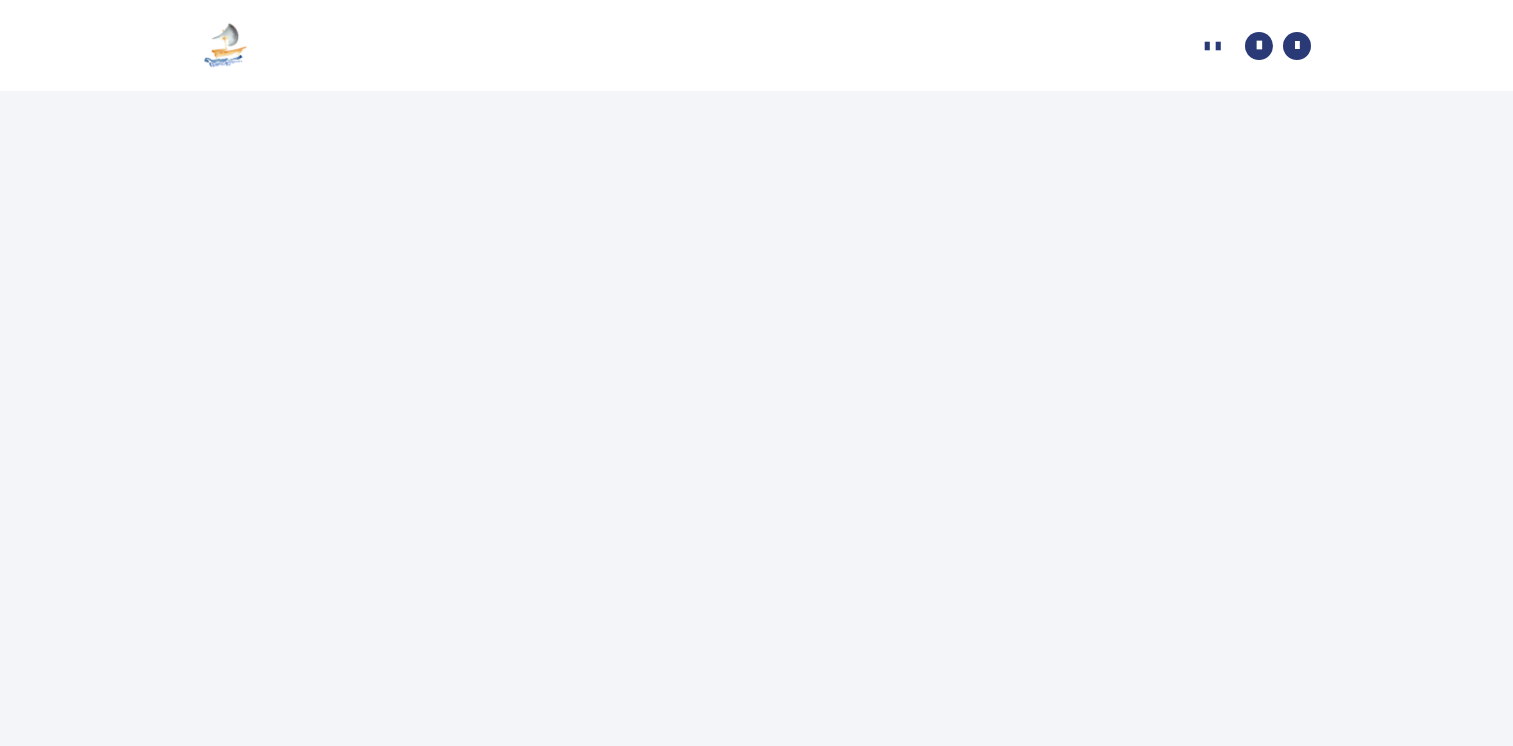scroll, scrollTop: 0, scrollLeft: 0, axis: both 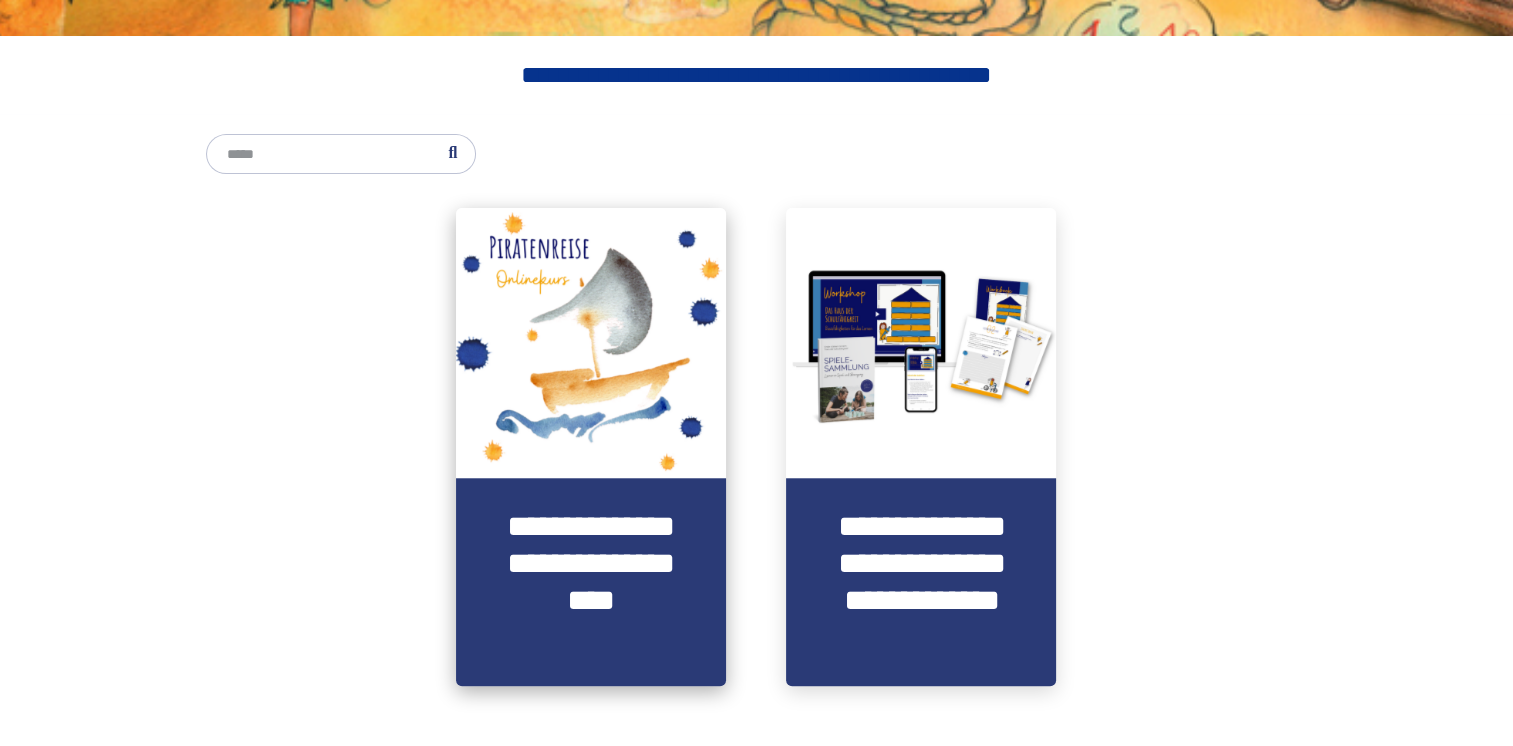 click at bounding box center (591, 343) 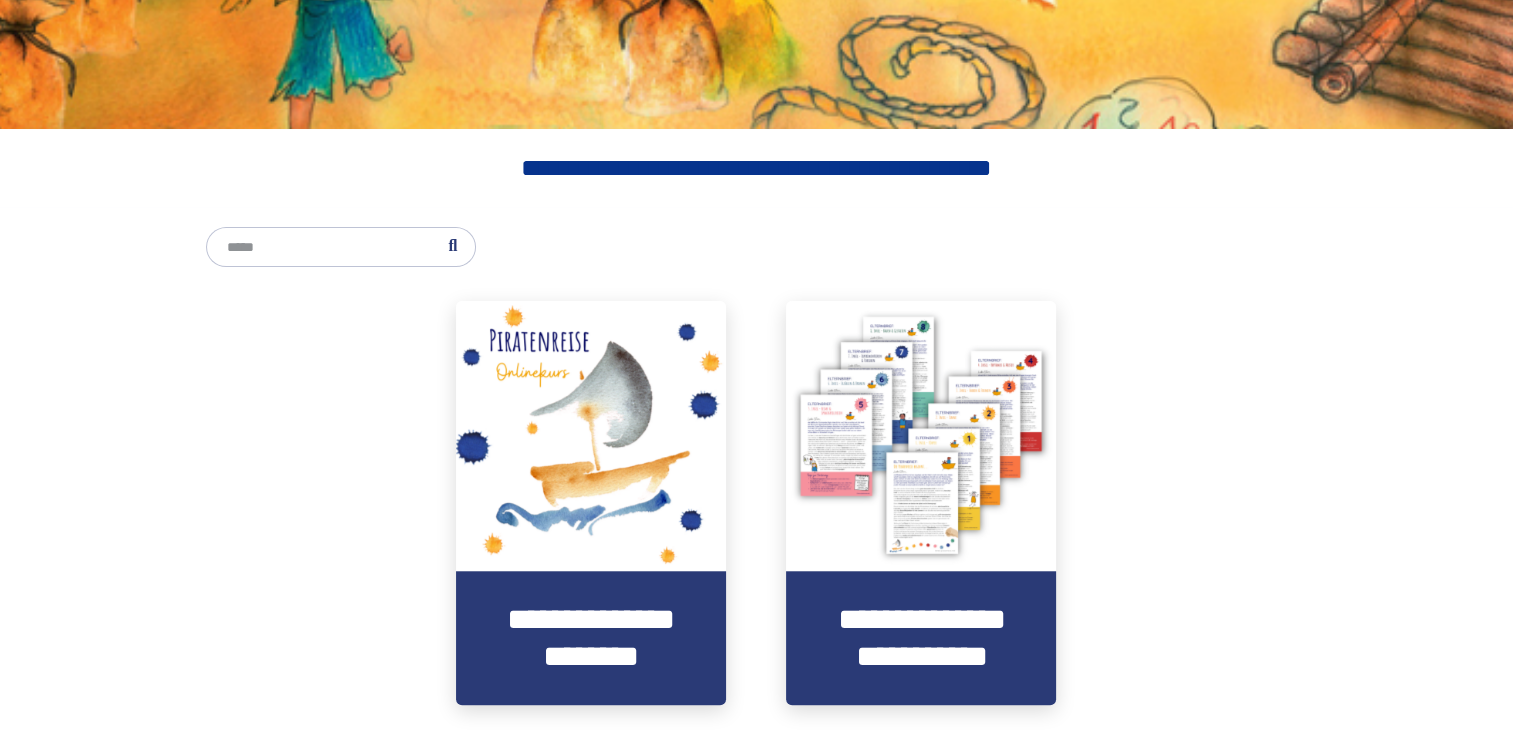 scroll, scrollTop: 580, scrollLeft: 0, axis: vertical 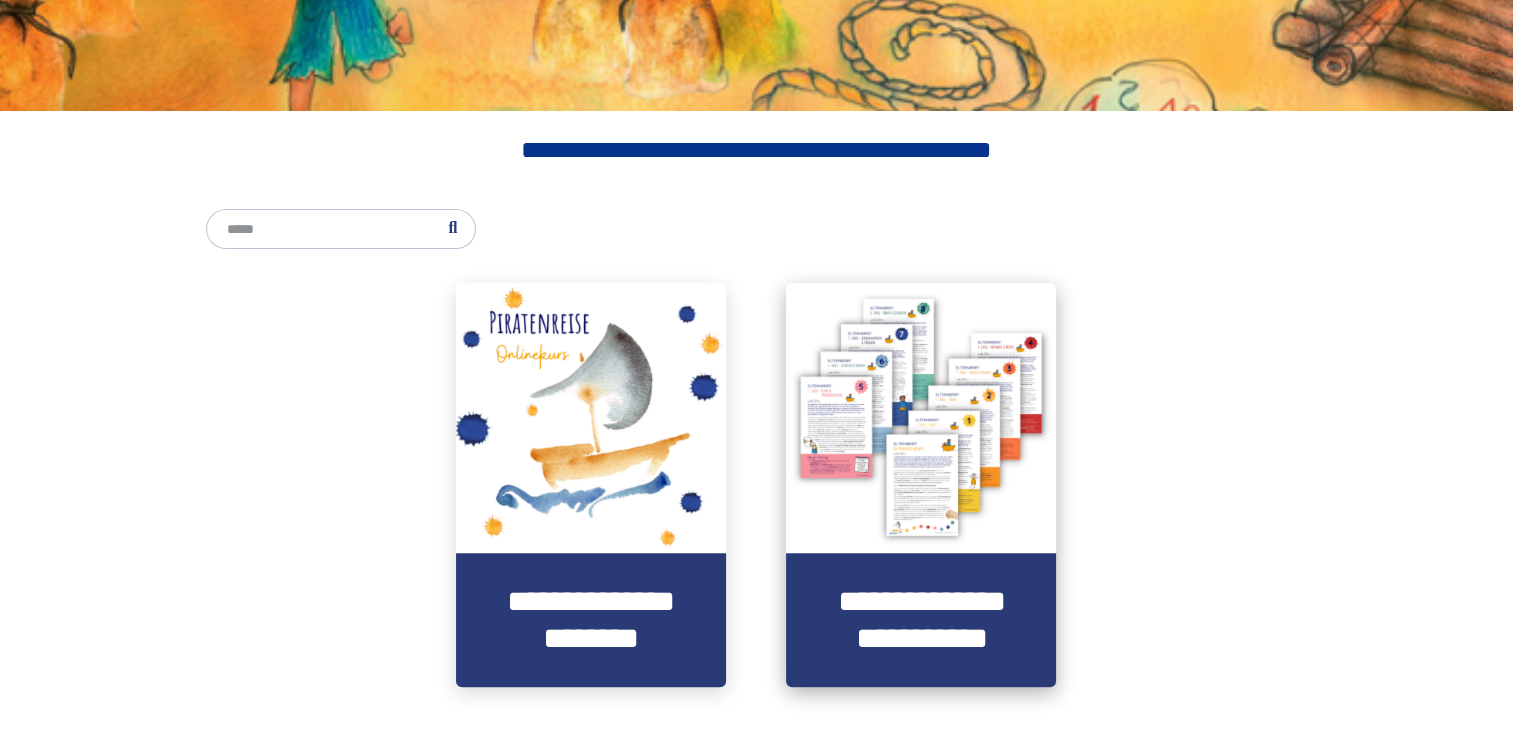 click at bounding box center (921, 418) 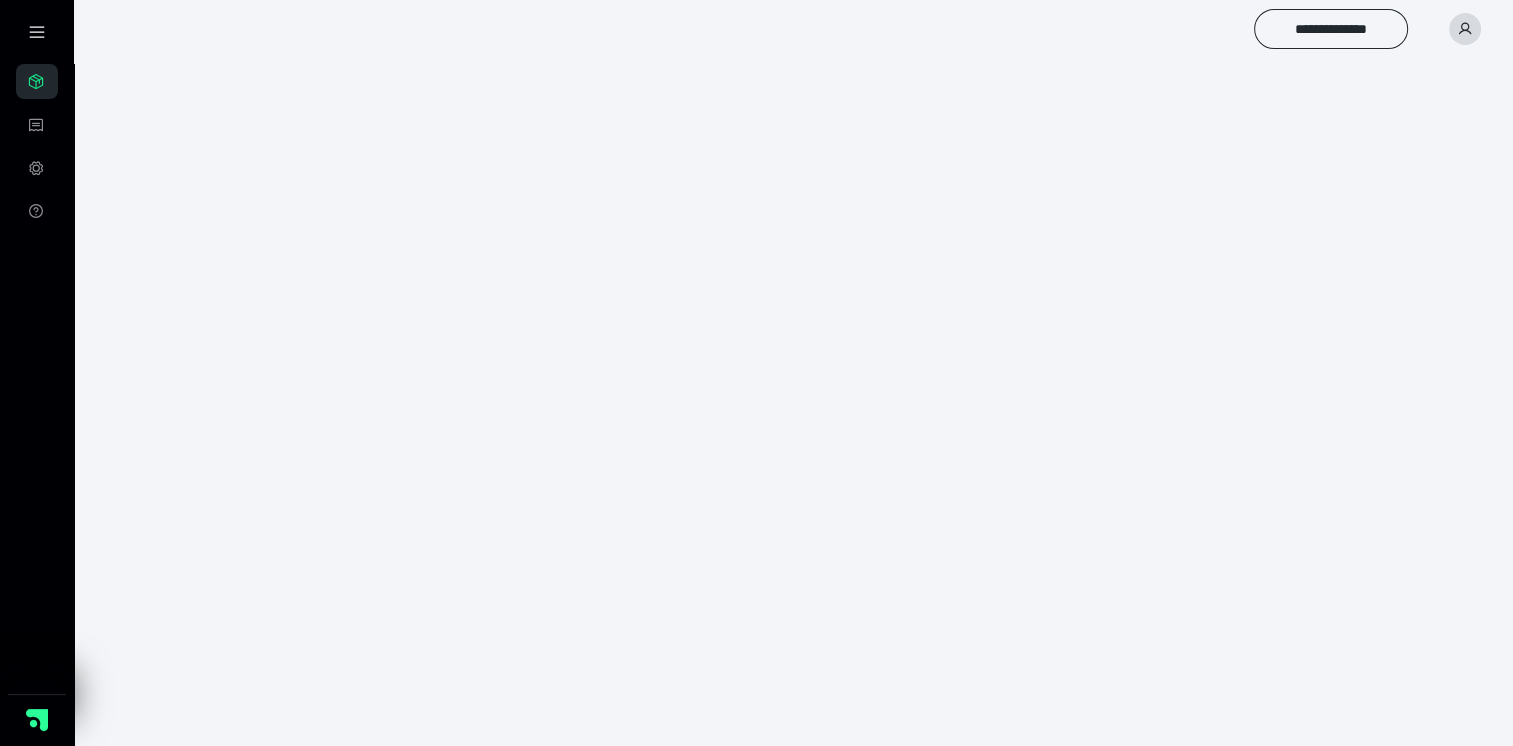 scroll, scrollTop: 14, scrollLeft: 0, axis: vertical 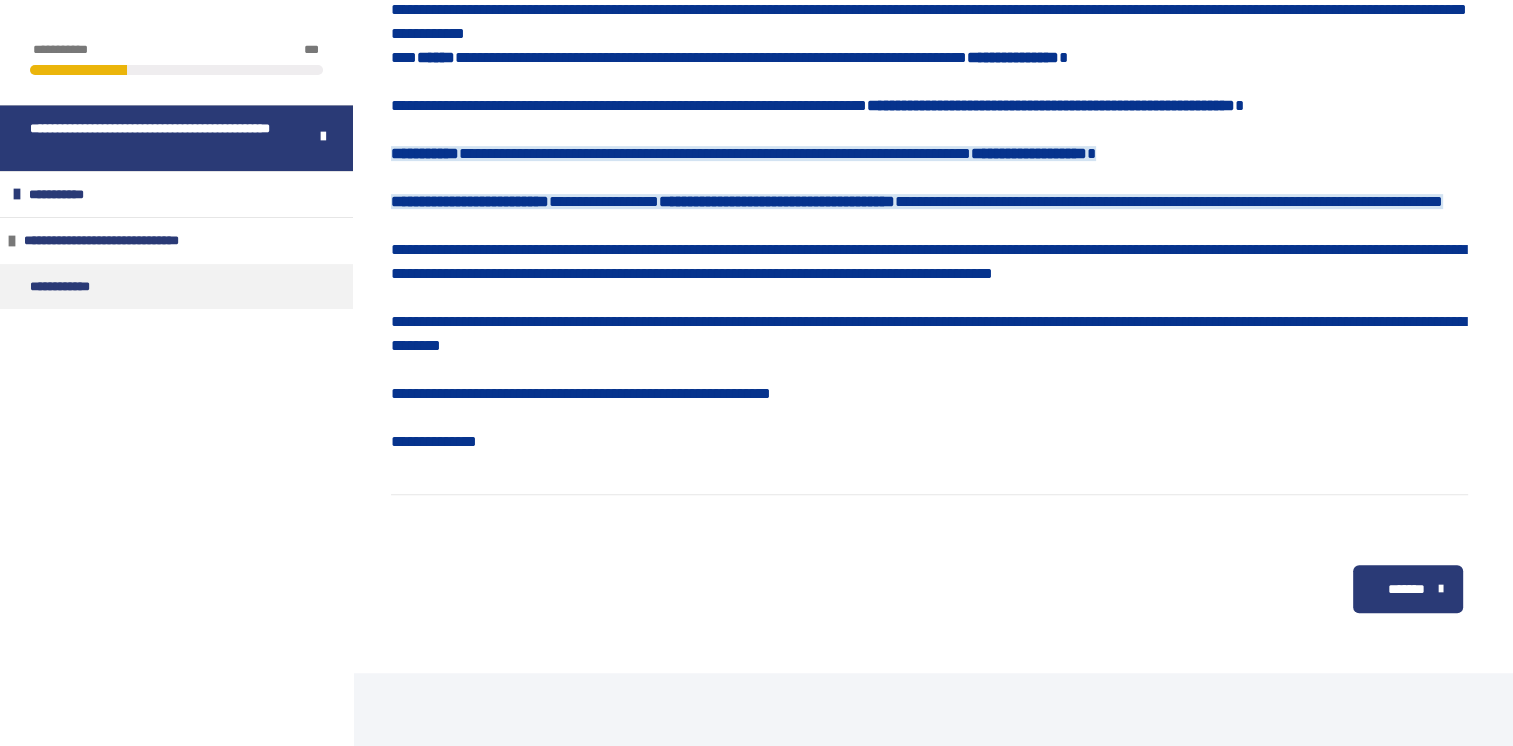 click on "*******" at bounding box center [1405, 589] 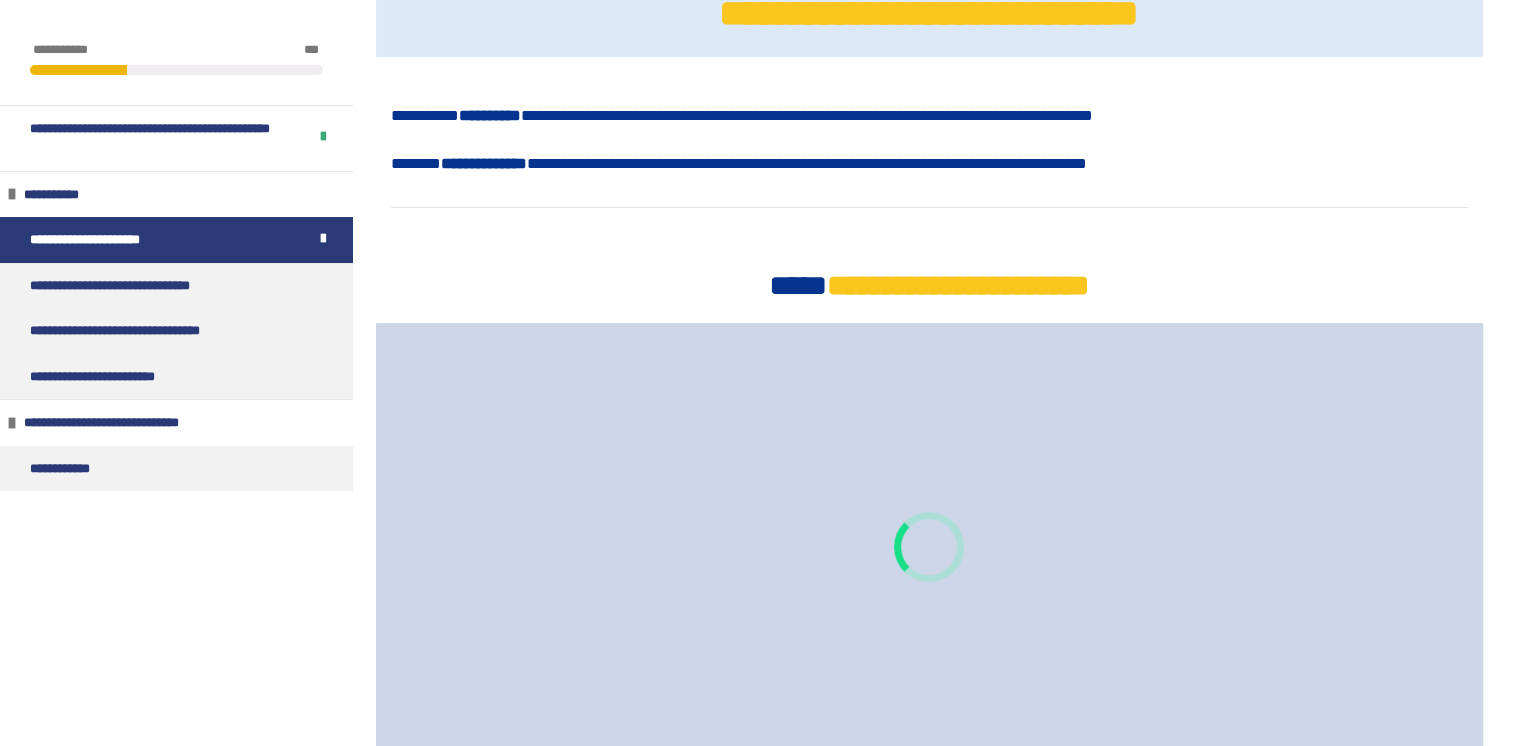 scroll, scrollTop: 804, scrollLeft: 0, axis: vertical 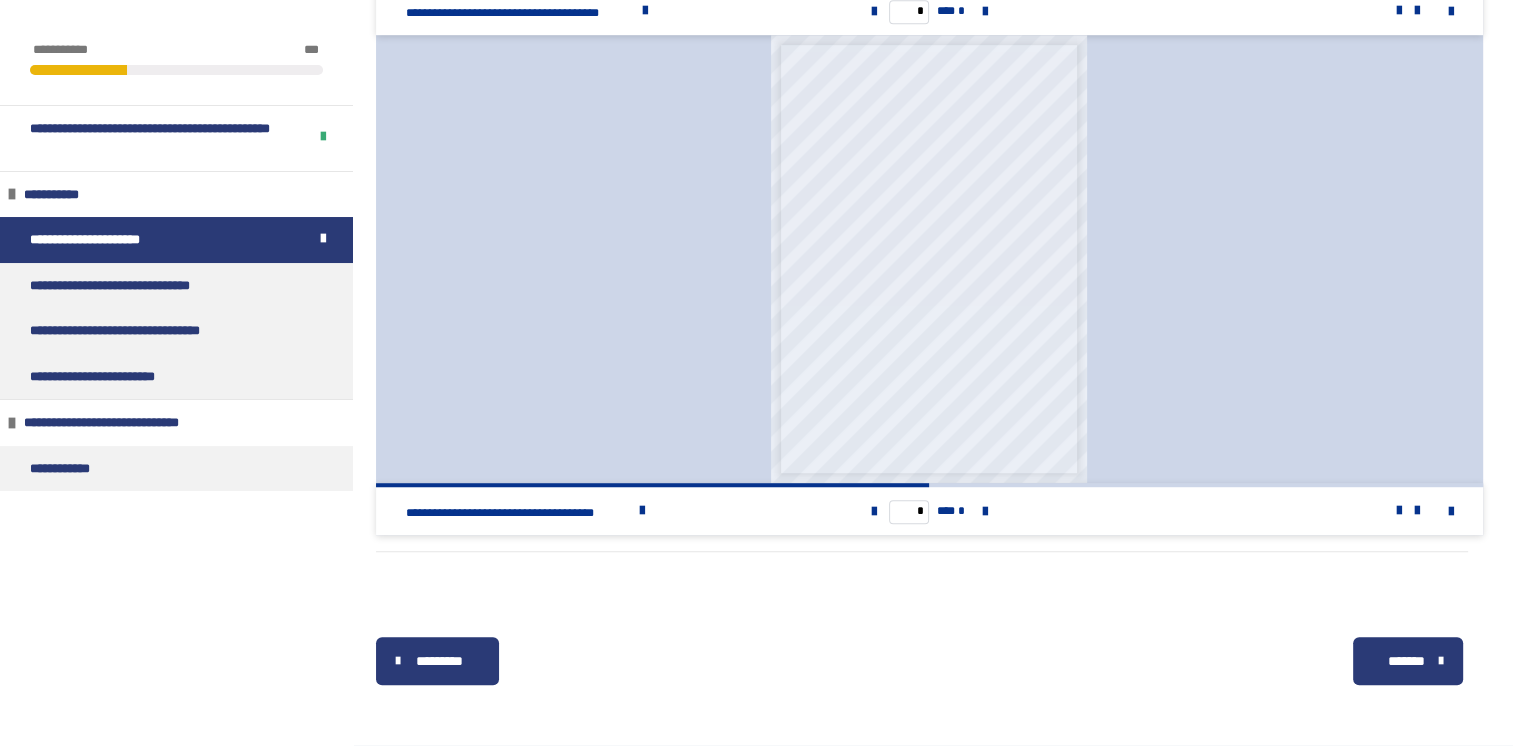 click on "*******" at bounding box center (1405, 661) 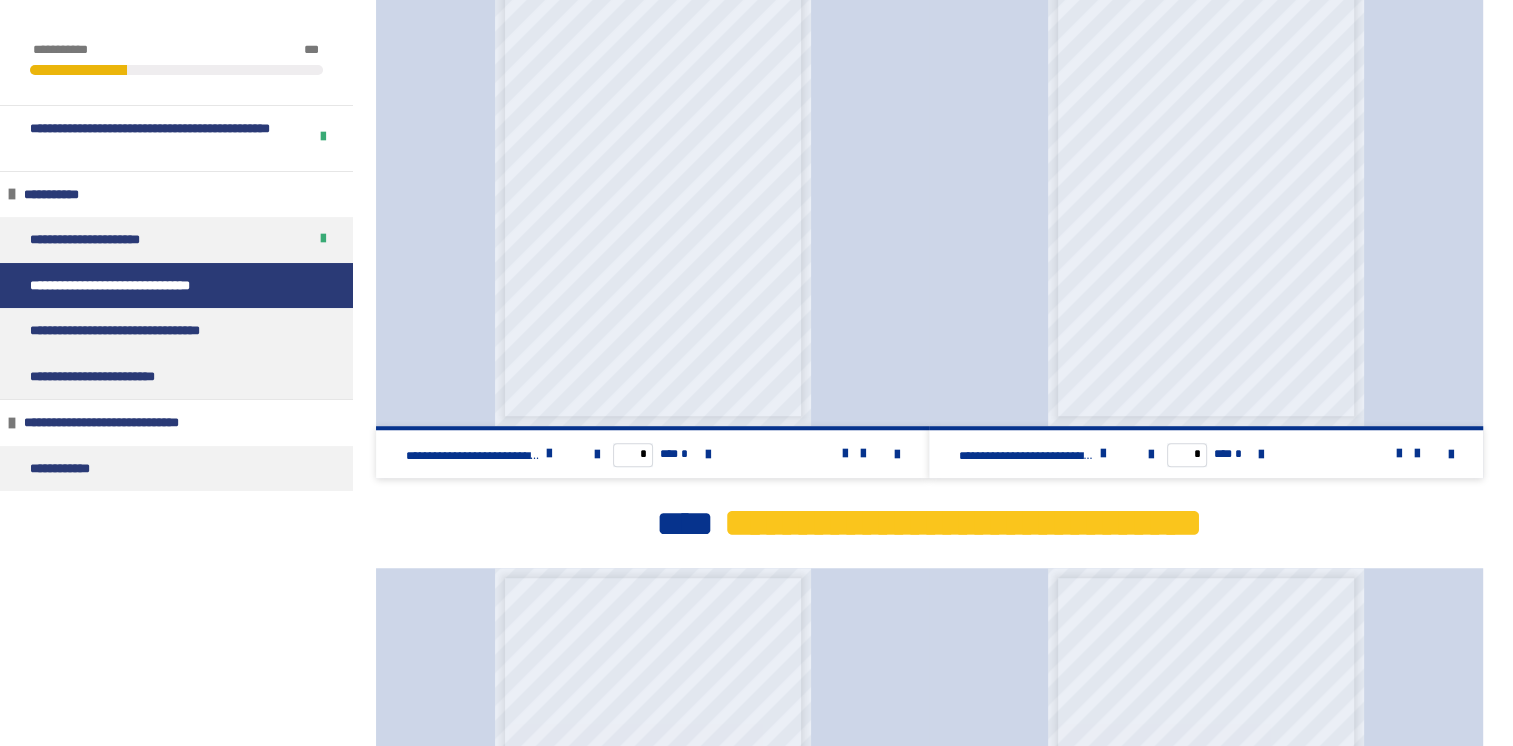 scroll, scrollTop: 1314, scrollLeft: 0, axis: vertical 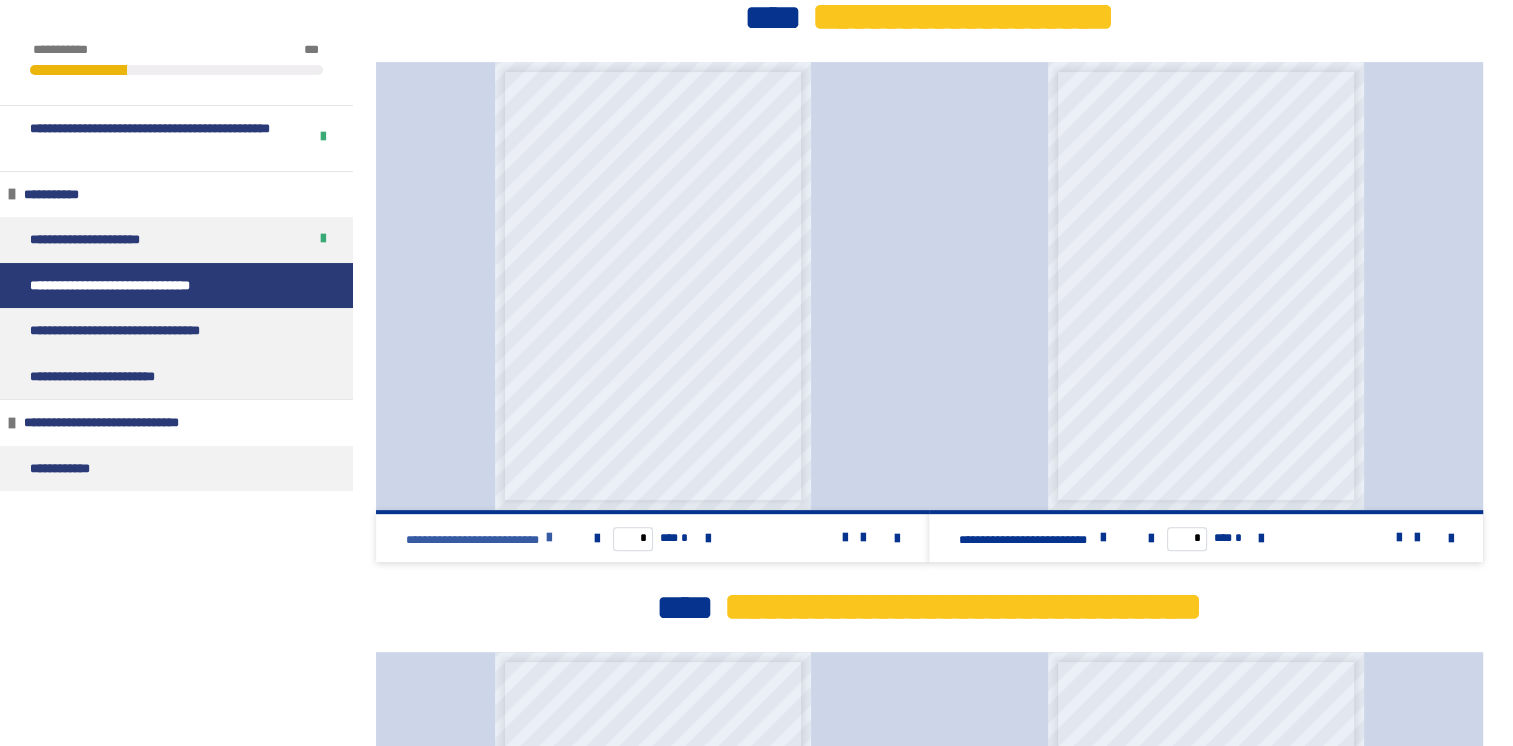 click at bounding box center (549, 538) 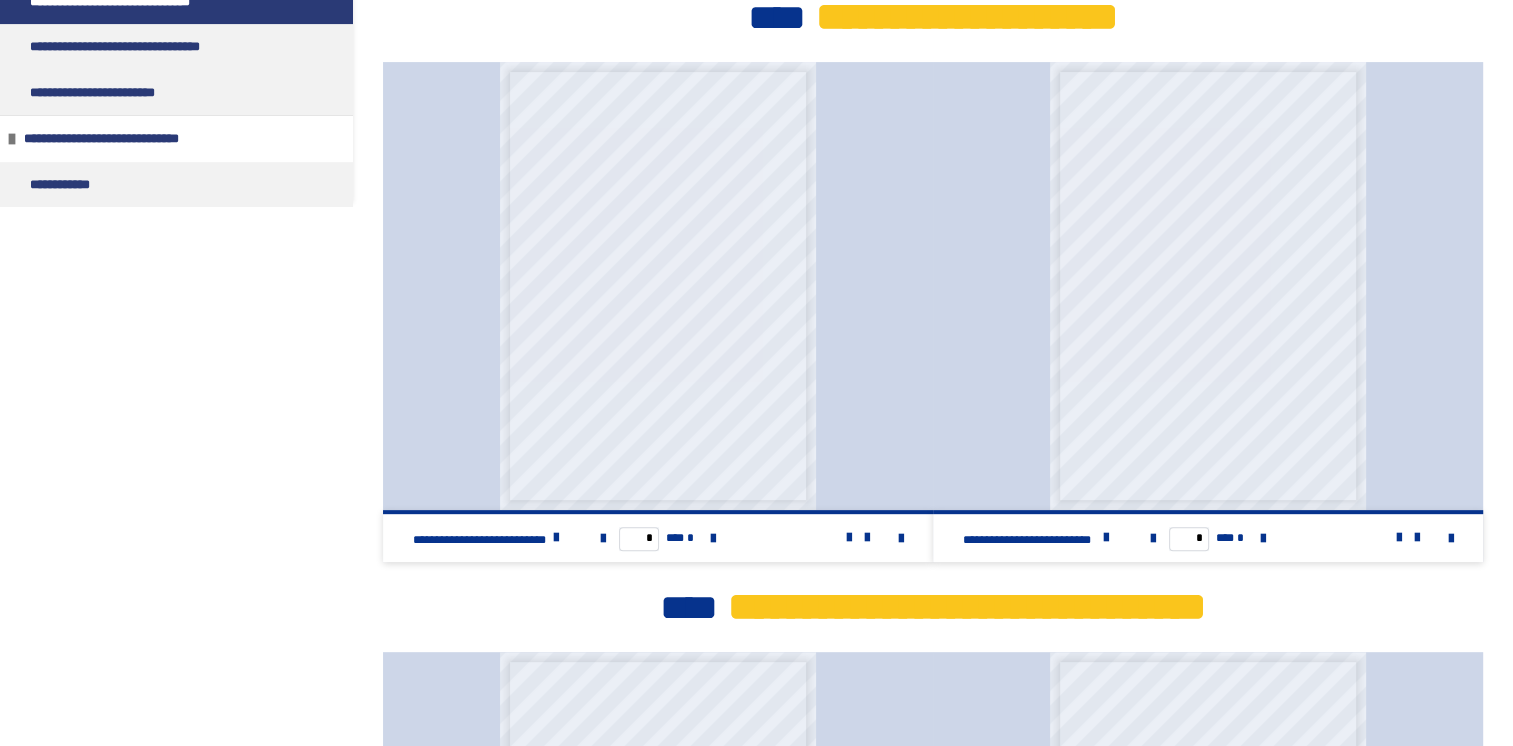 scroll, scrollTop: 0, scrollLeft: 0, axis: both 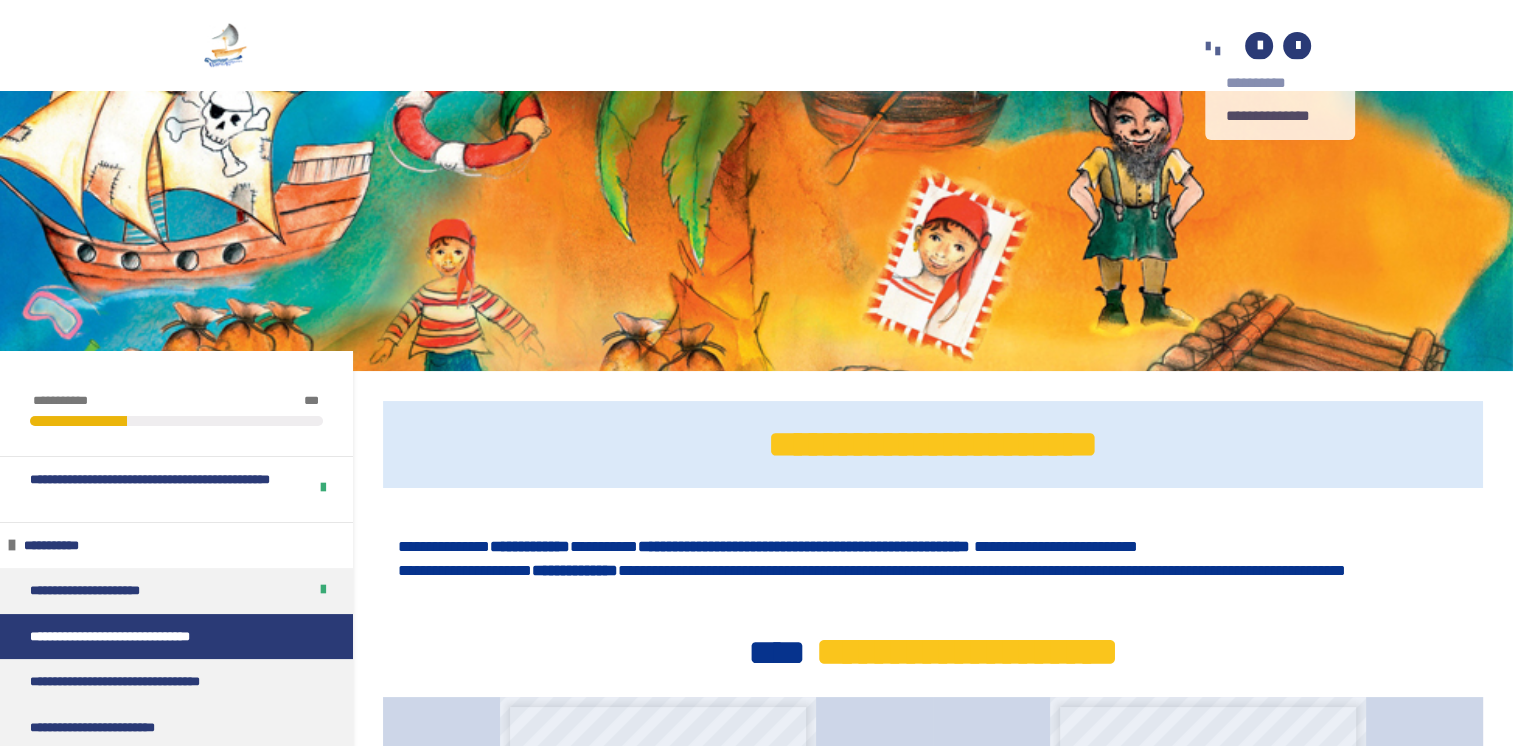click on "**********" at bounding box center (1280, 83) 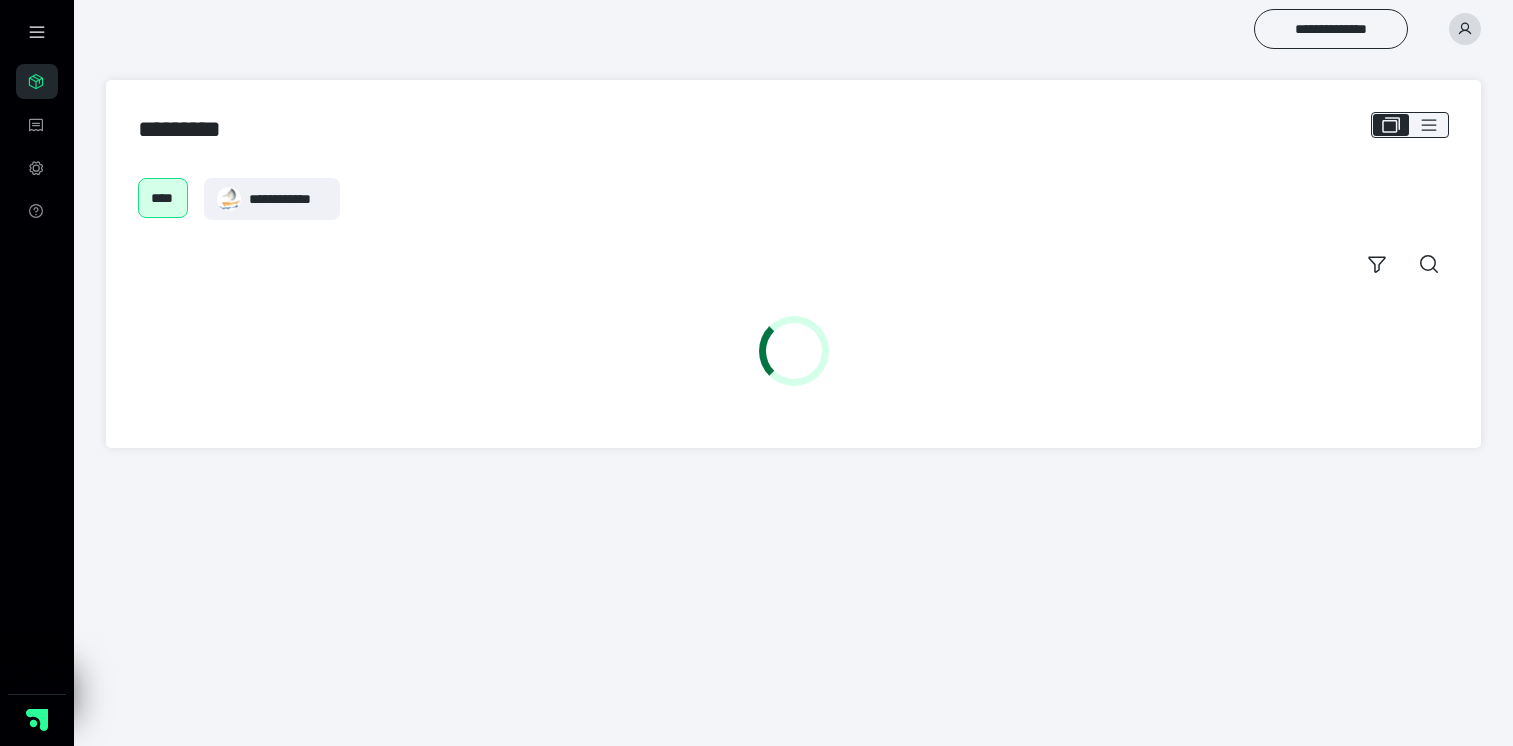 scroll, scrollTop: 0, scrollLeft: 0, axis: both 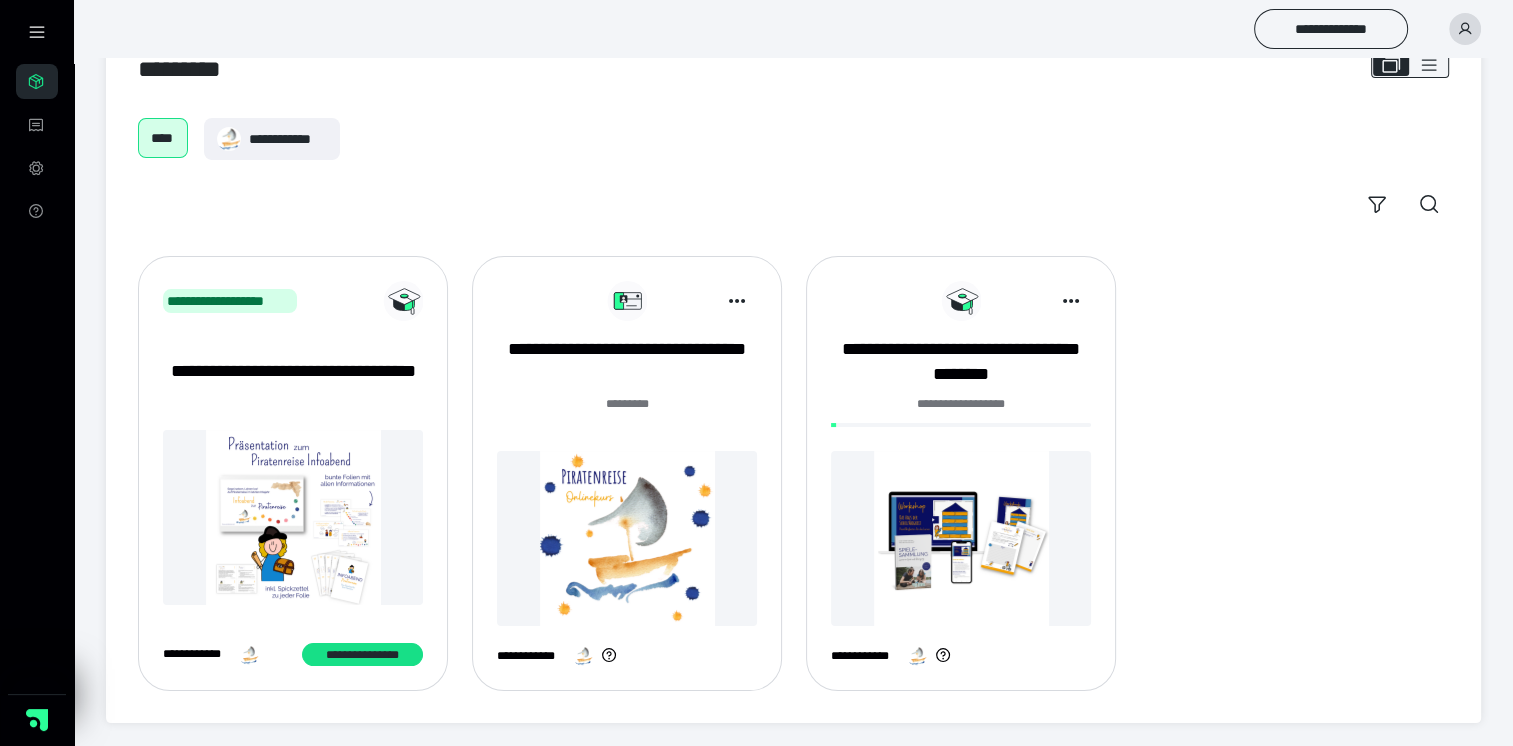 click at bounding box center [961, 538] 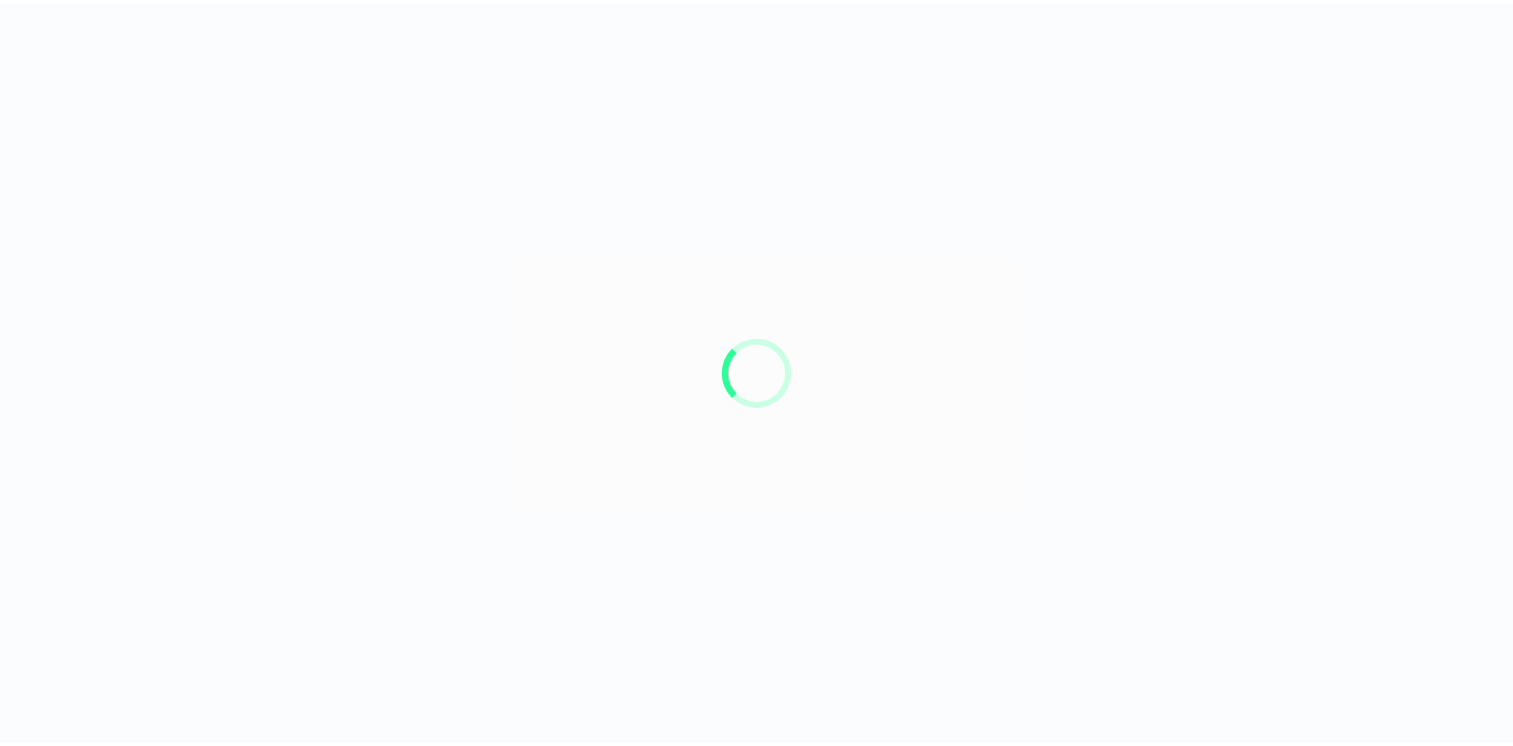 scroll, scrollTop: 0, scrollLeft: 0, axis: both 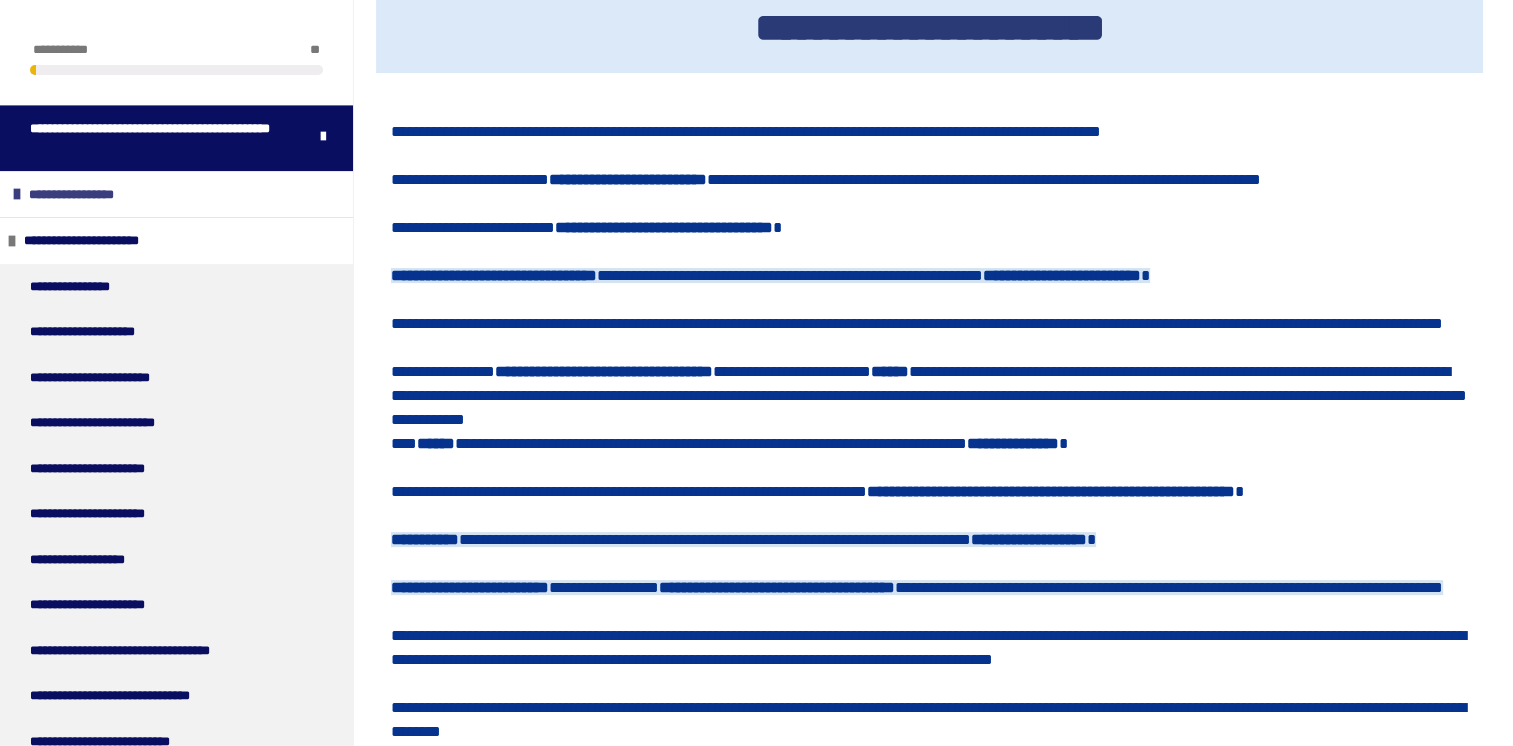 click on "**********" at bounding box center (176, 194) 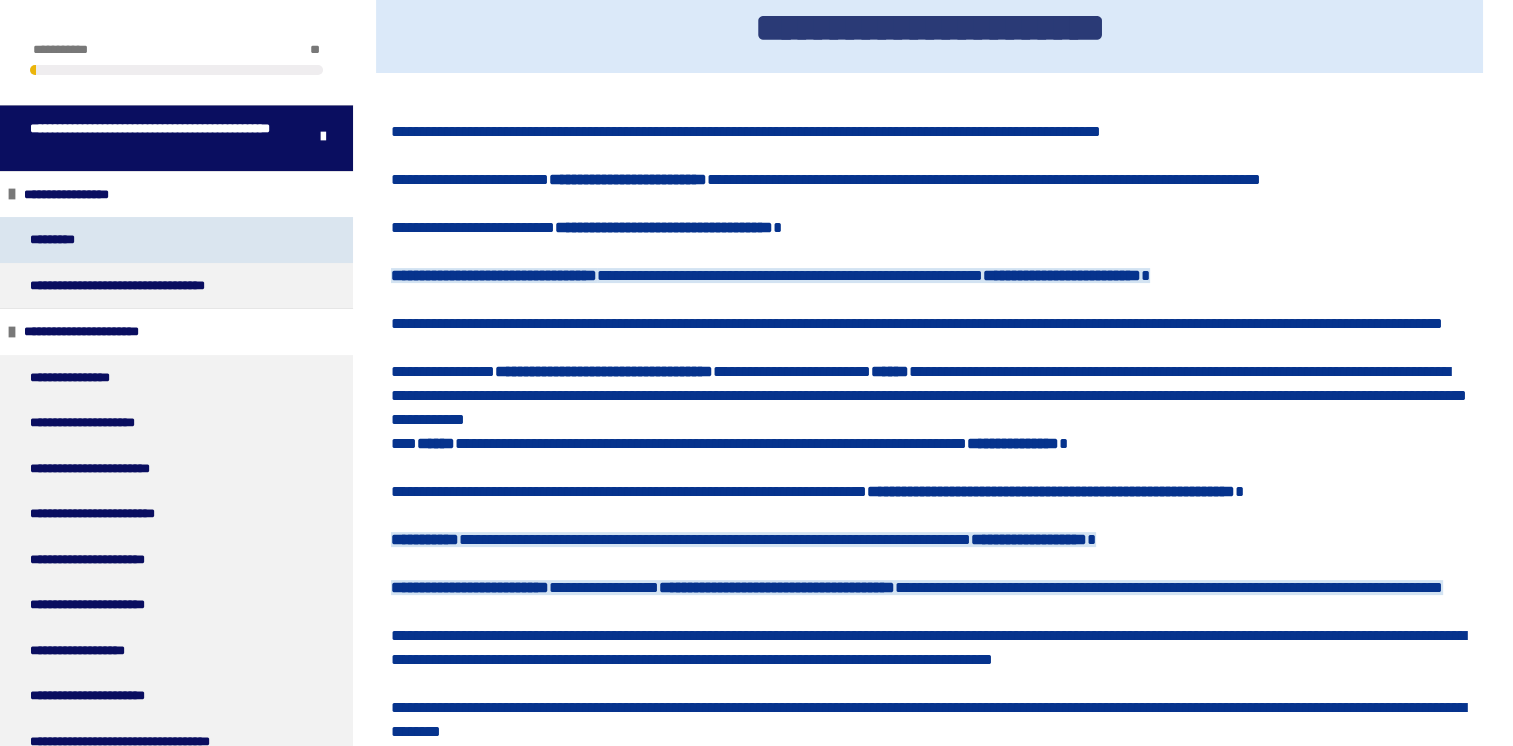click on "*********" at bounding box center [176, 240] 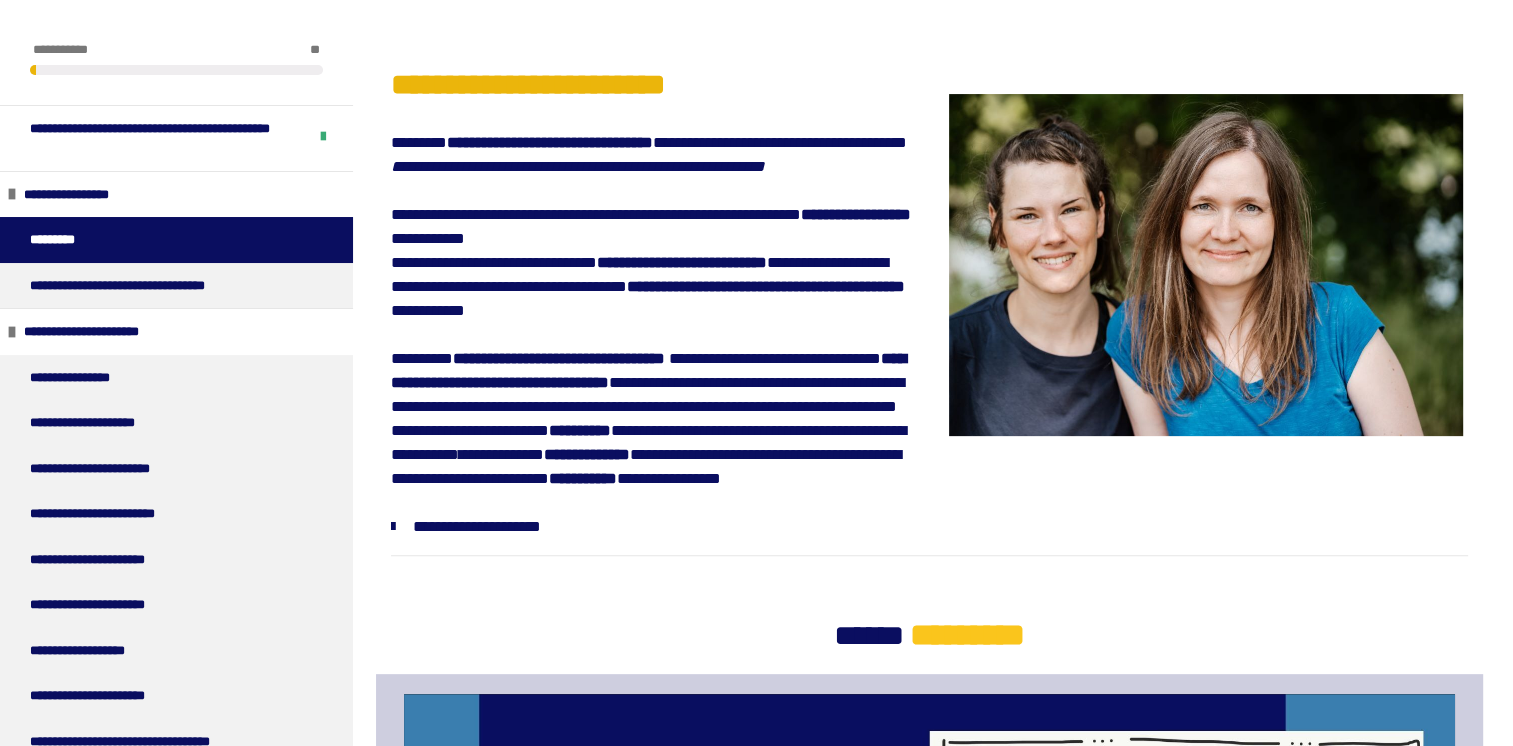 scroll, scrollTop: 529, scrollLeft: 0, axis: vertical 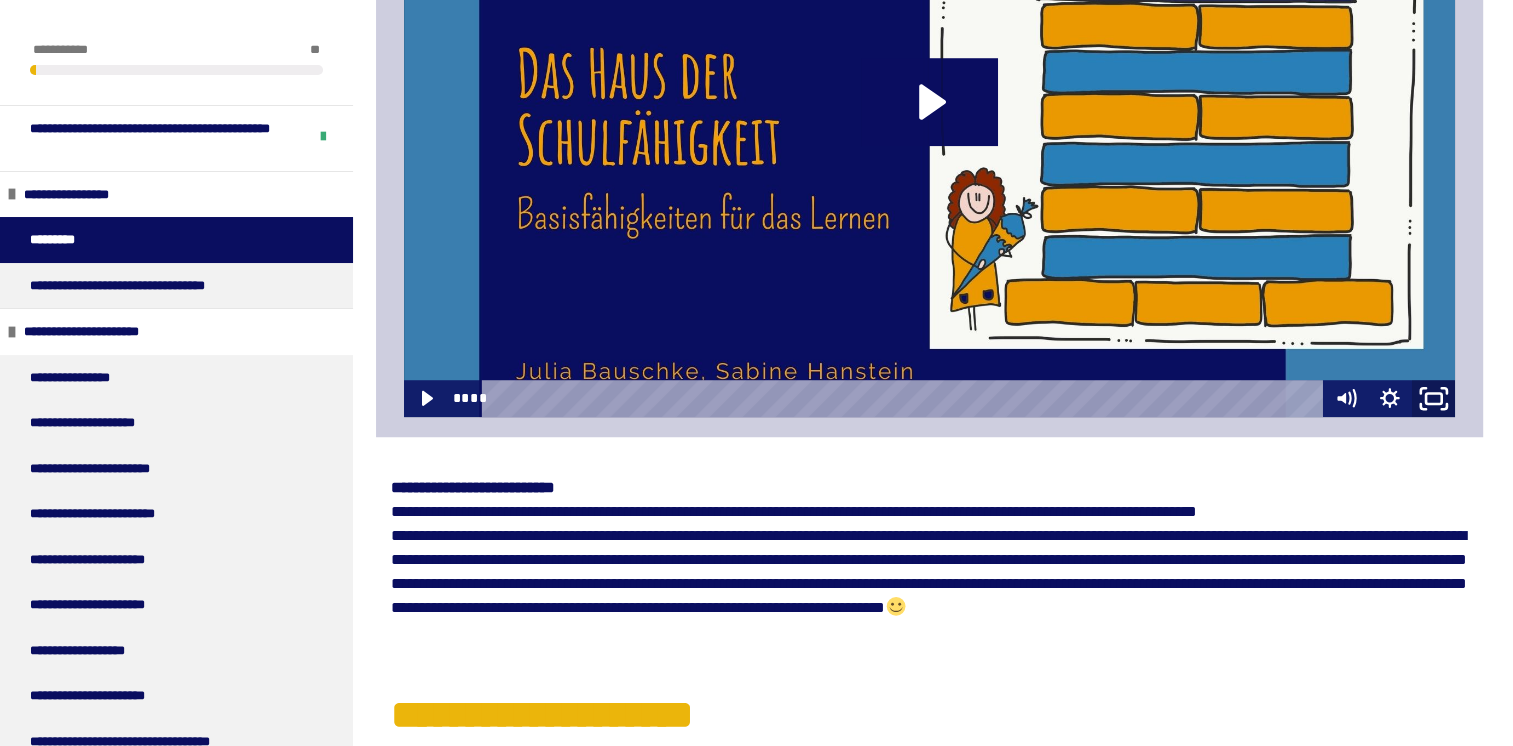 click 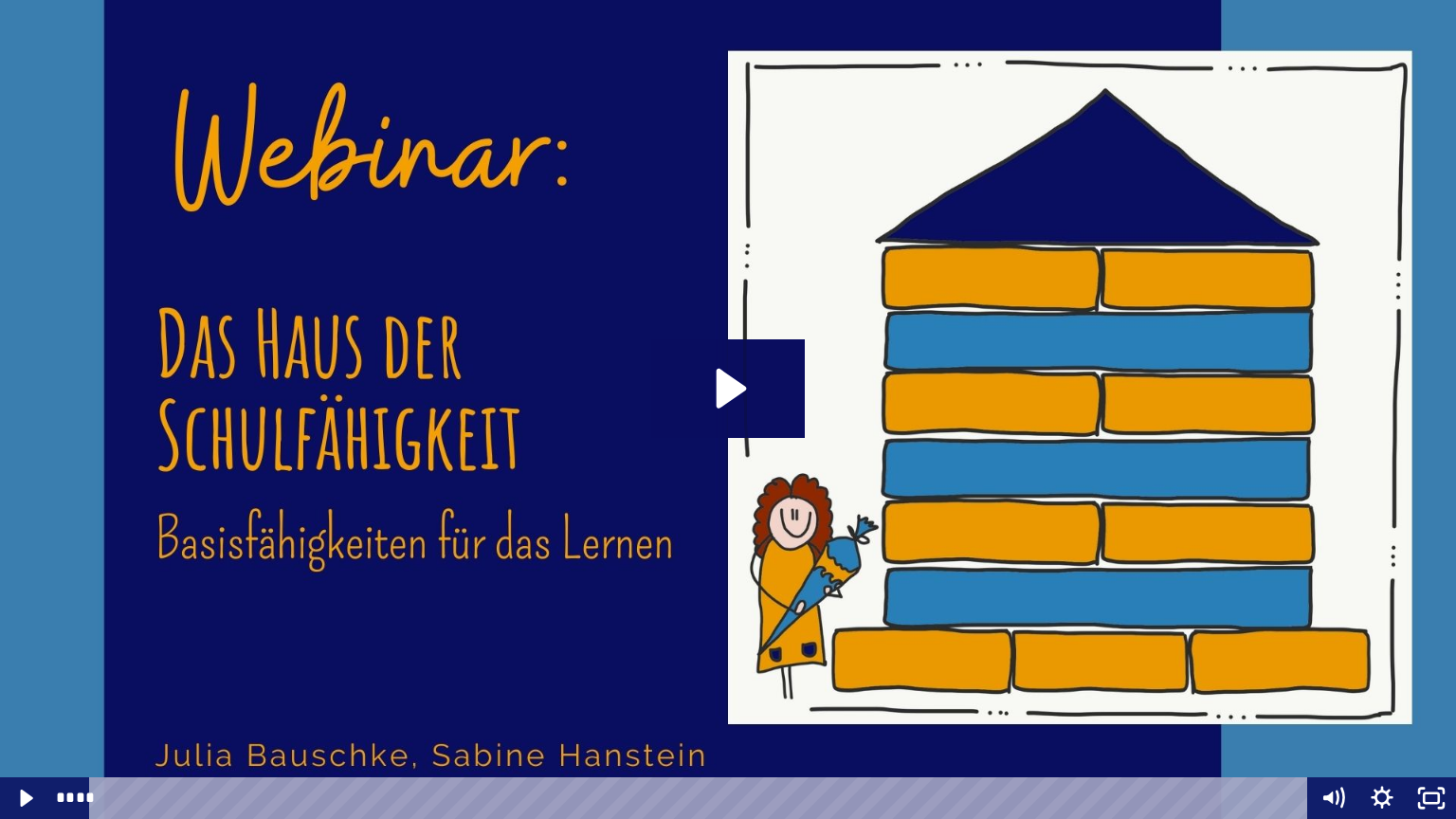 click at bounding box center (728, 410) 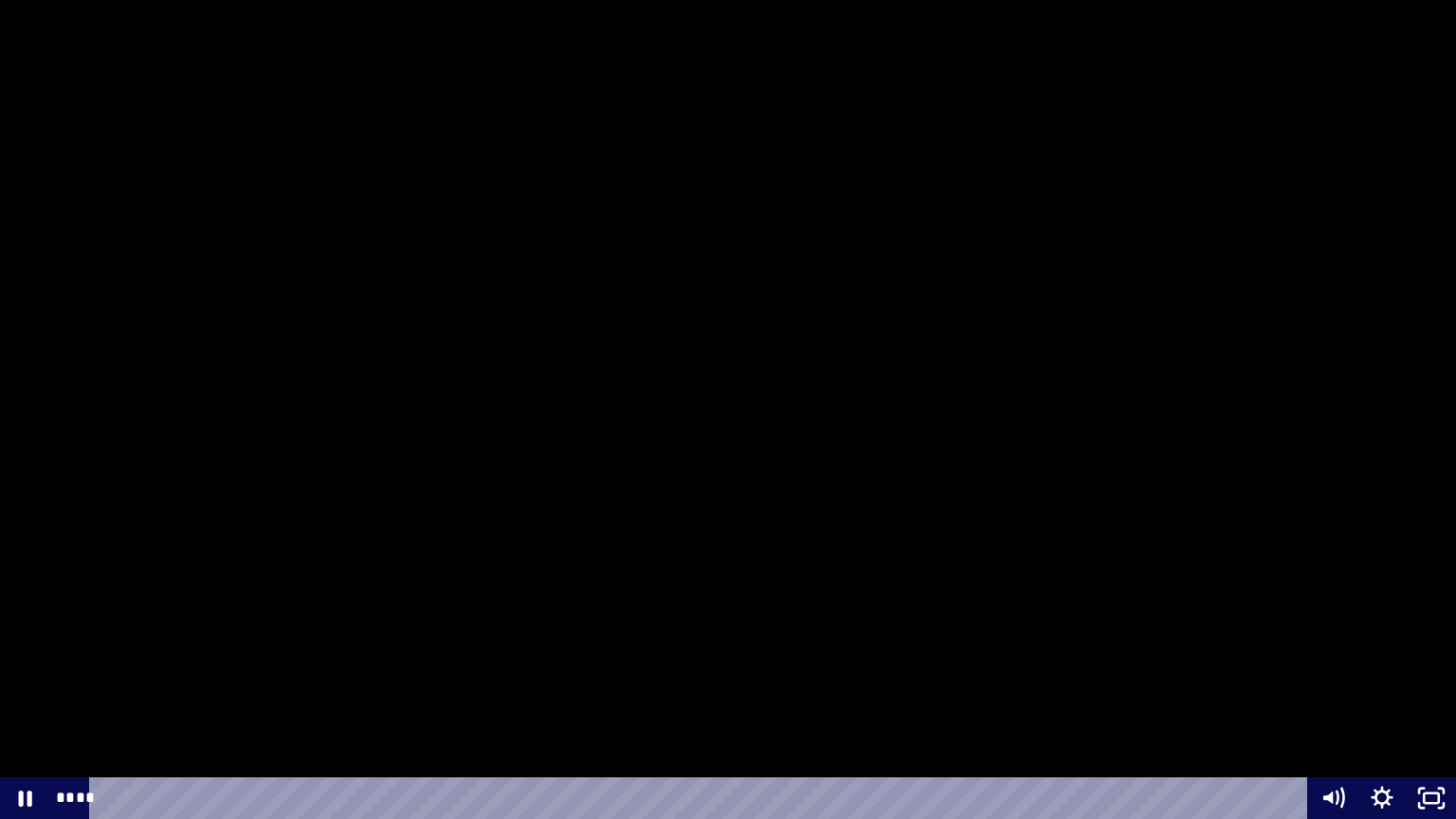 click at bounding box center [728, 410] 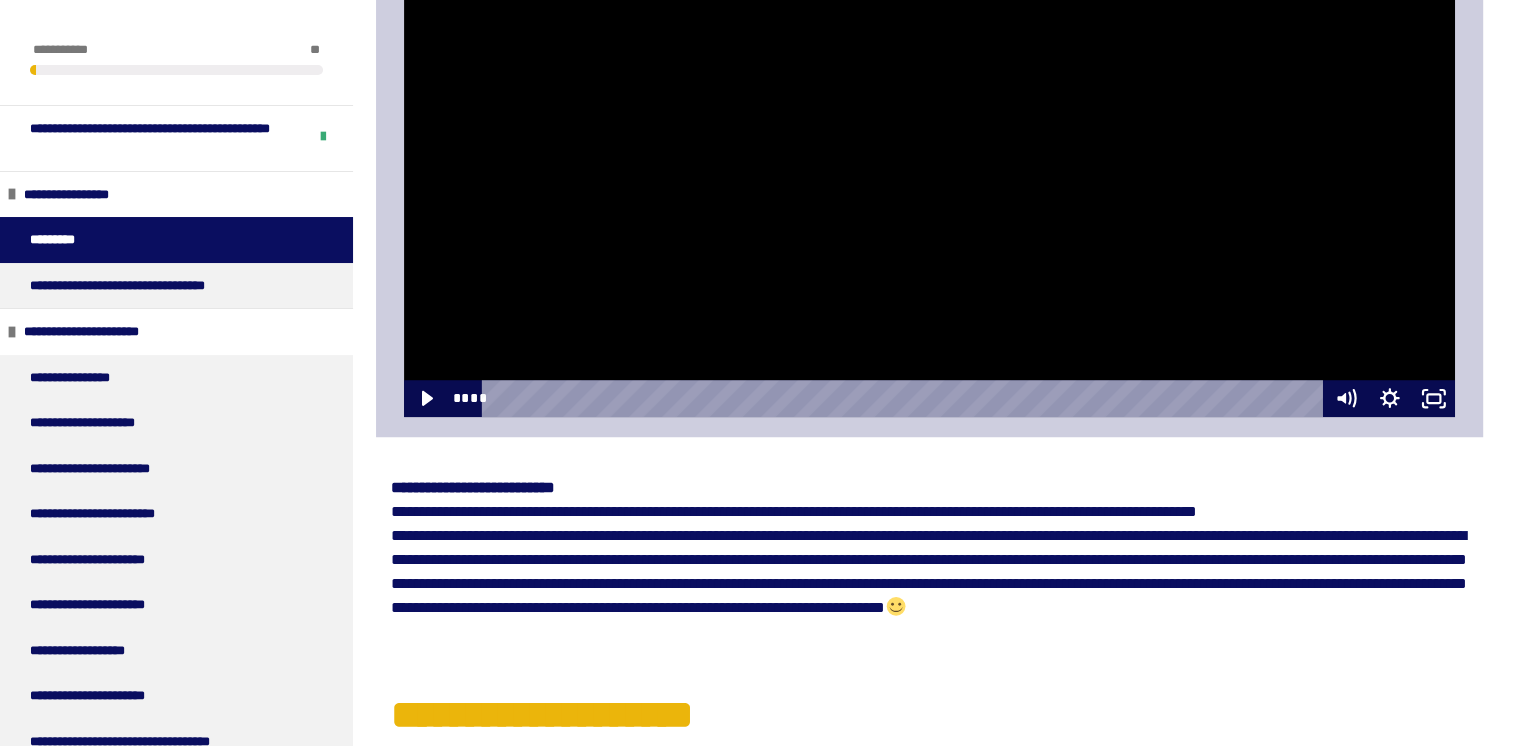 click at bounding box center [930, 121] 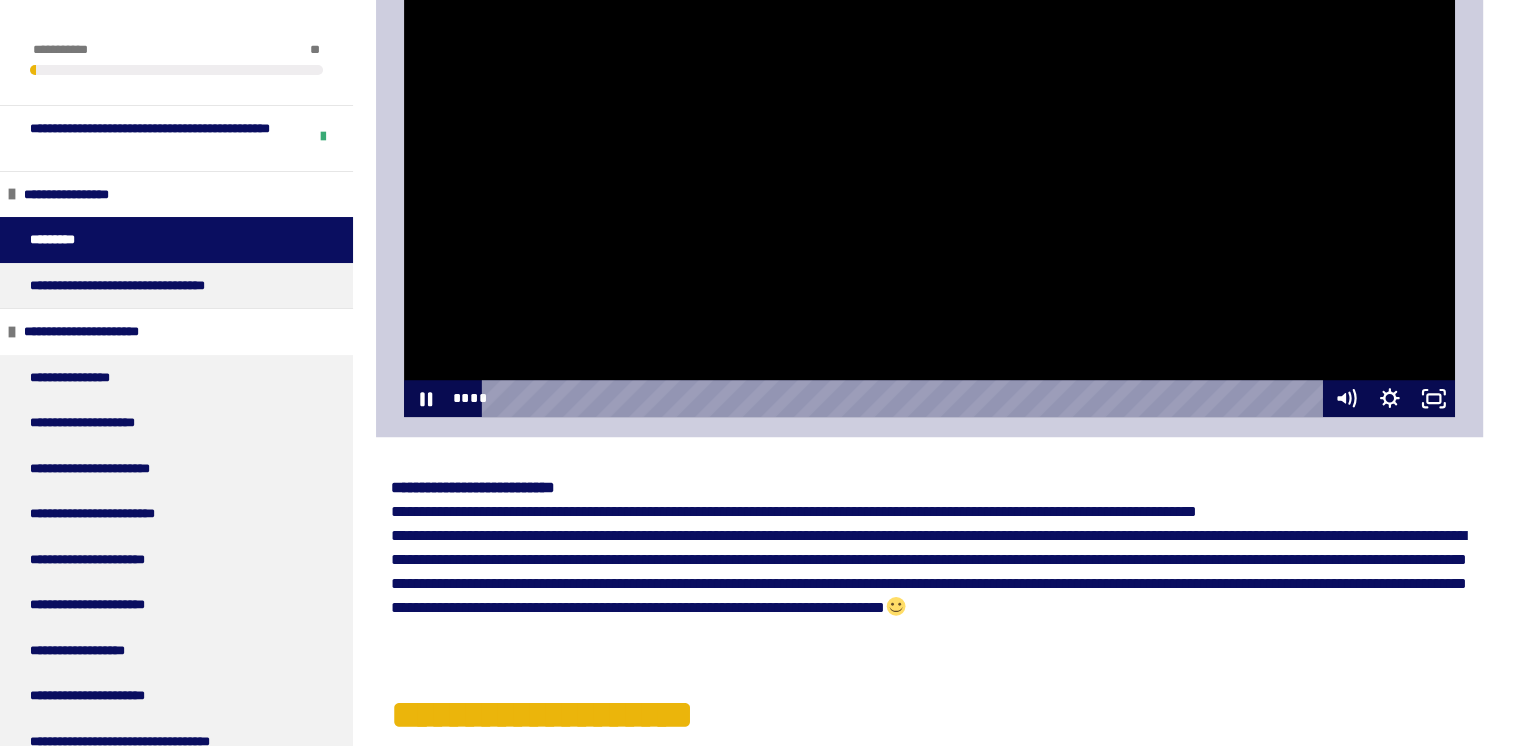 type 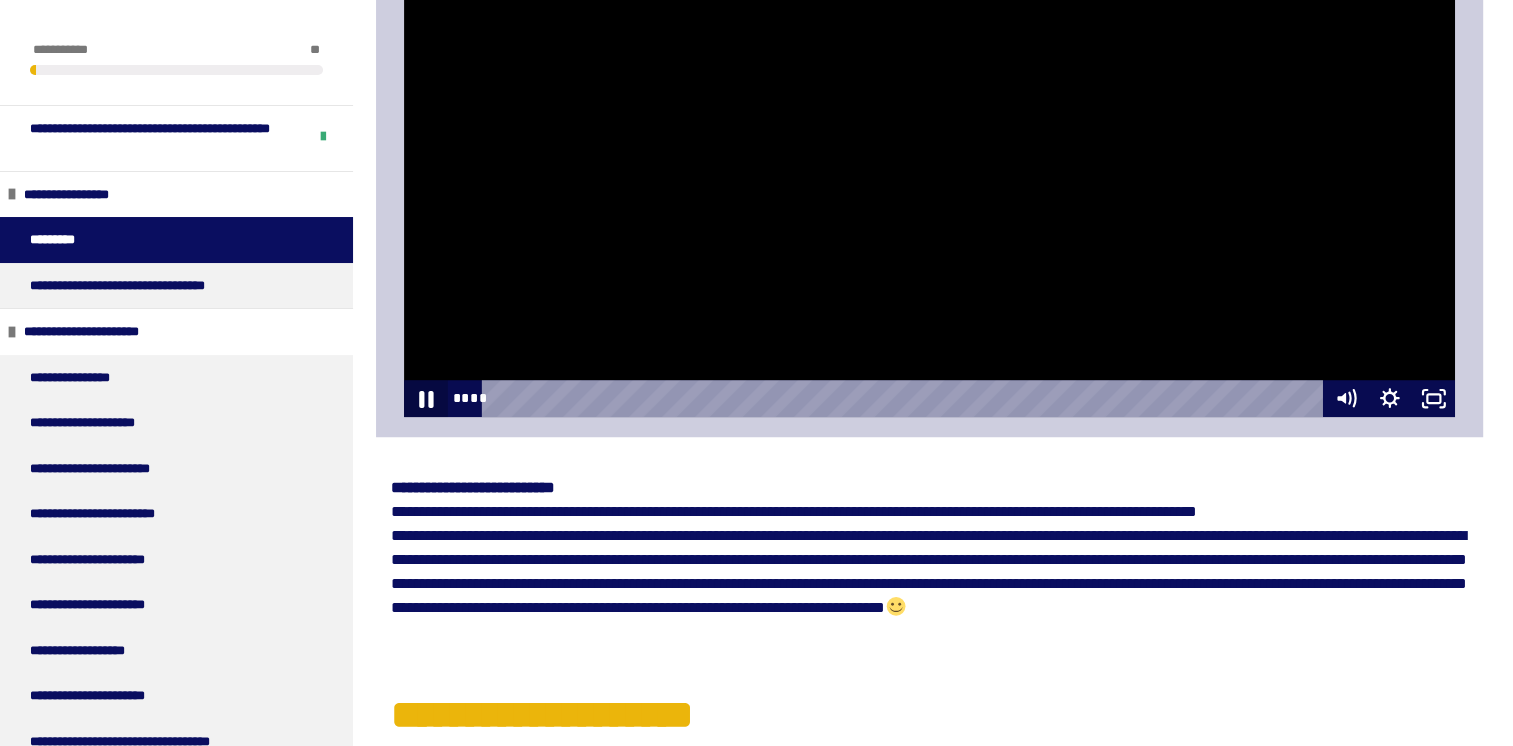 click 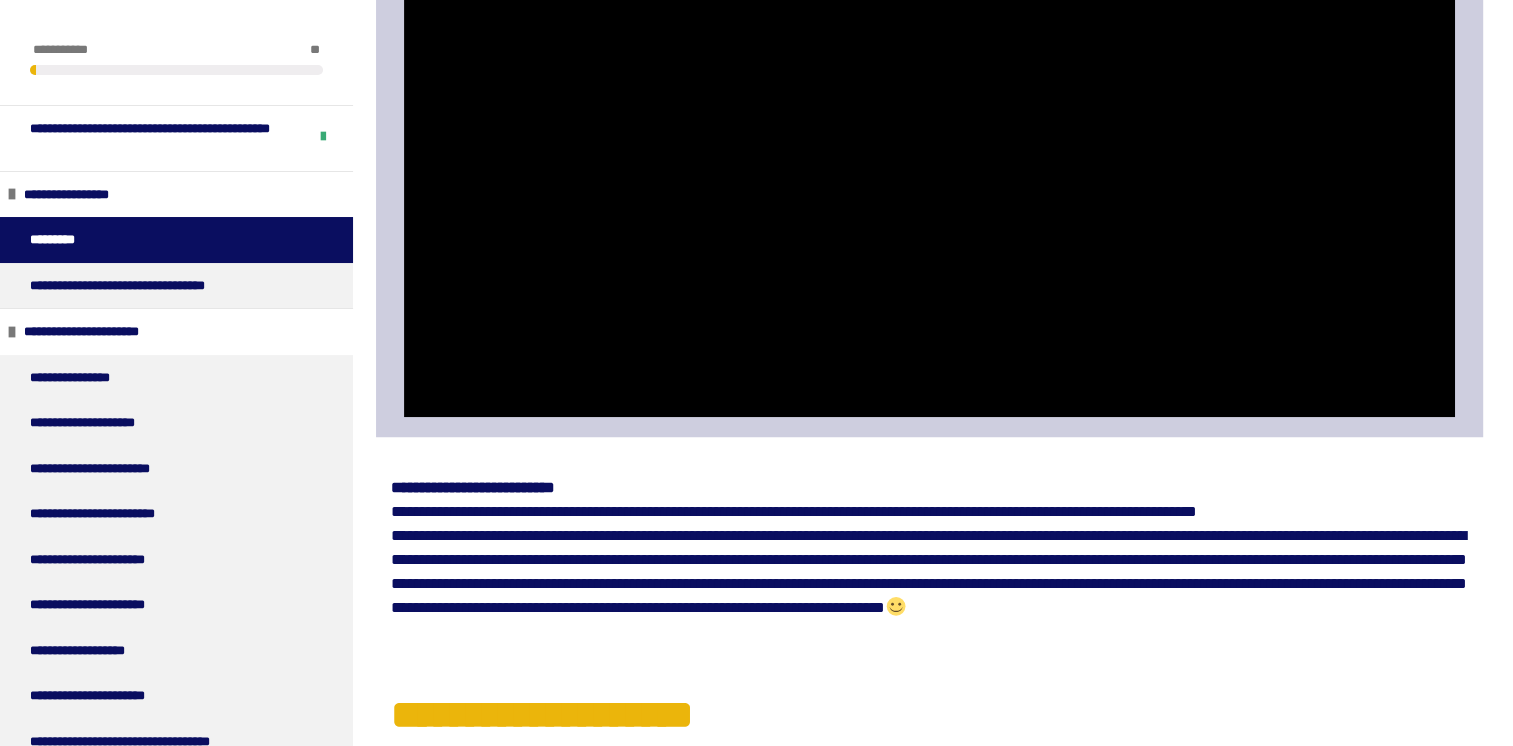 scroll, scrollTop: 1370, scrollLeft: 0, axis: vertical 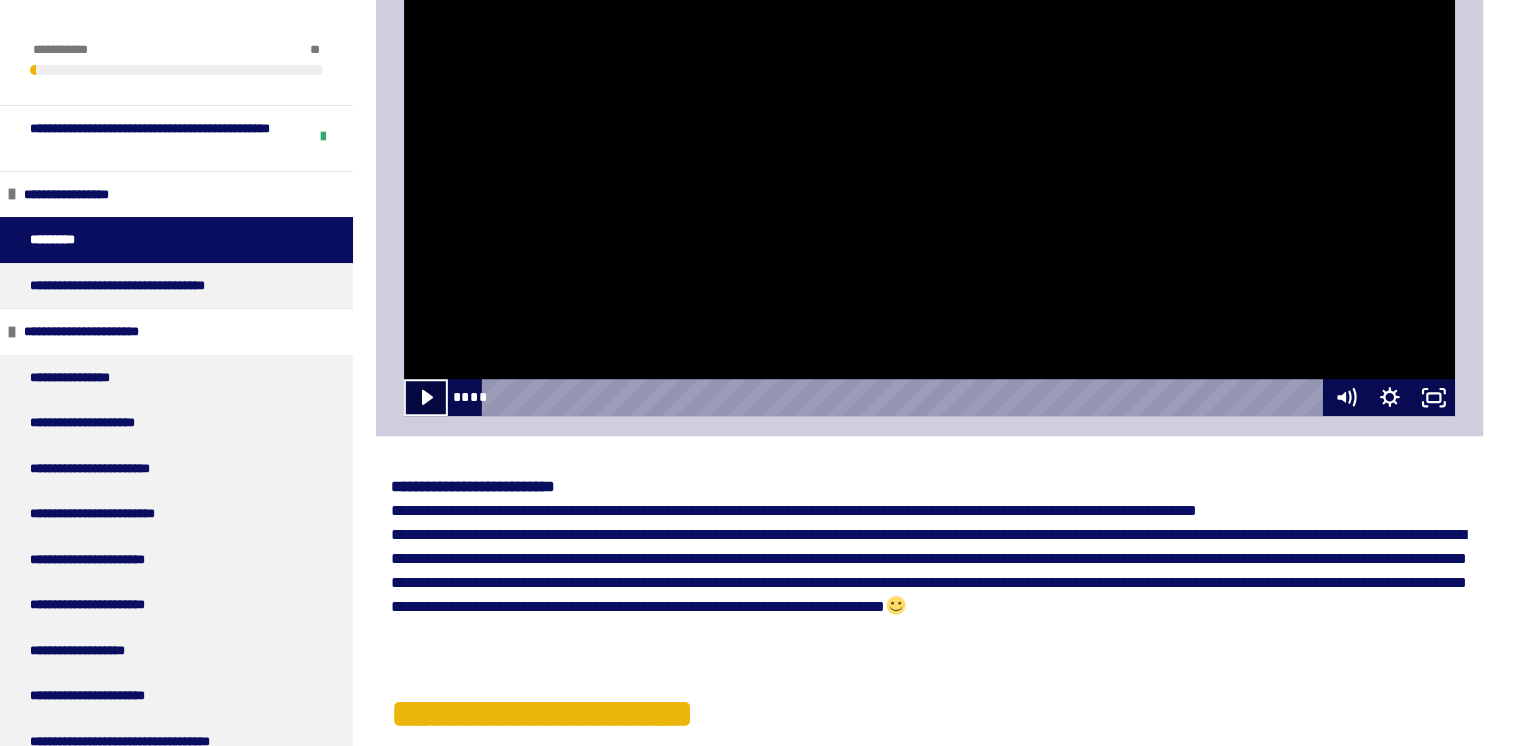 click 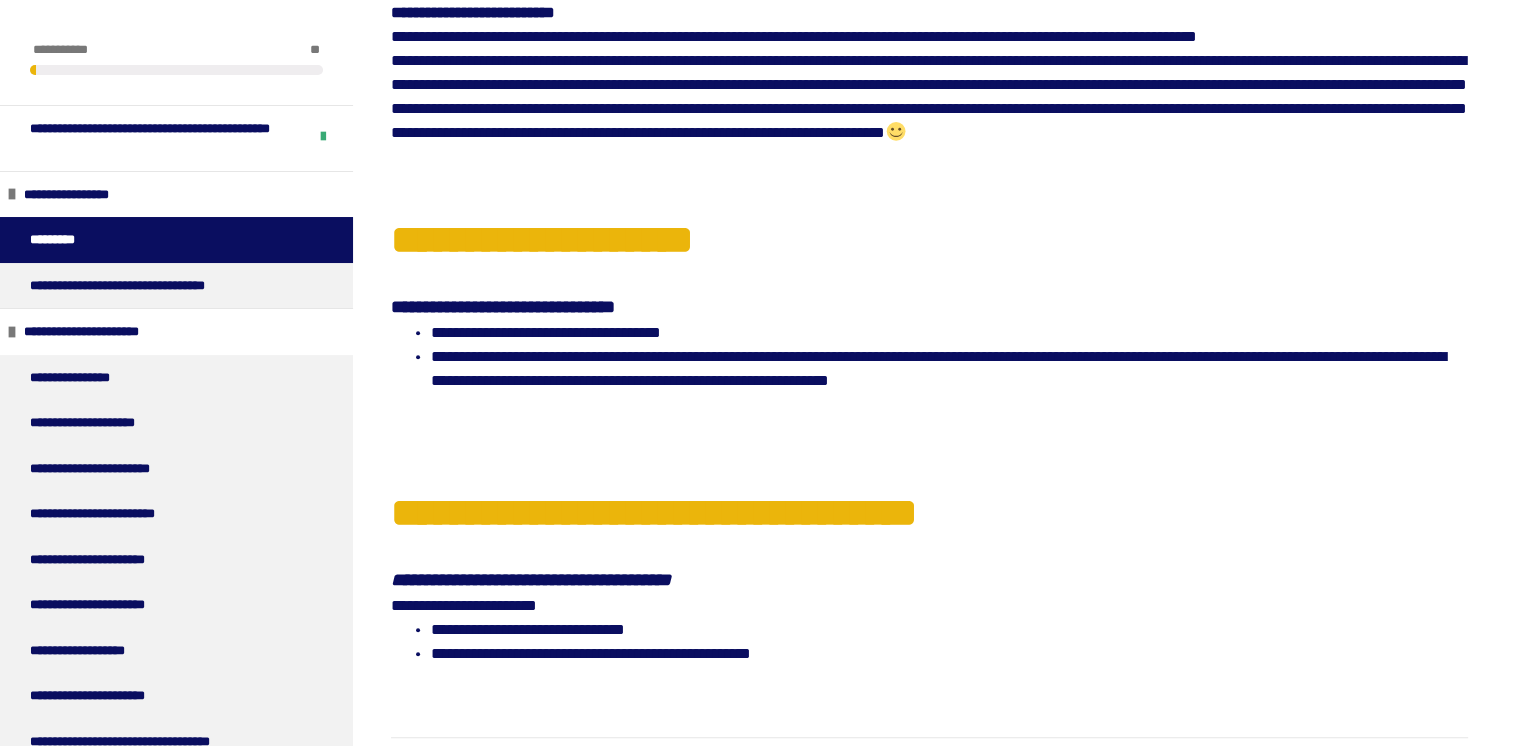scroll, scrollTop: 1851, scrollLeft: 0, axis: vertical 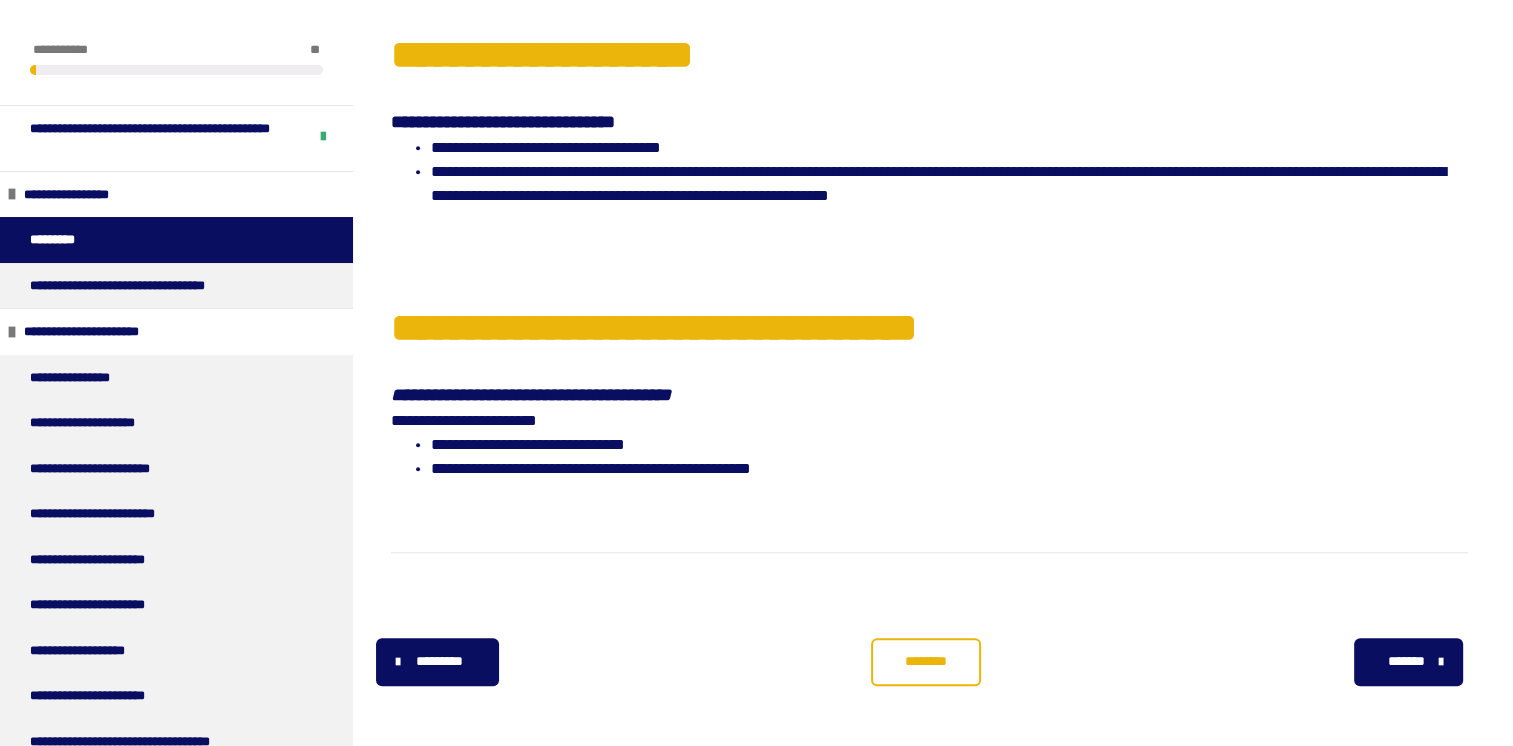 click on "********" at bounding box center (926, 661) 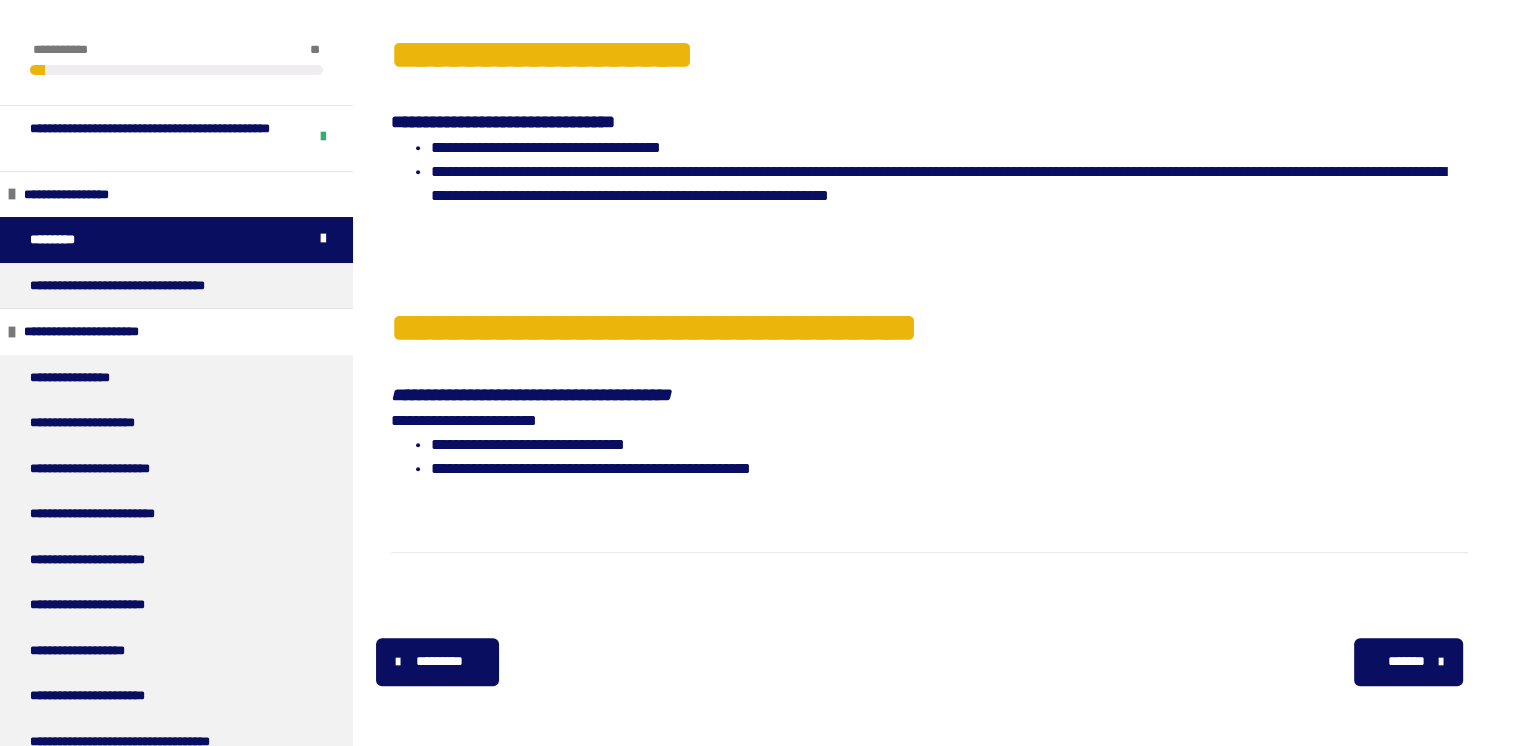 click on "********* ******** *******" at bounding box center [929, 662] 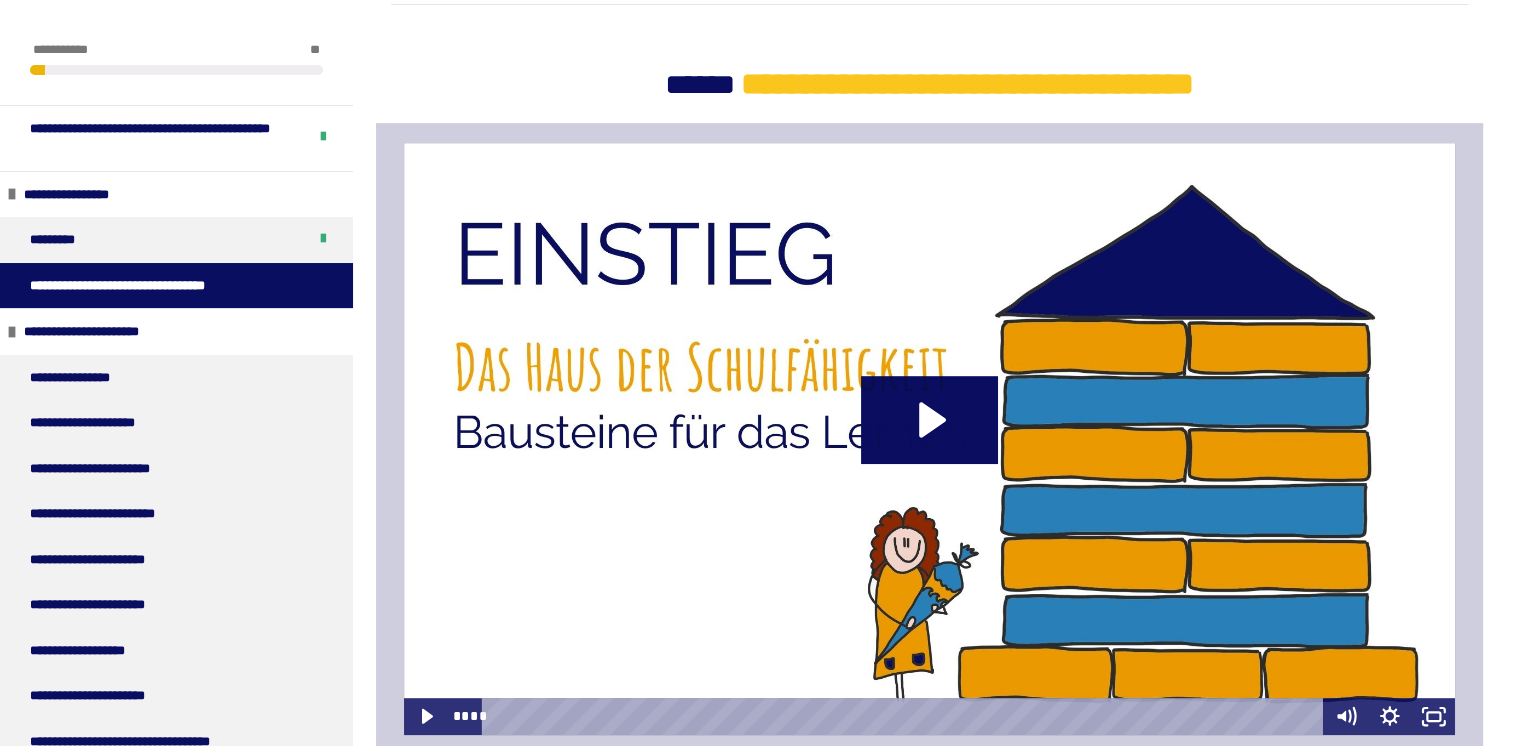 scroll, scrollTop: 517, scrollLeft: 0, axis: vertical 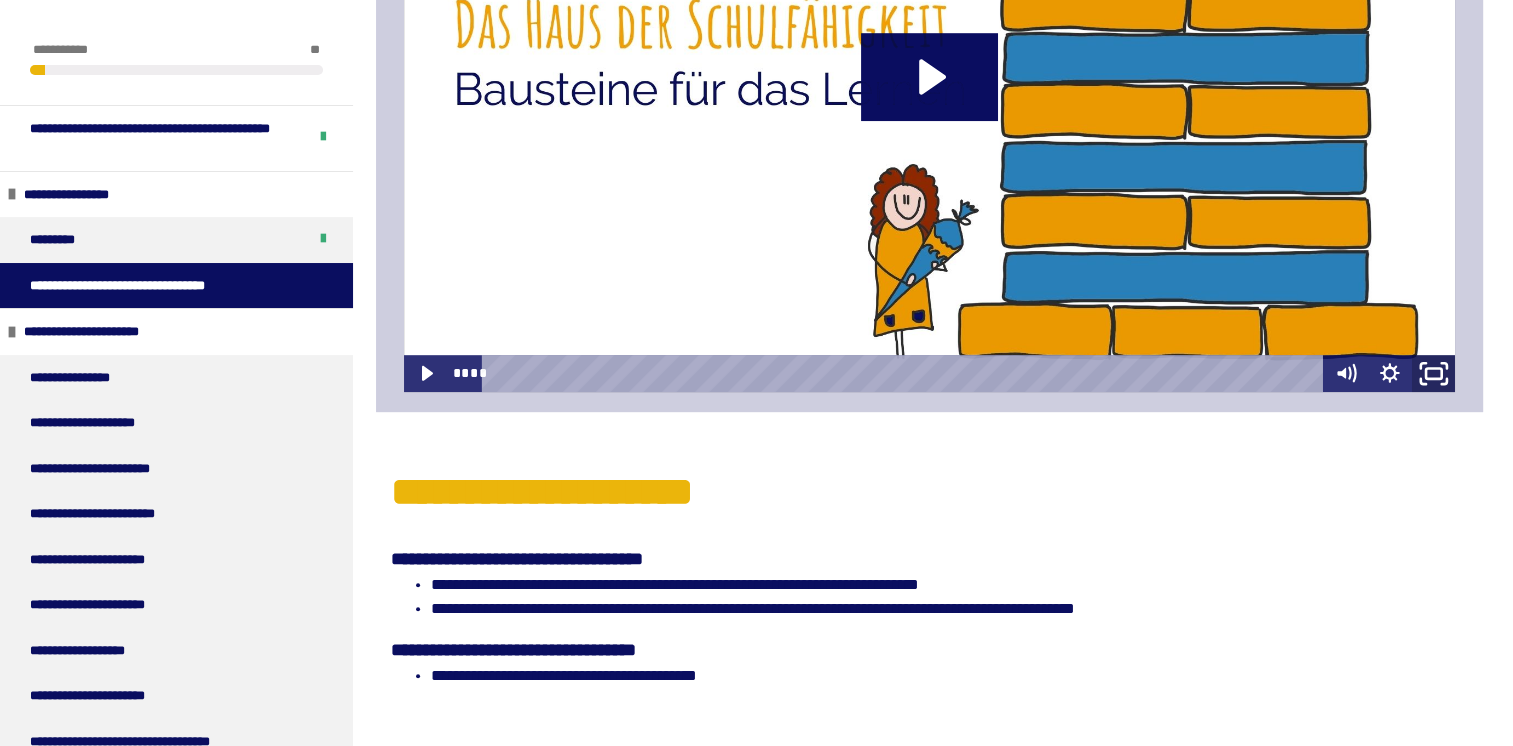 click 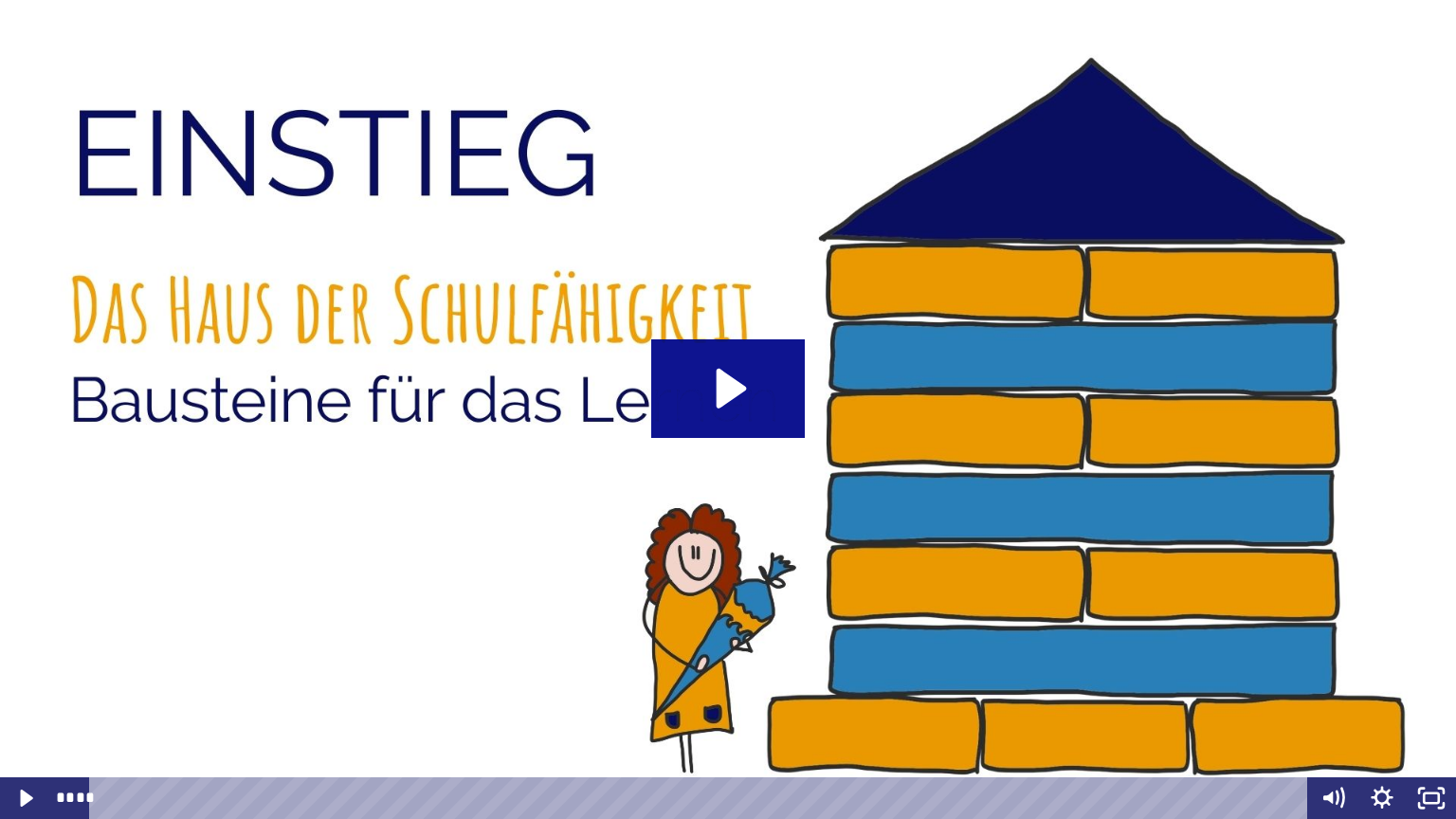click 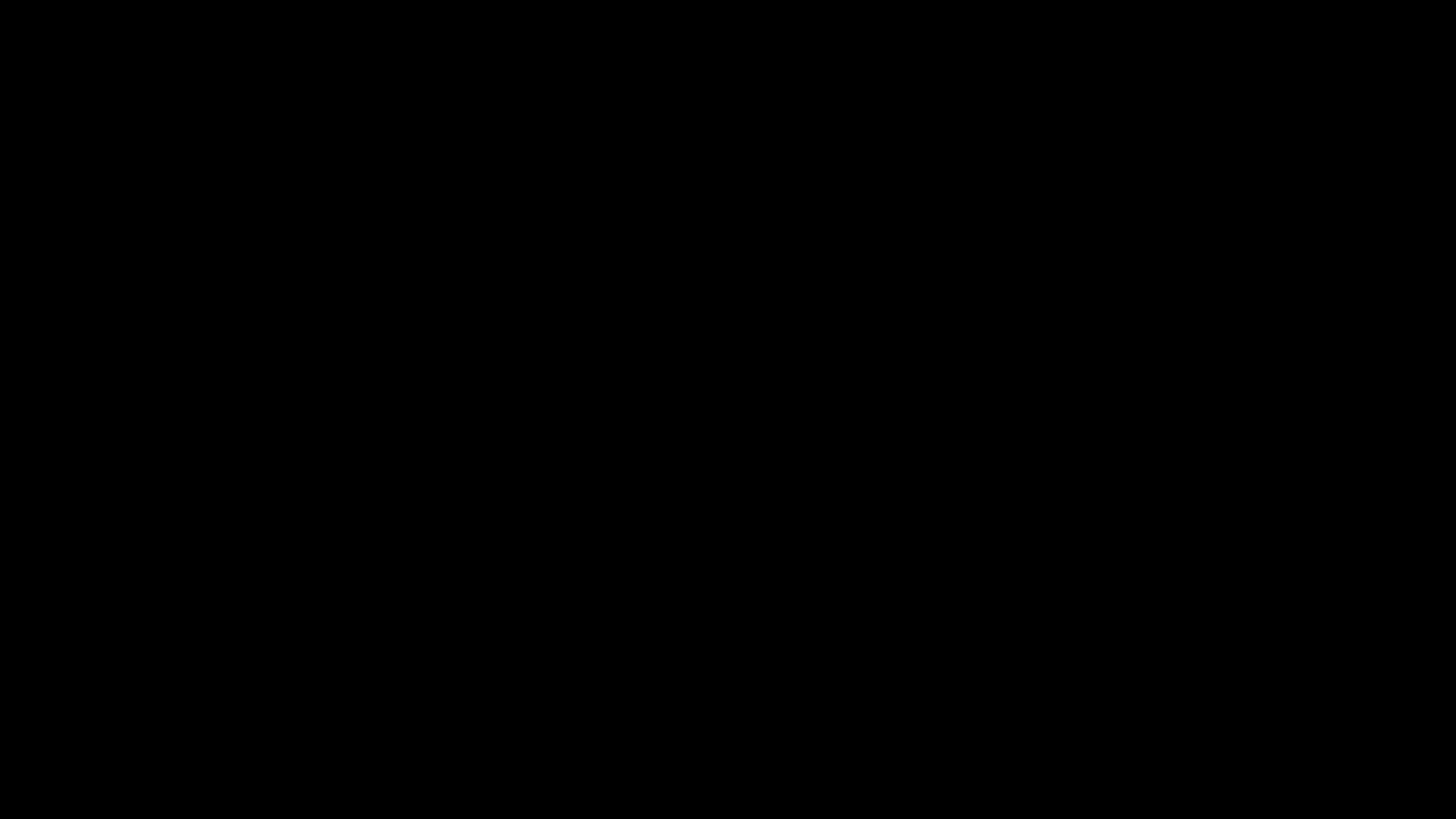 type 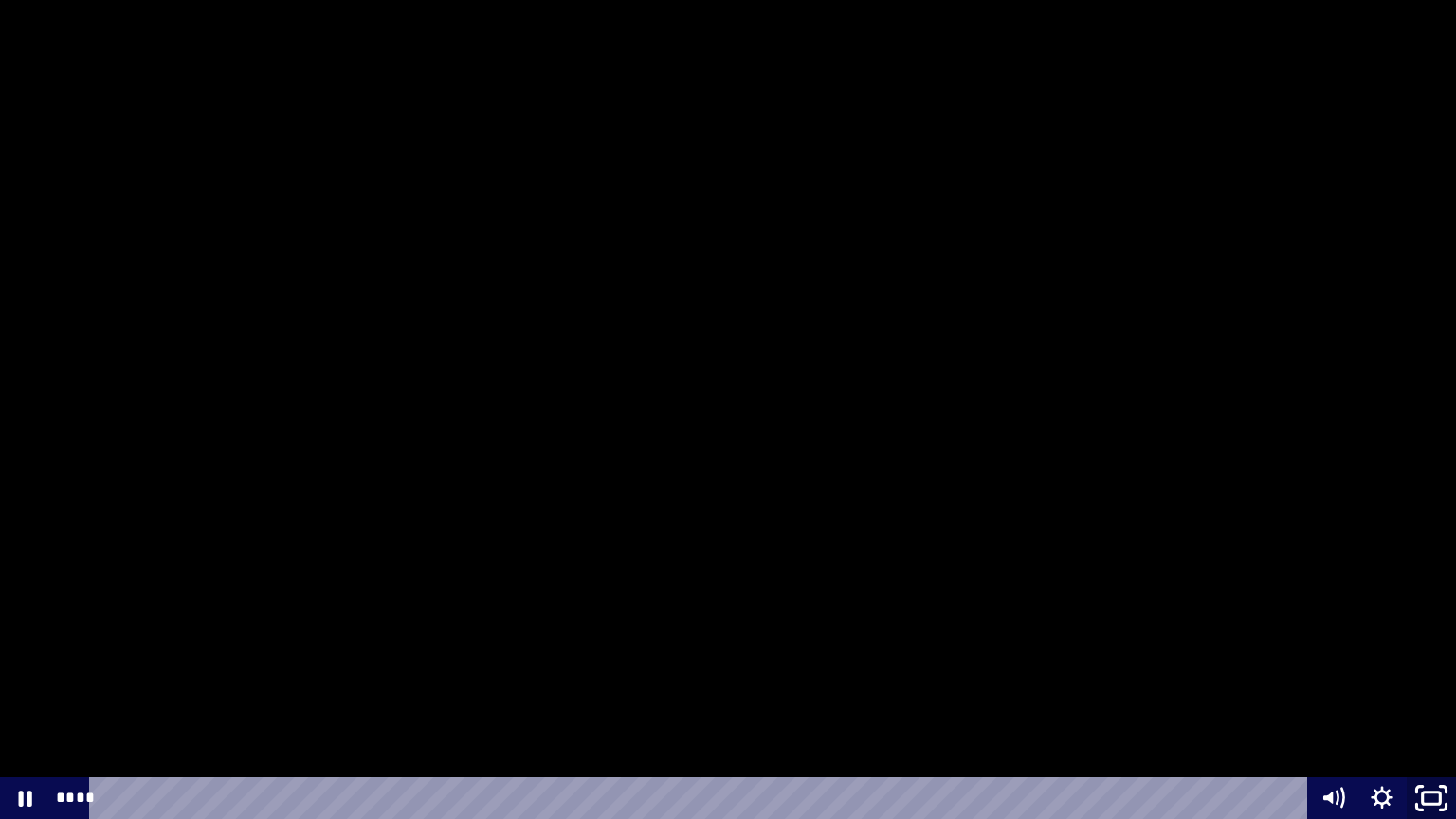 click 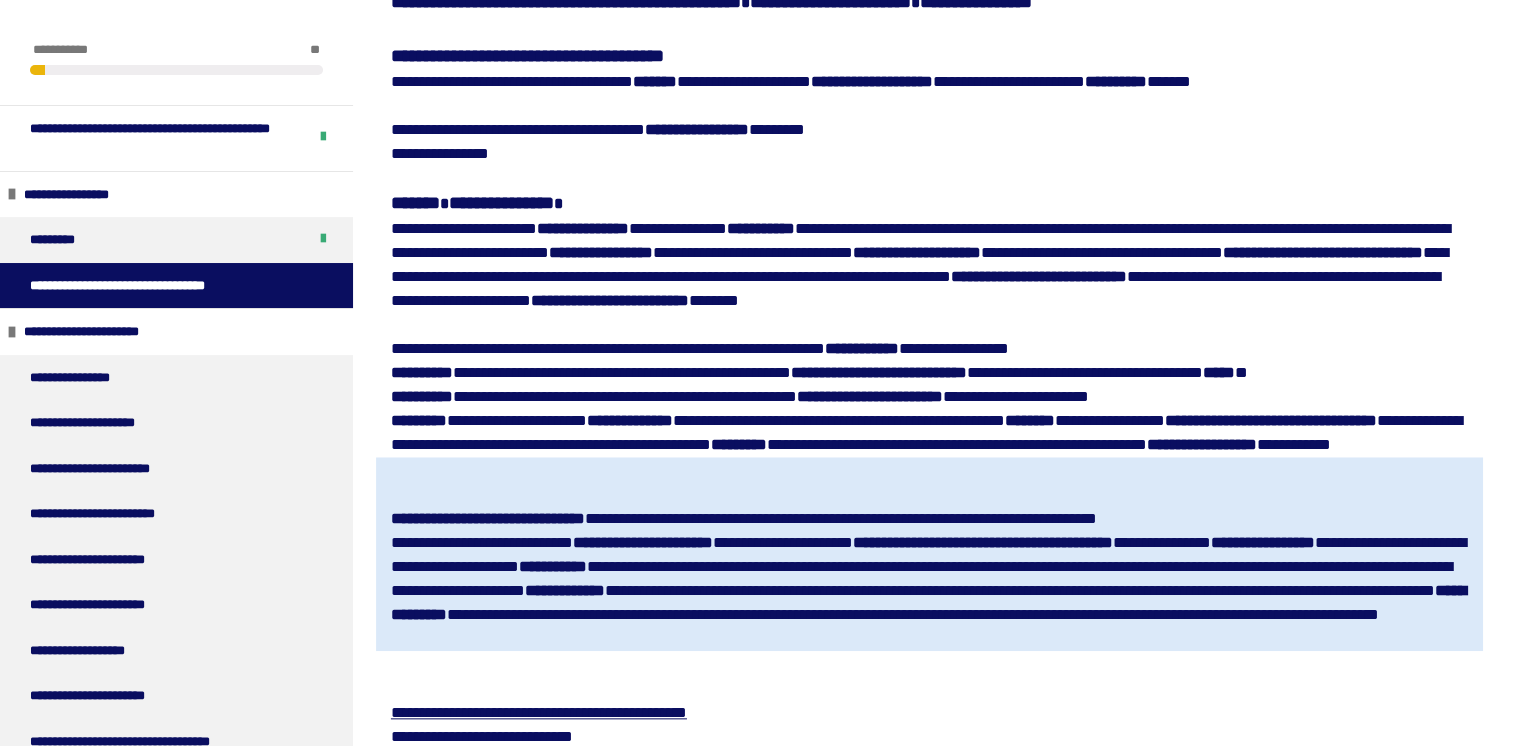 scroll, scrollTop: 1974, scrollLeft: 0, axis: vertical 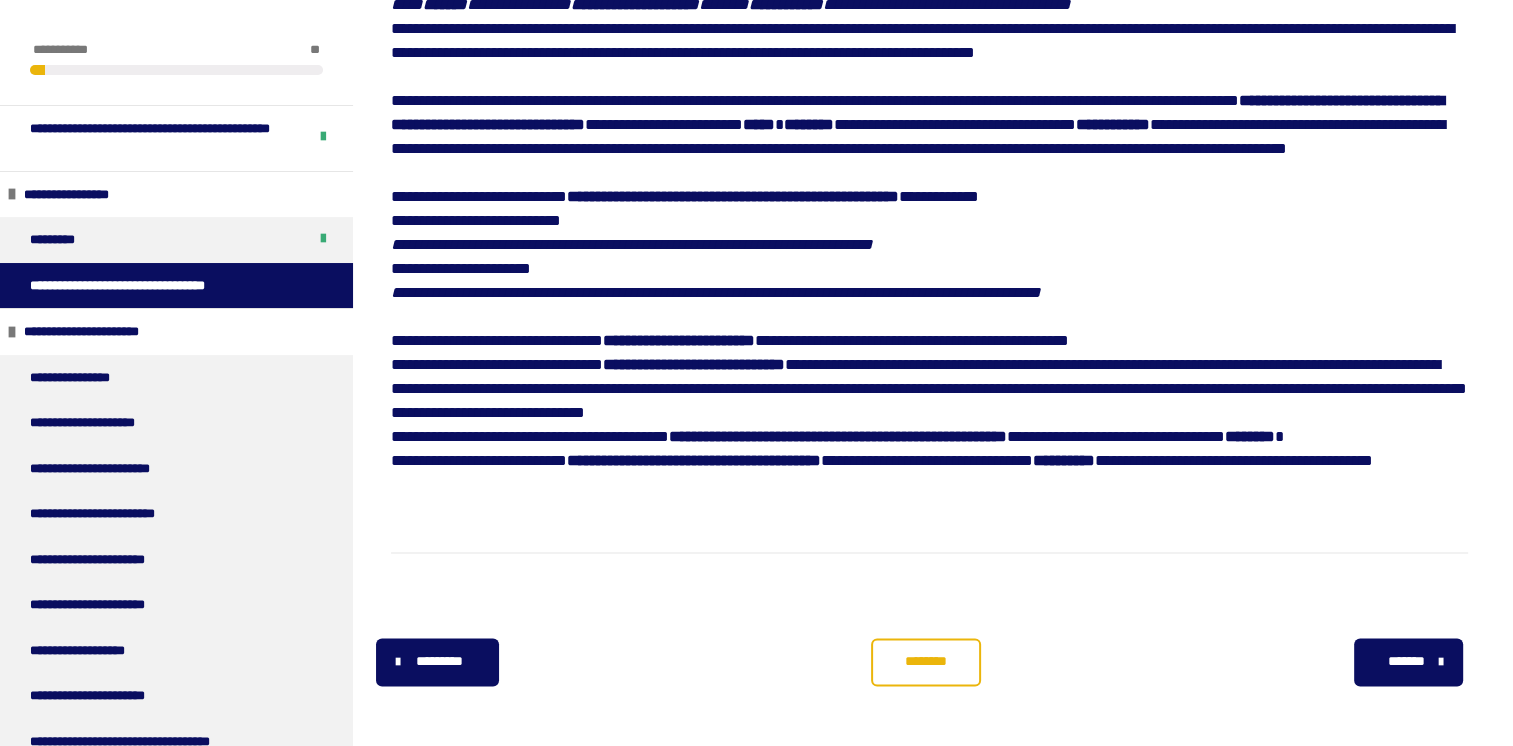 click on "********" at bounding box center [926, 662] 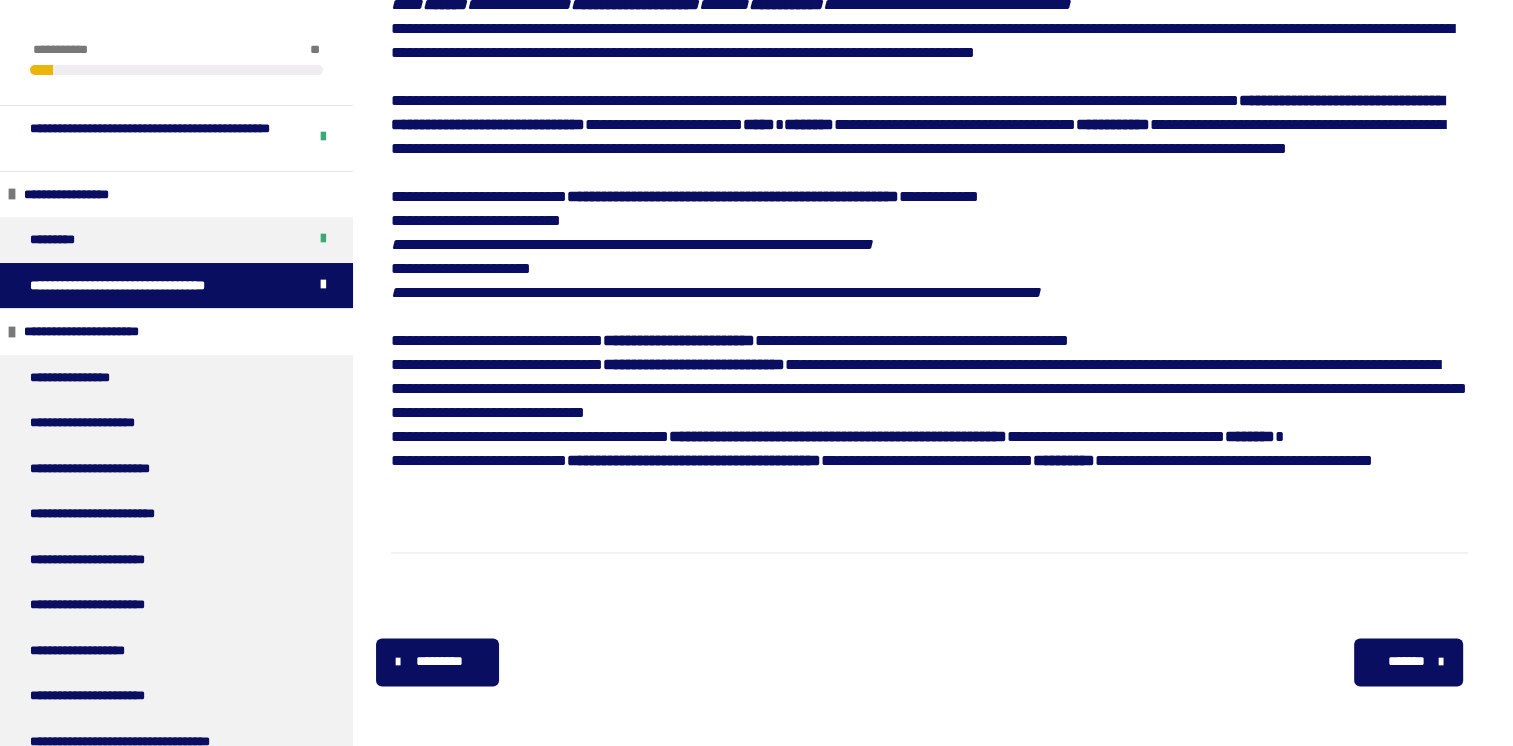 click on "*******" at bounding box center [1406, 661] 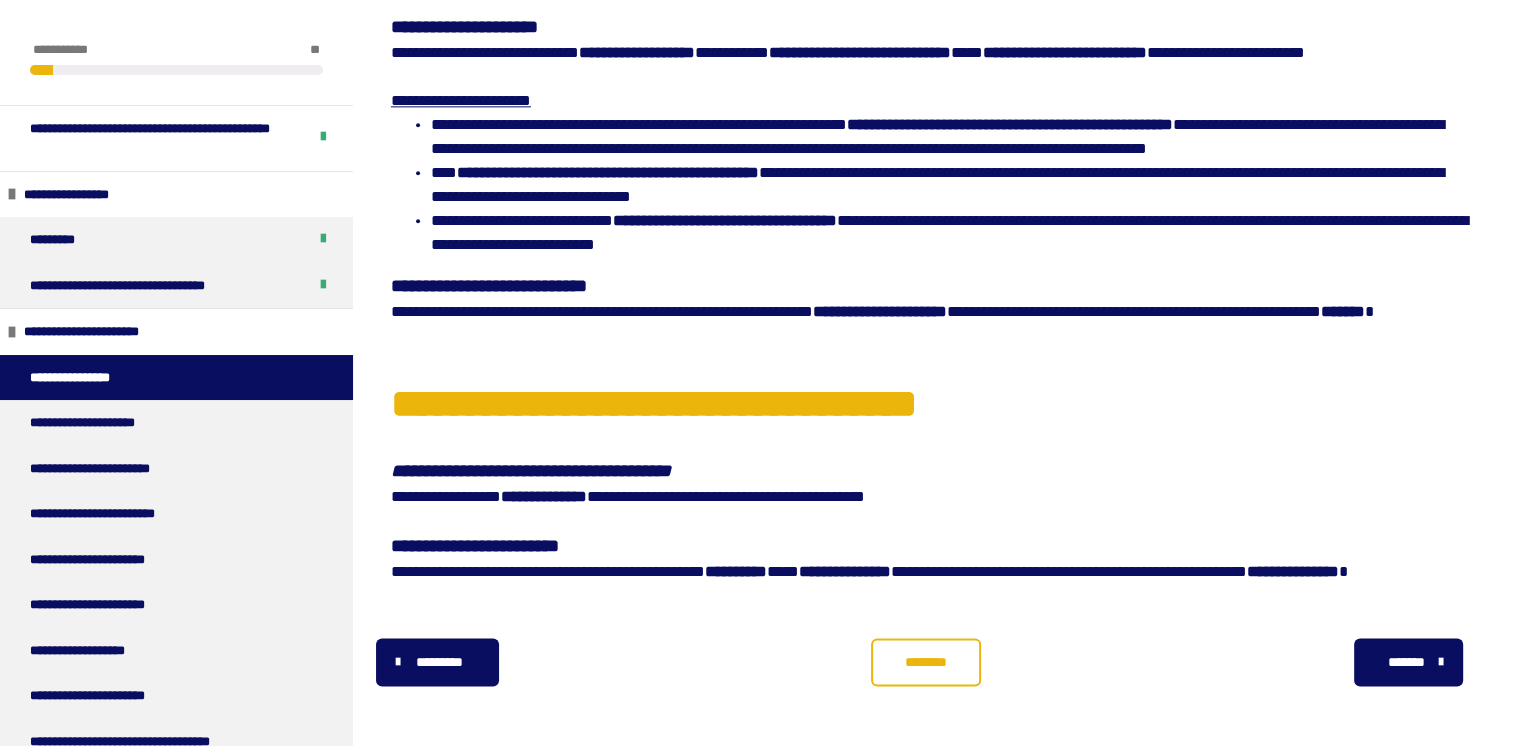 scroll, scrollTop: 2792, scrollLeft: 0, axis: vertical 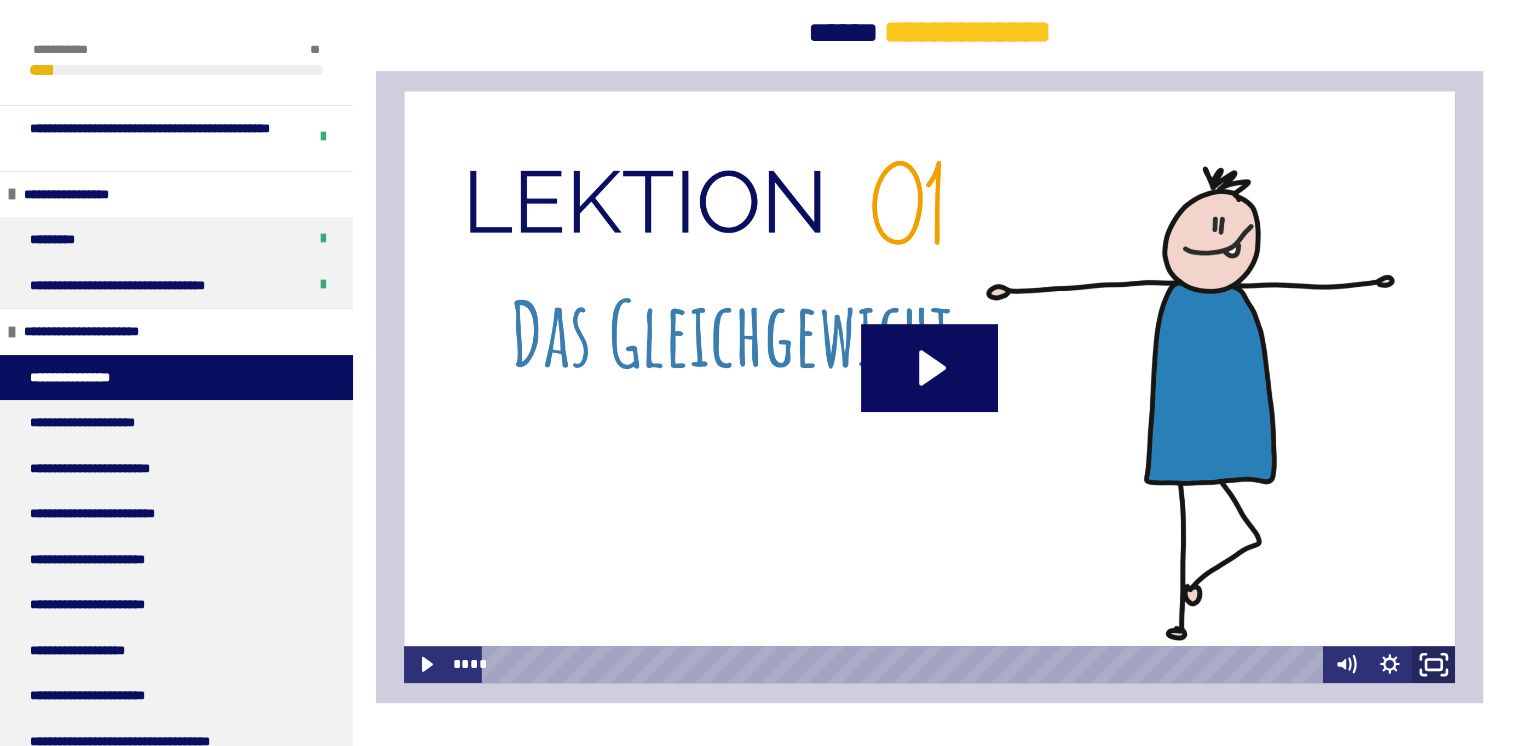 click 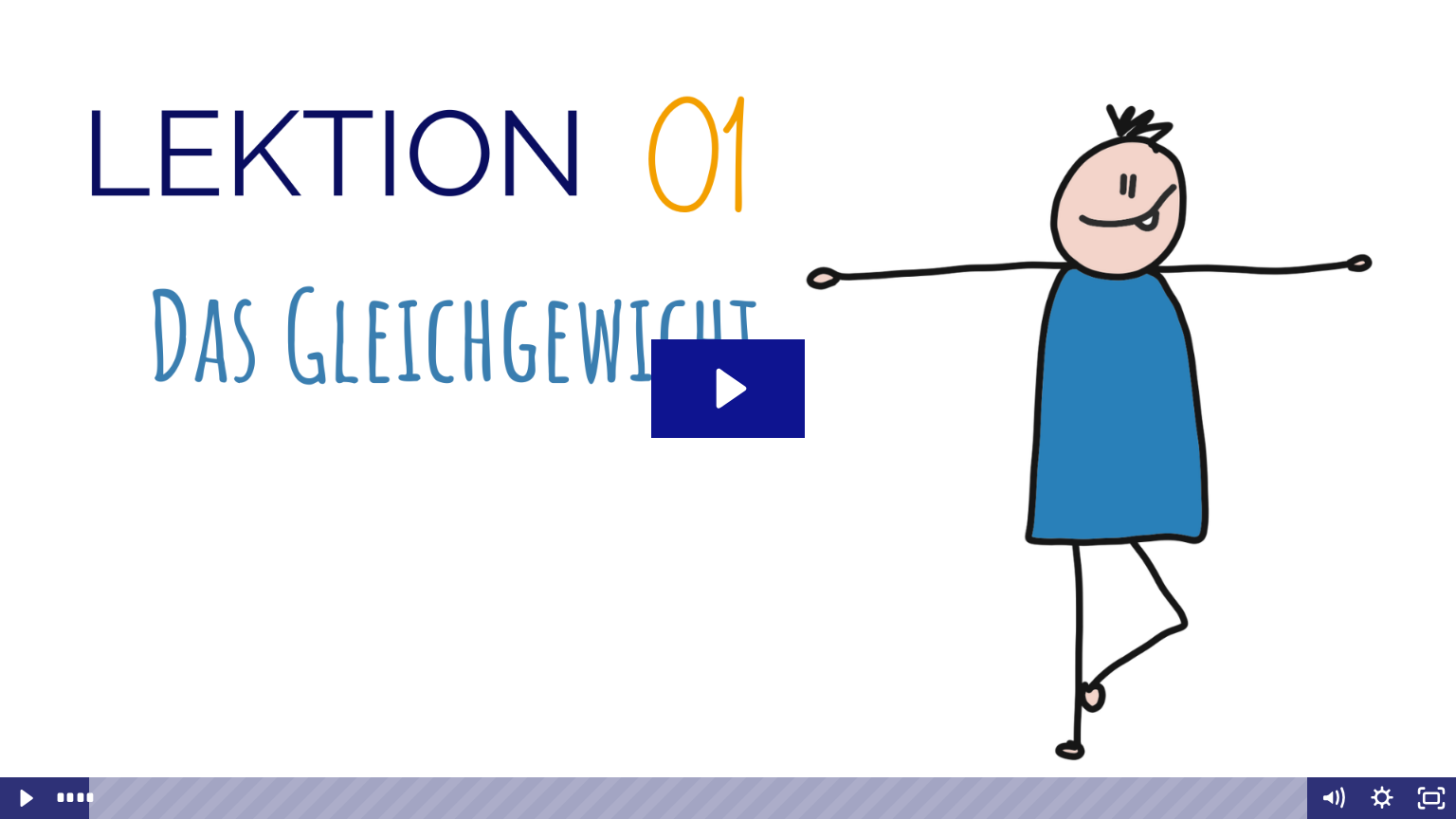click 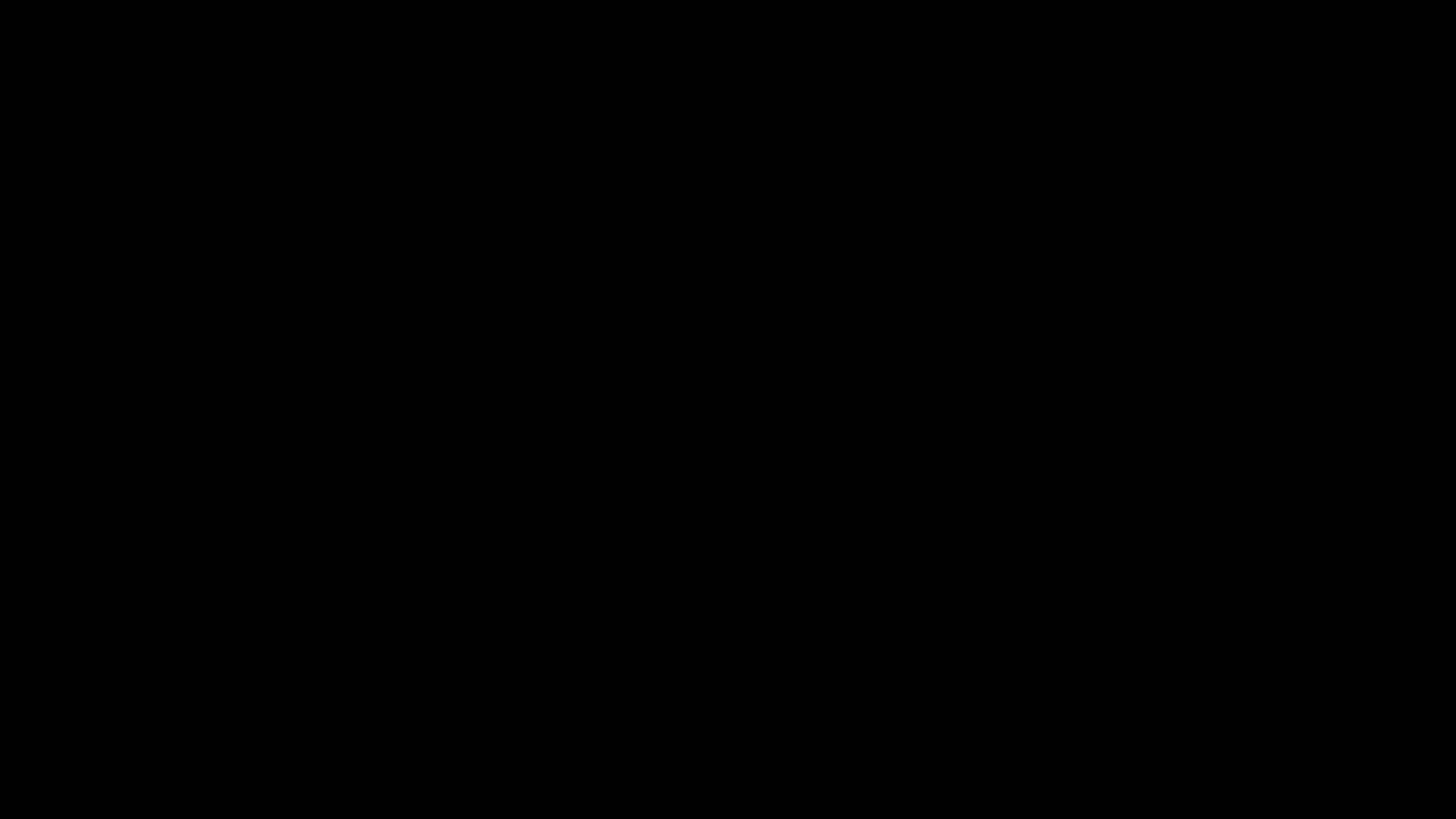 type 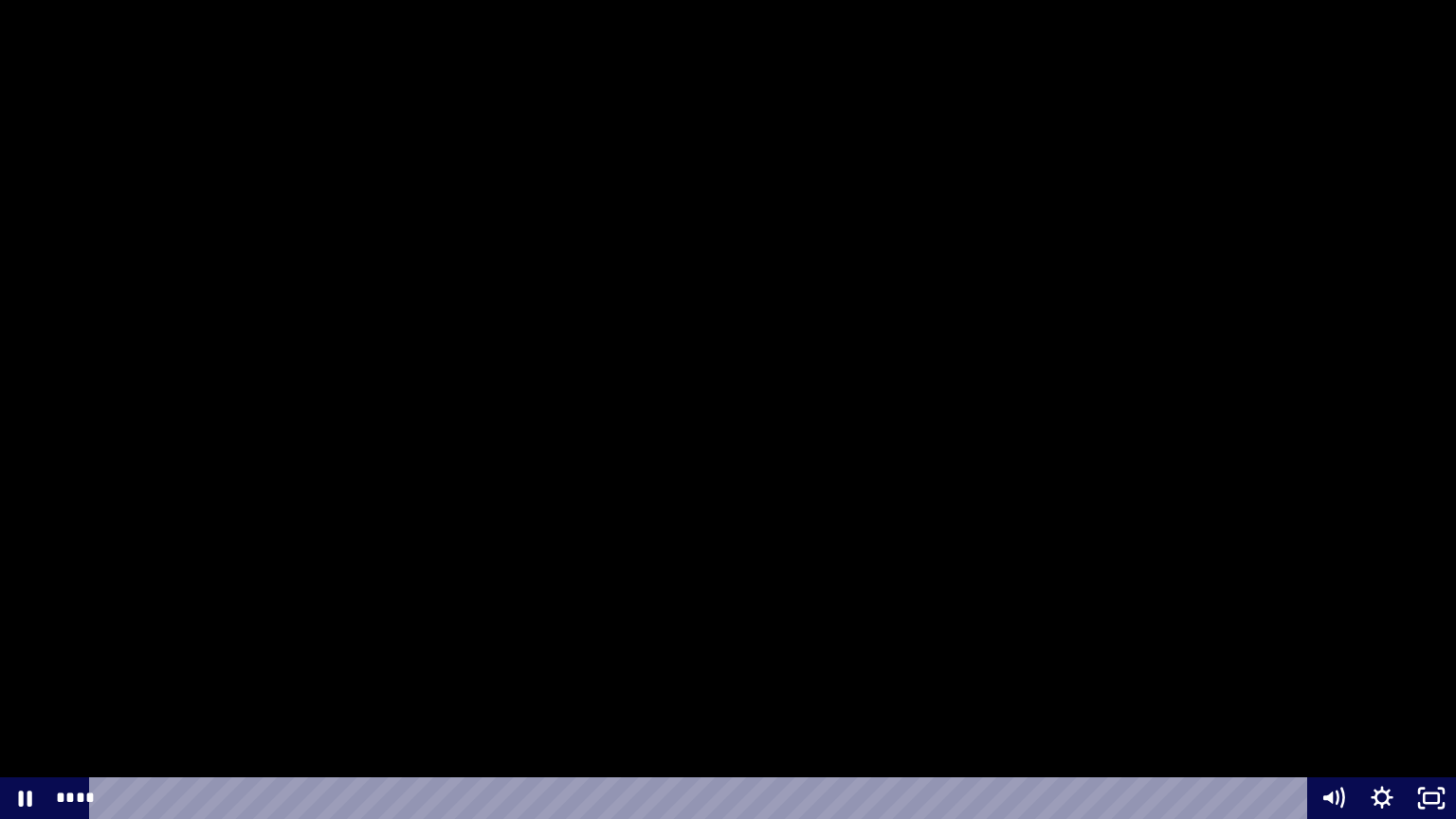 click at bounding box center [0, 0] 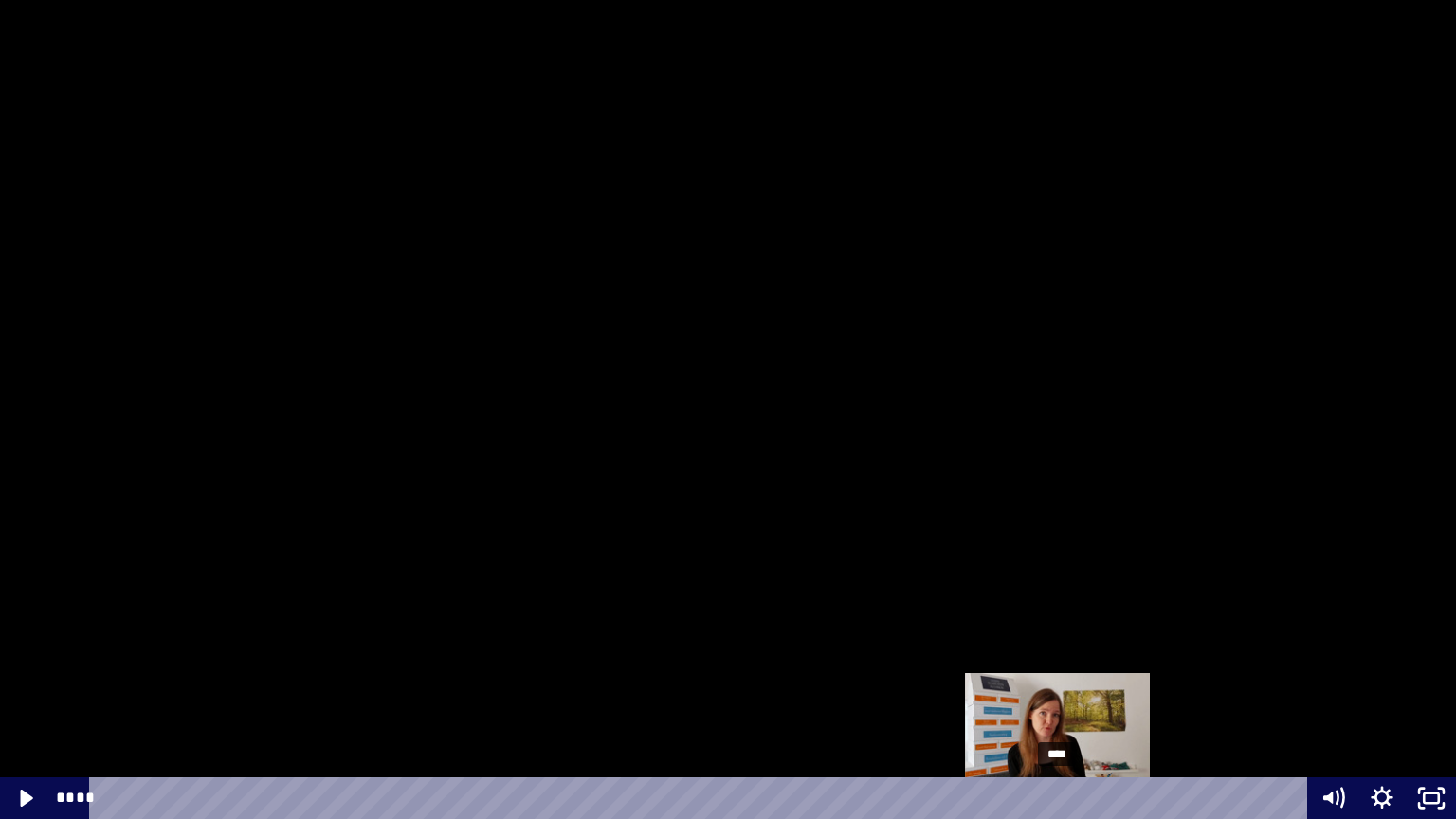 click on "****" at bounding box center [701, 798] 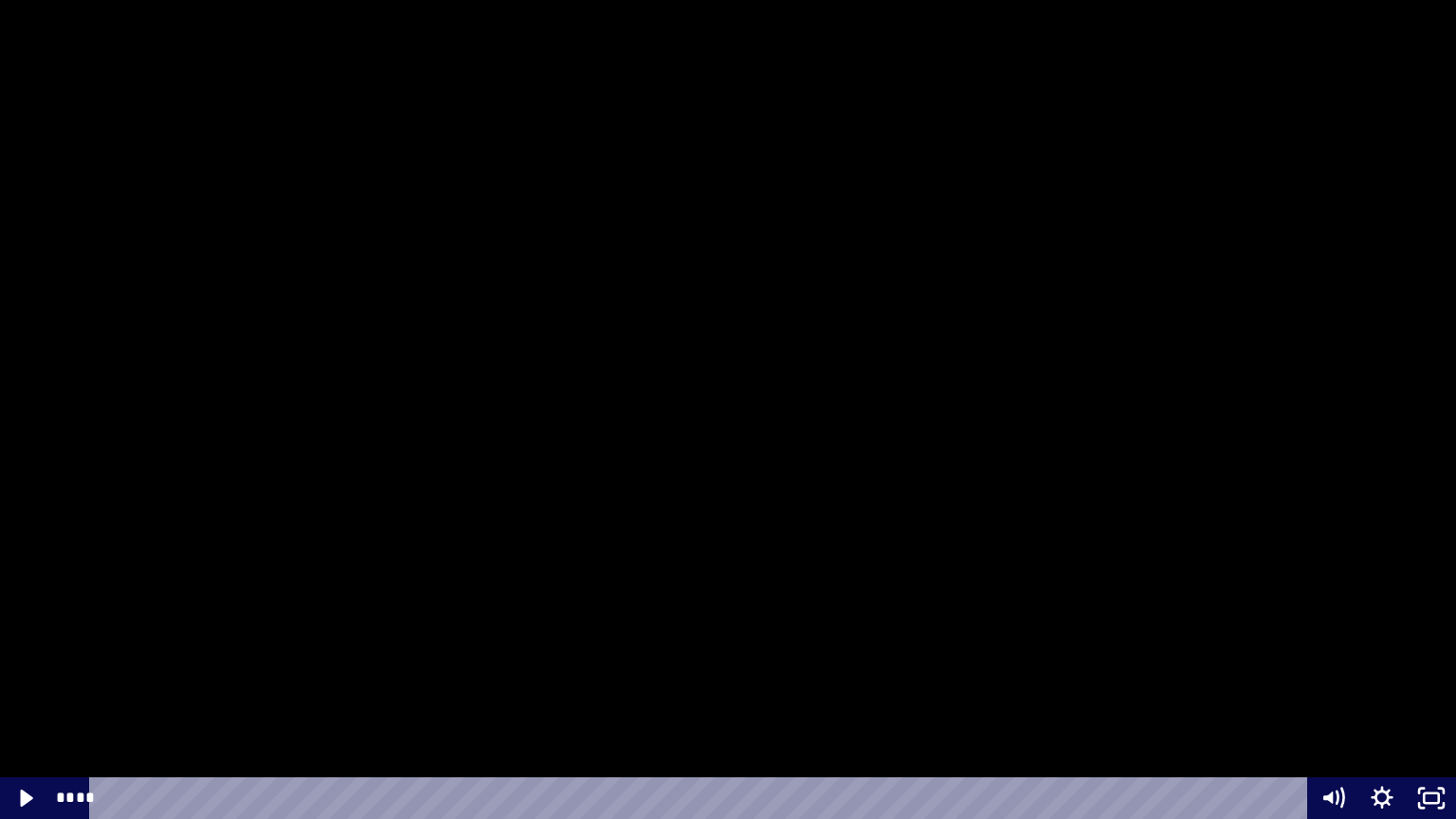 click at bounding box center (728, 410) 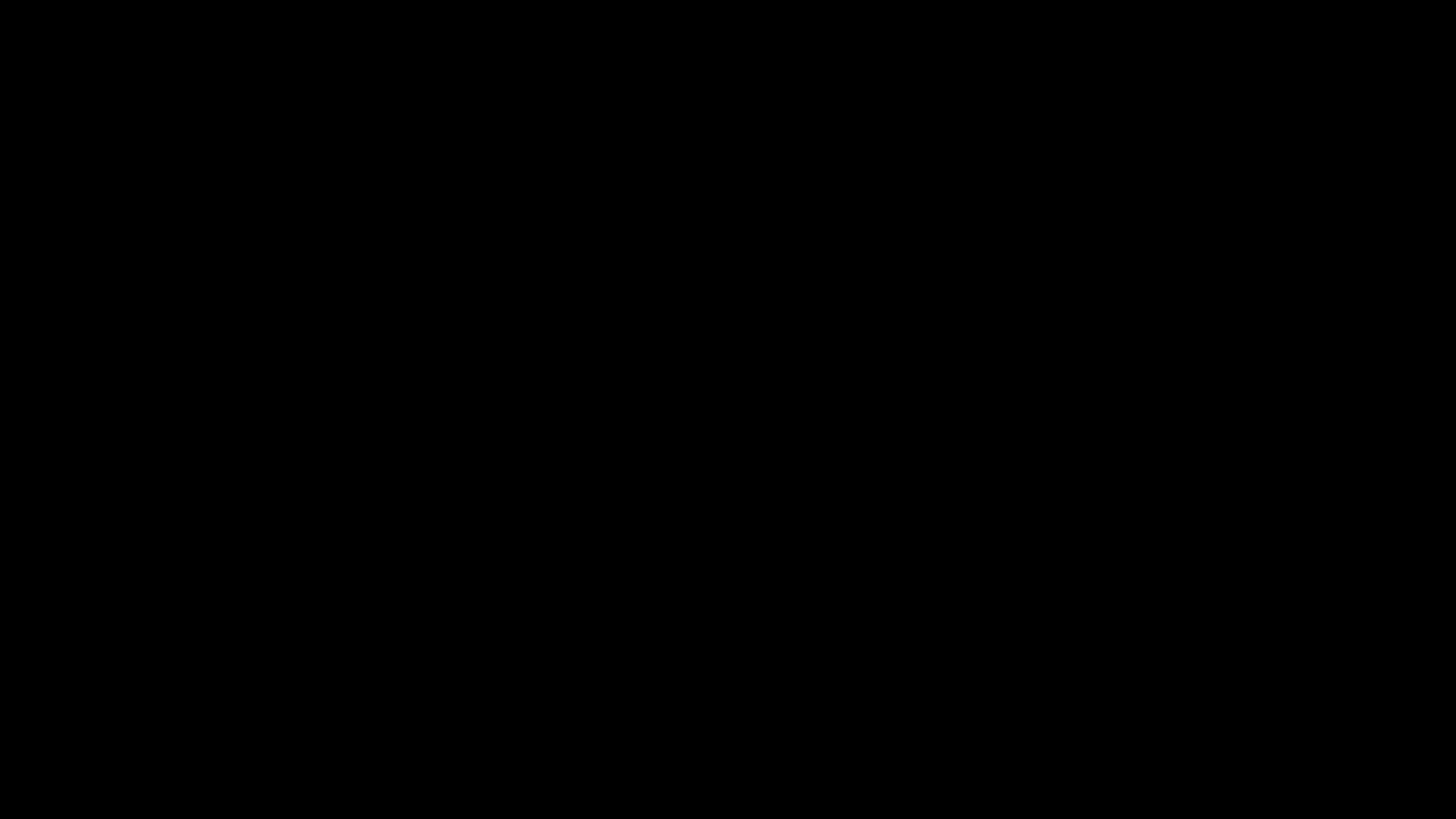 click at bounding box center [0, 0] 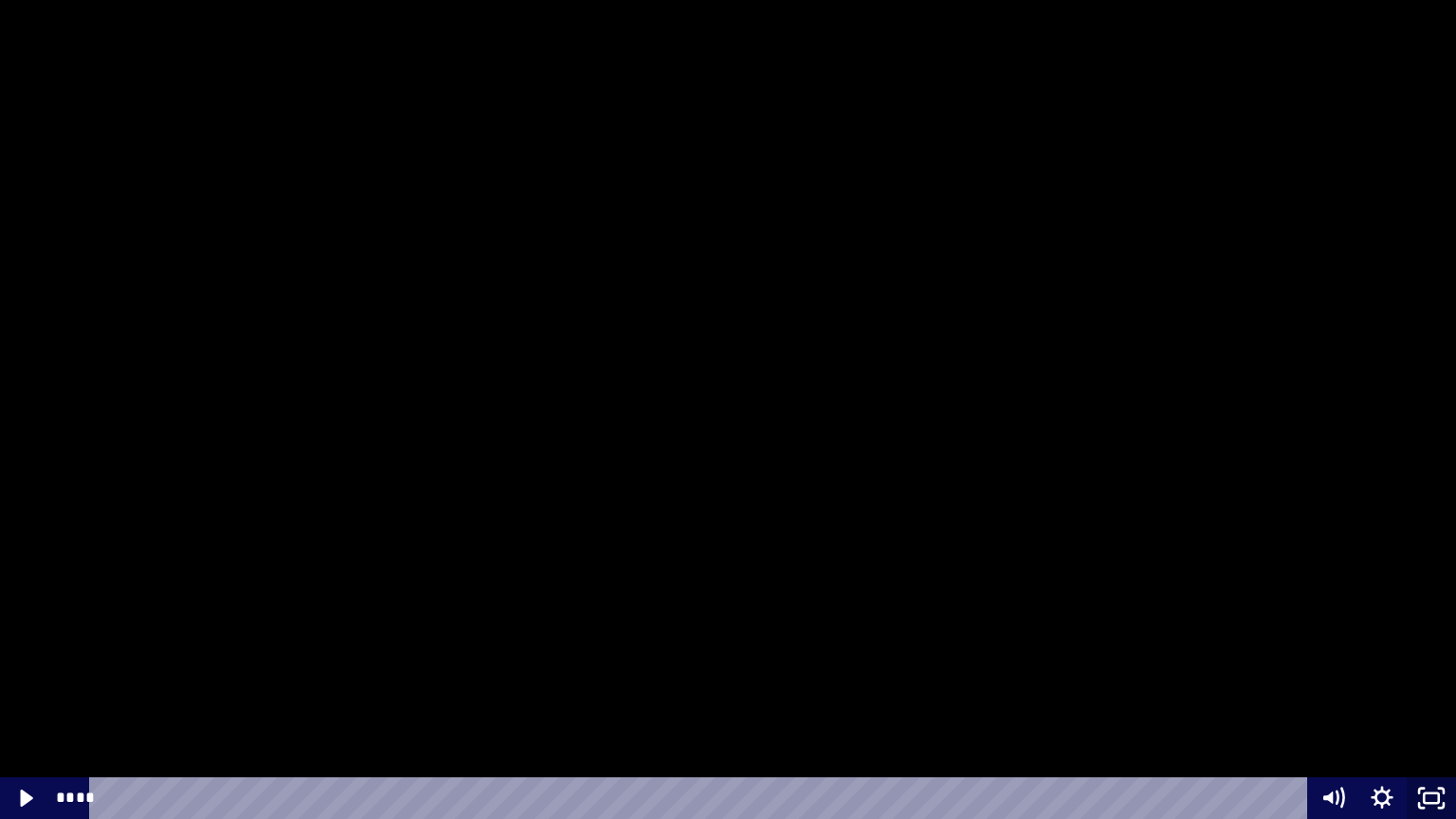 click 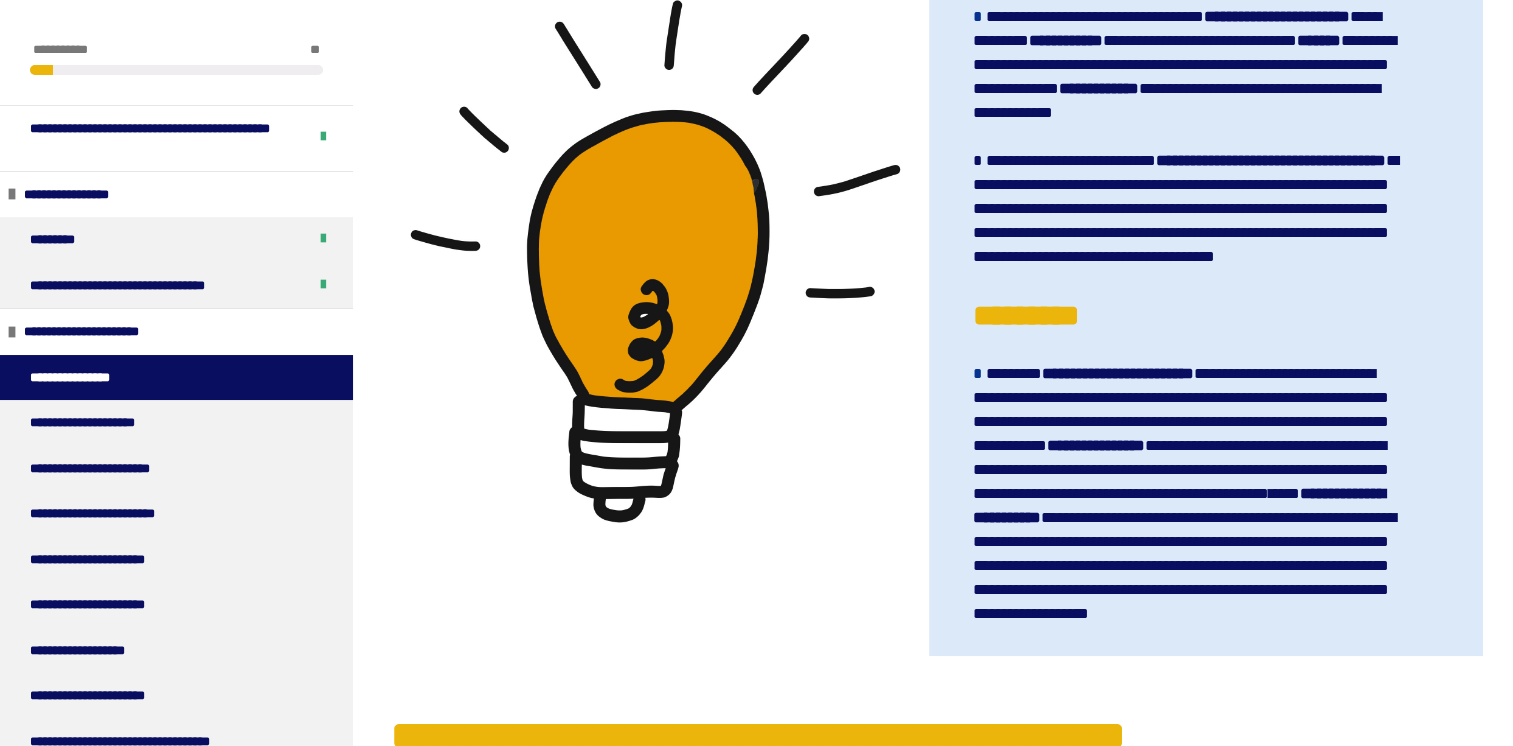scroll, scrollTop: 2029, scrollLeft: 0, axis: vertical 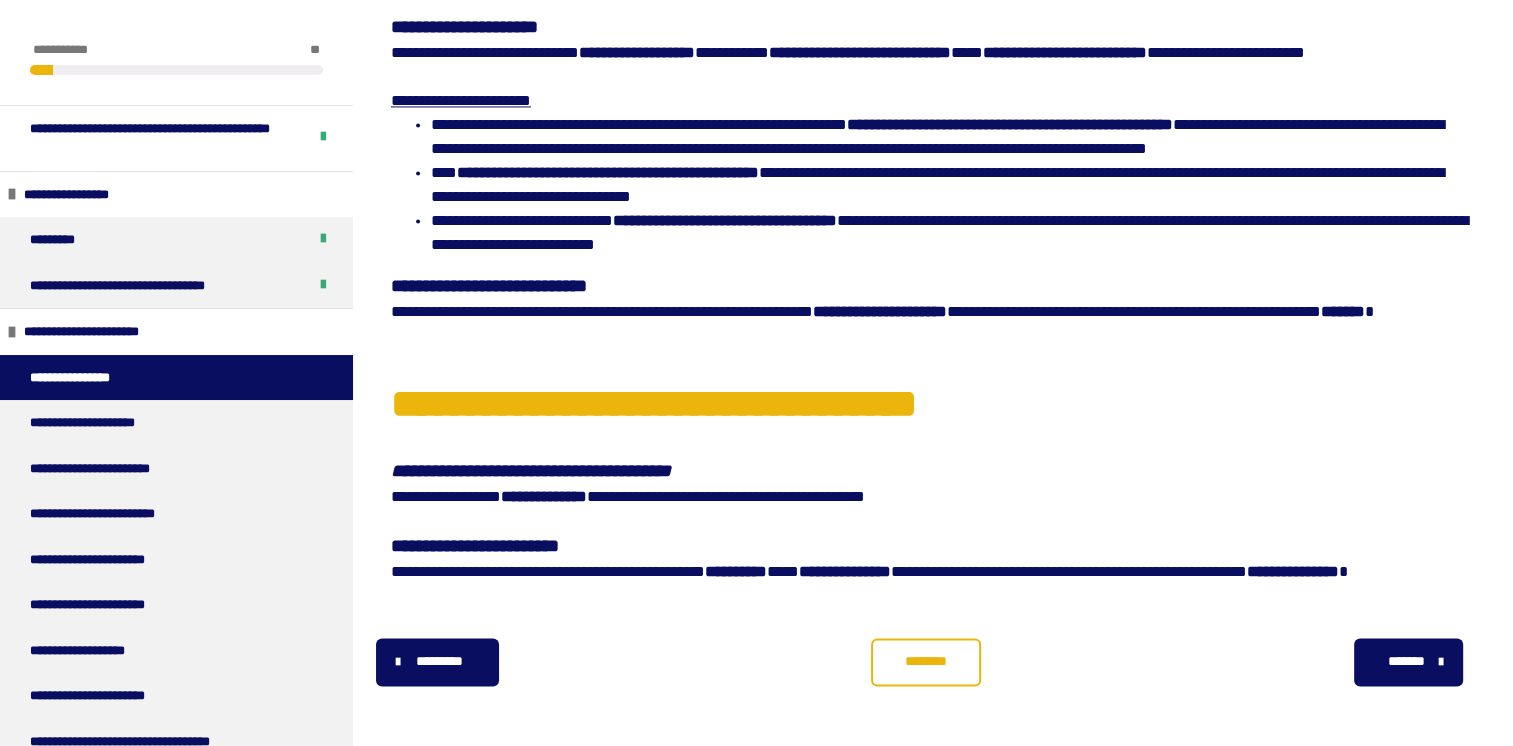 click on "********" at bounding box center [926, 662] 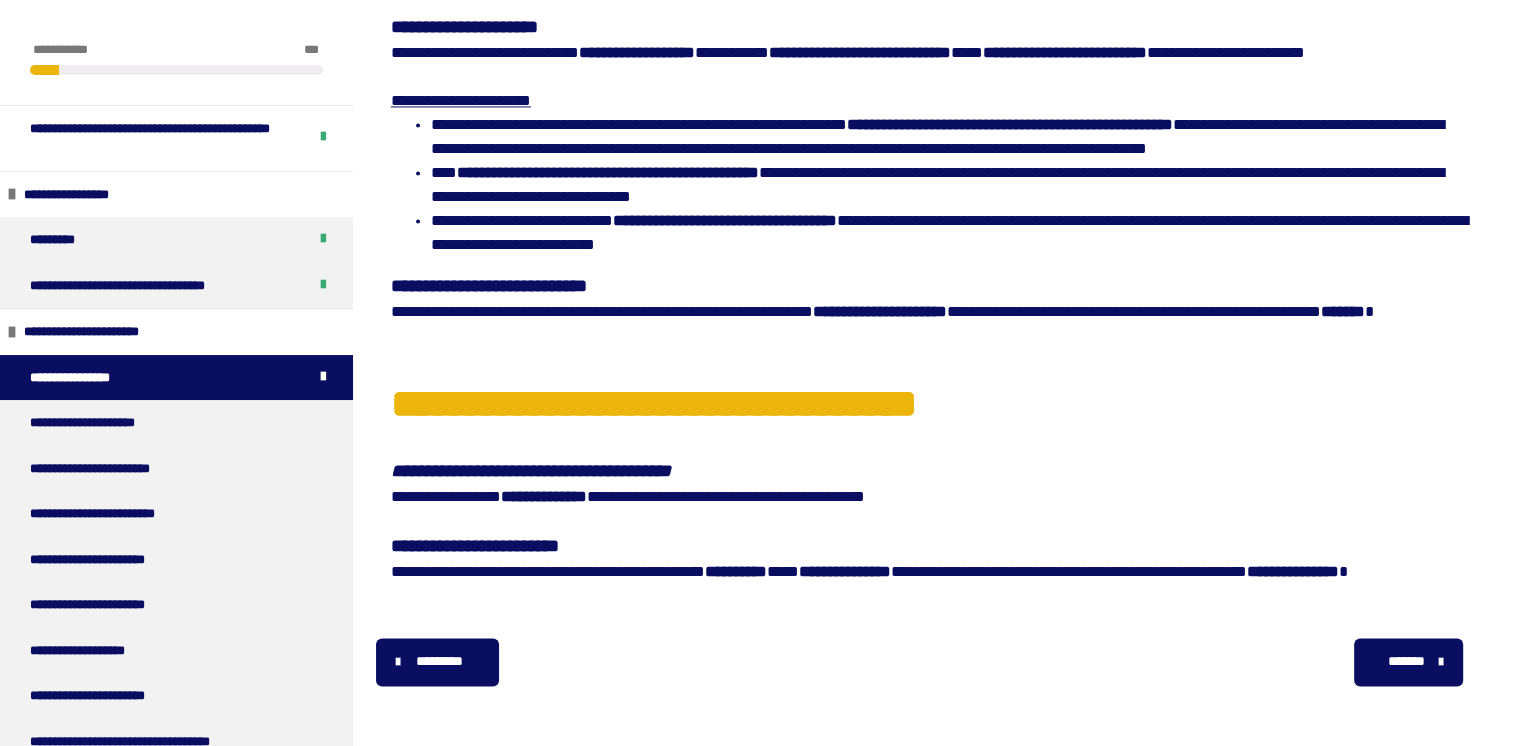 click on "*******" at bounding box center [1406, 661] 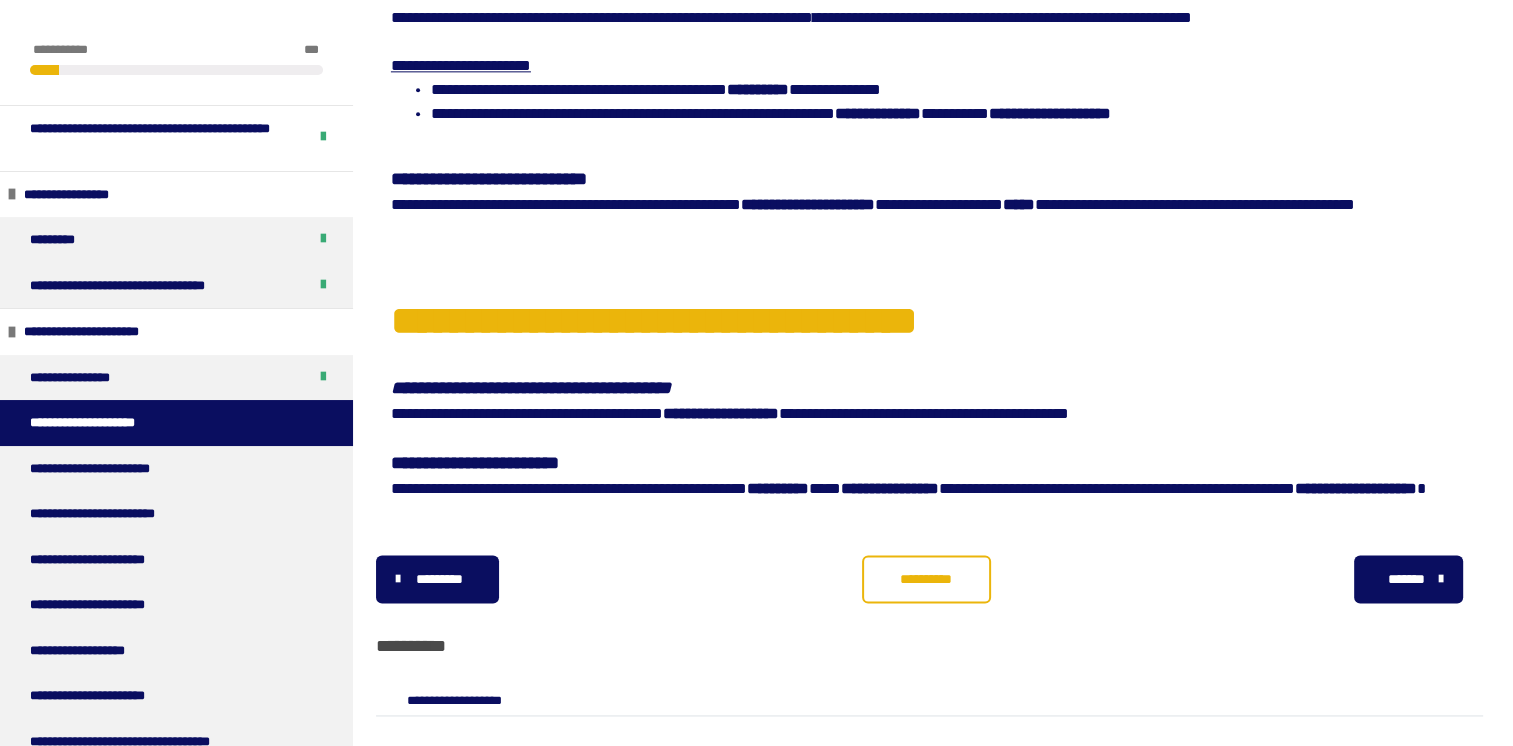 scroll, scrollTop: 2792, scrollLeft: 0, axis: vertical 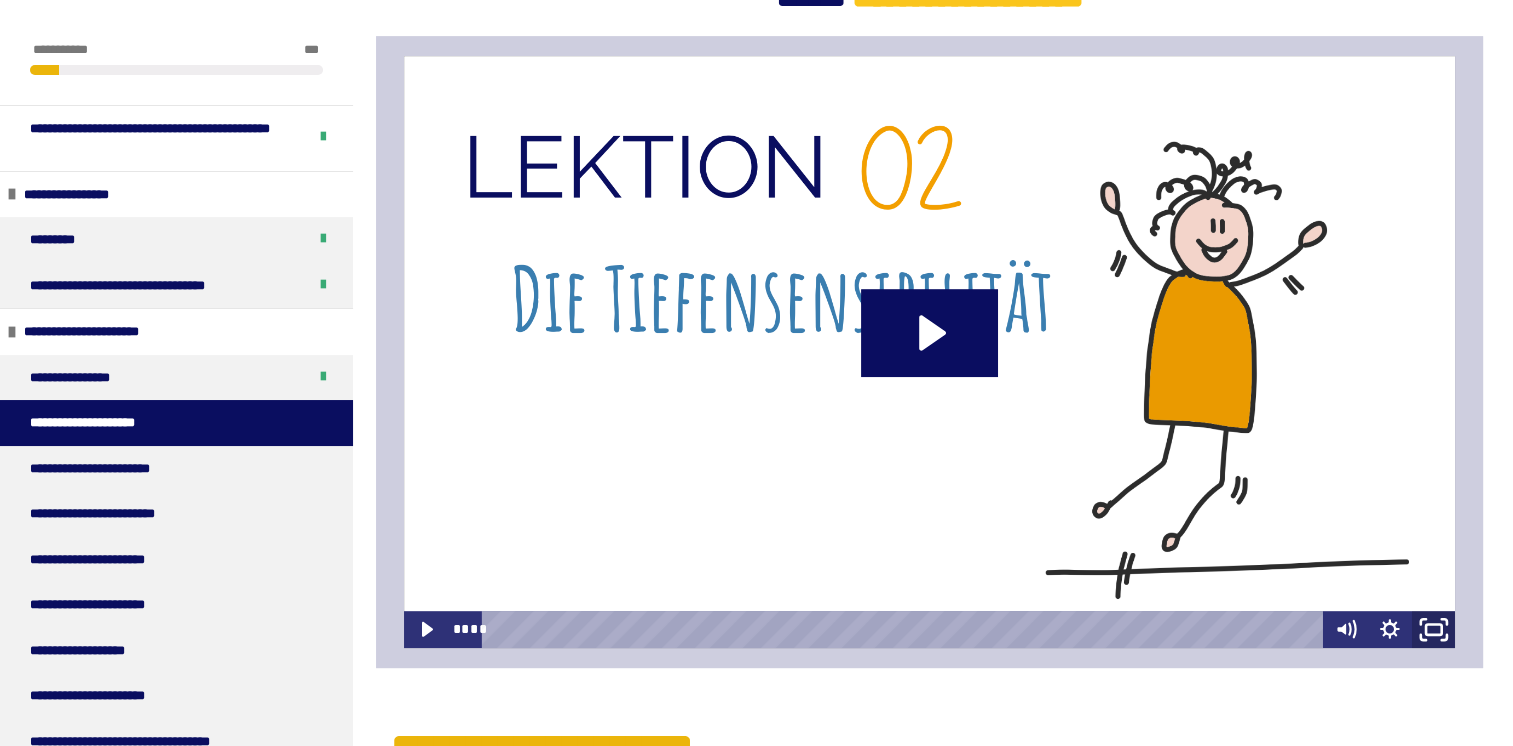 click 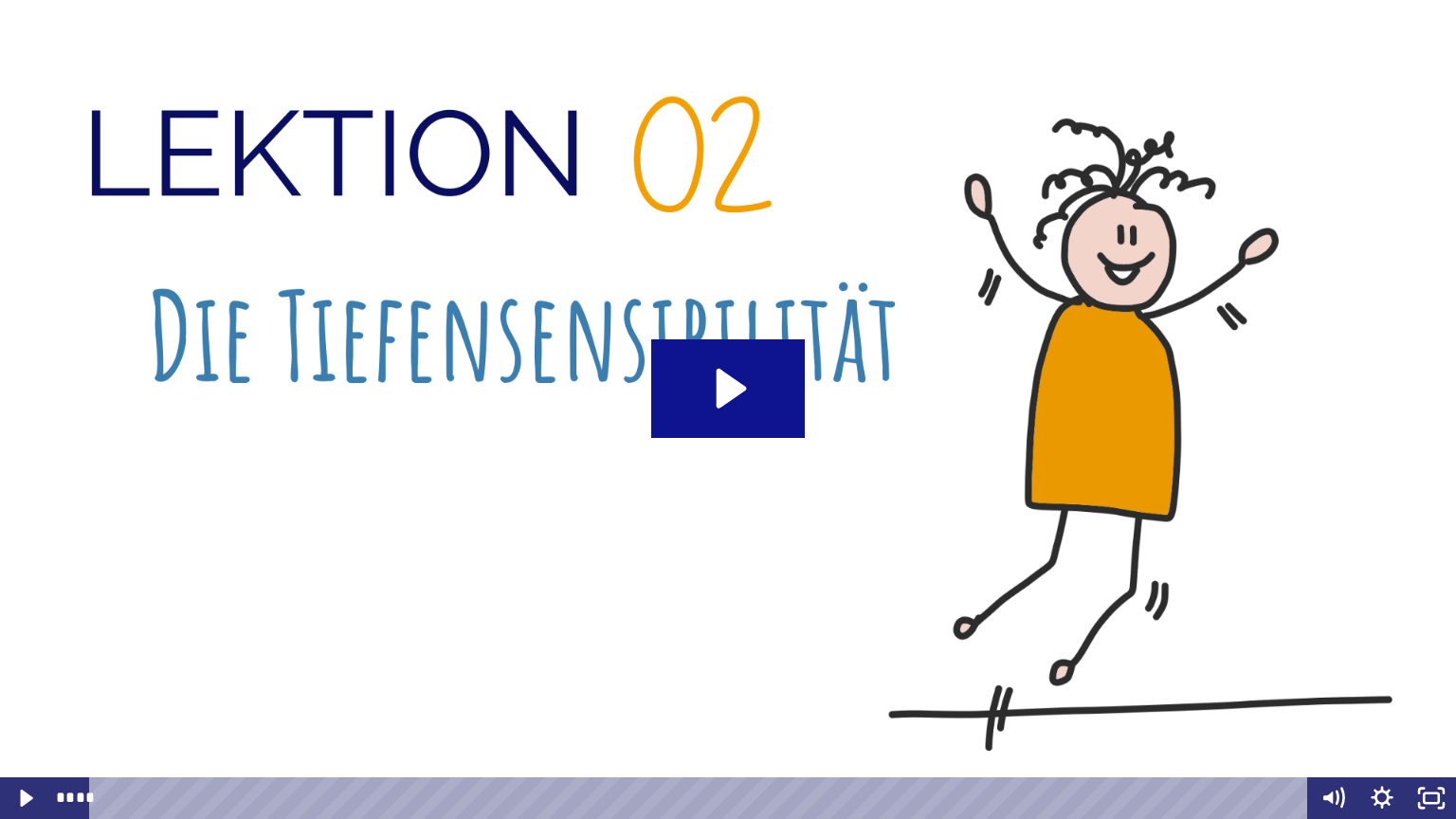 click 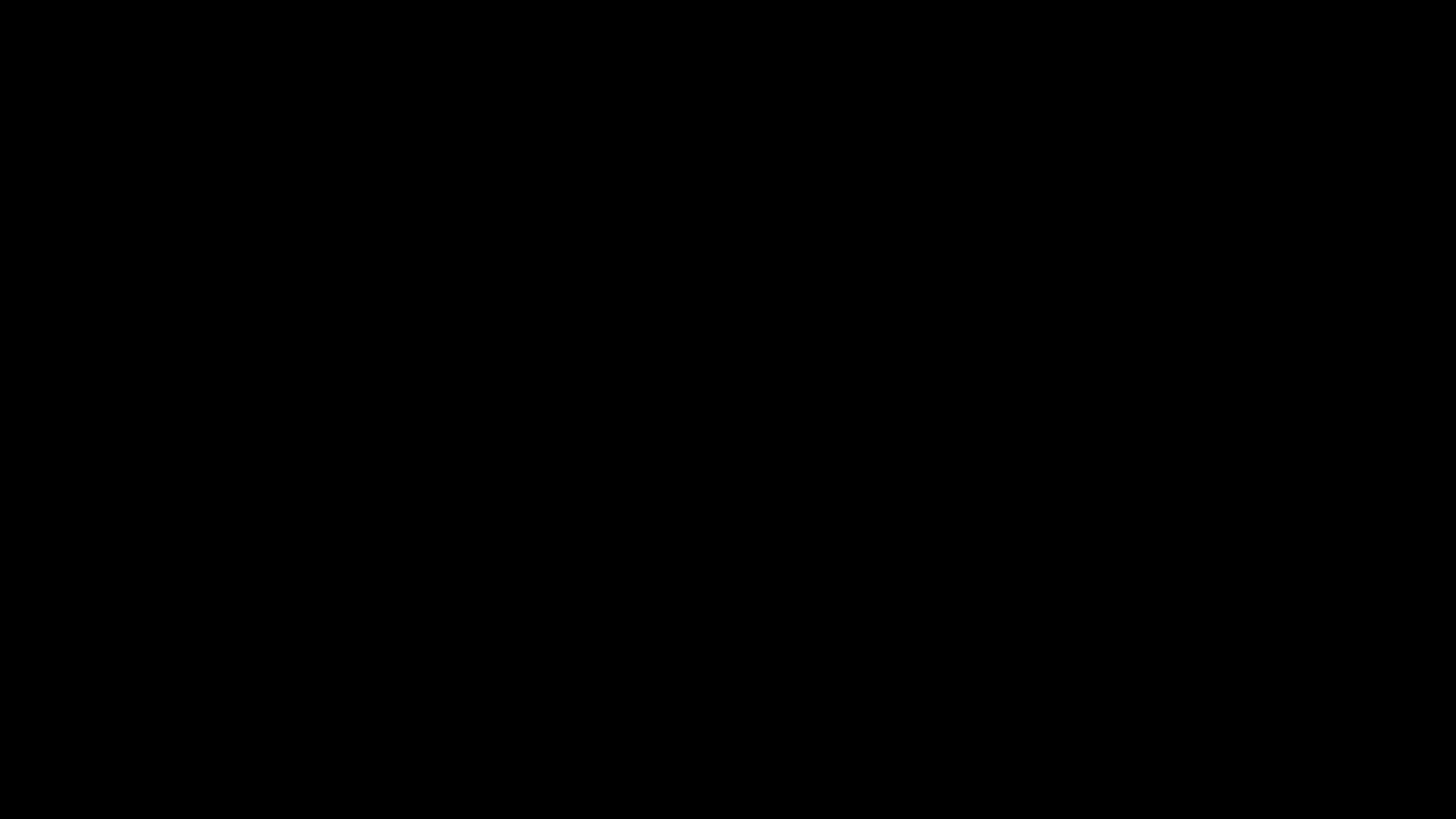 type 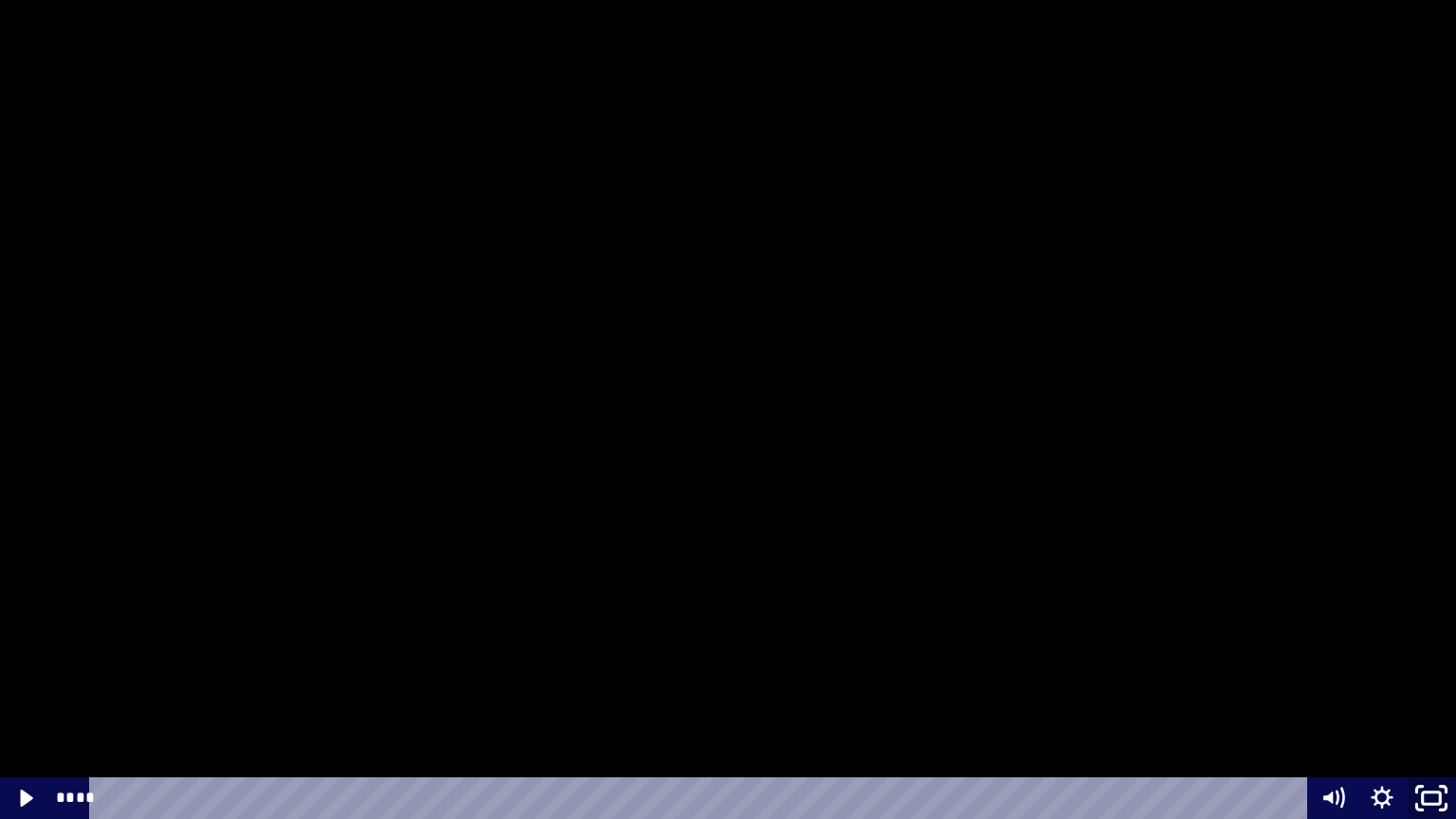 click 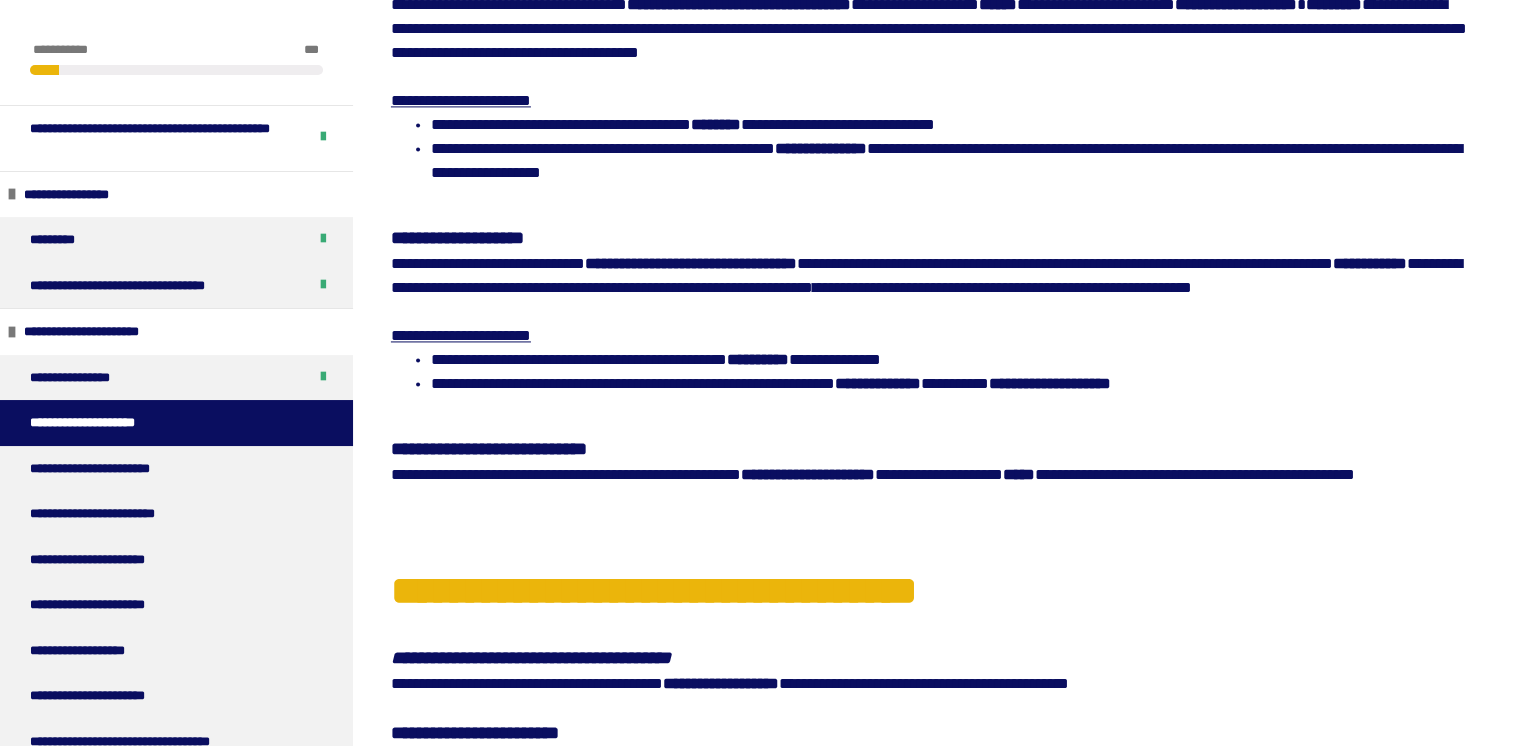 scroll, scrollTop: 2898, scrollLeft: 0, axis: vertical 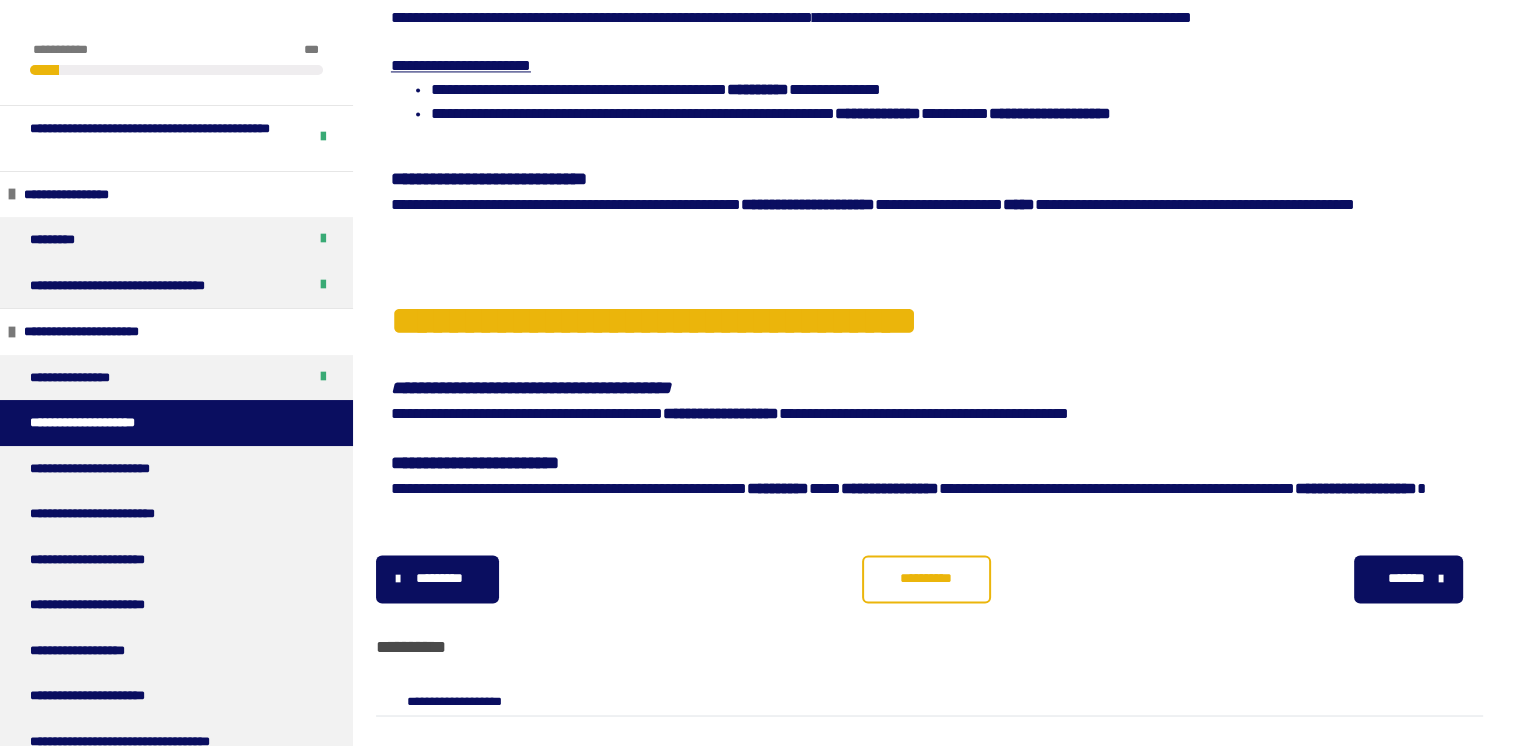 click on "**********" at bounding box center [926, 578] 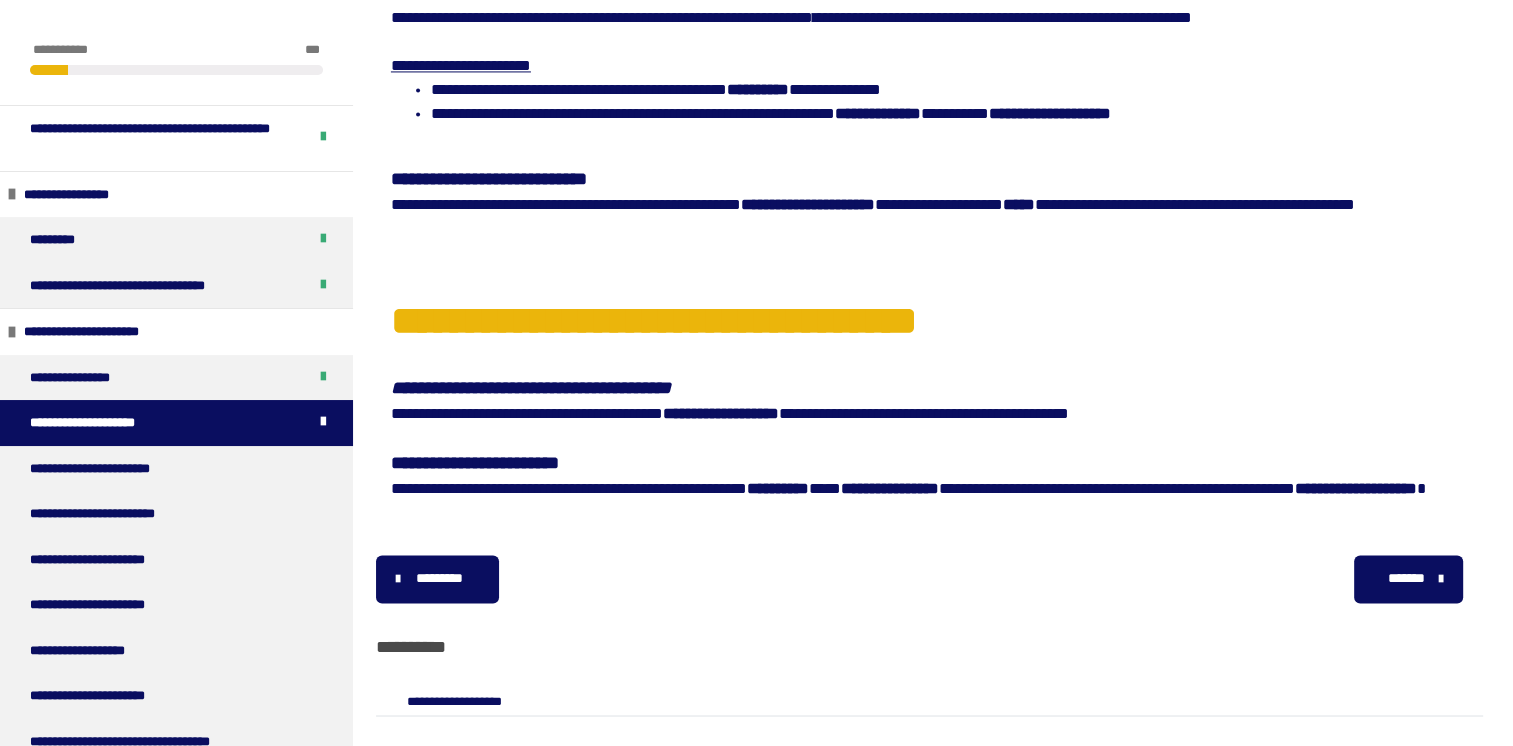 click on "*******" at bounding box center (1408, 579) 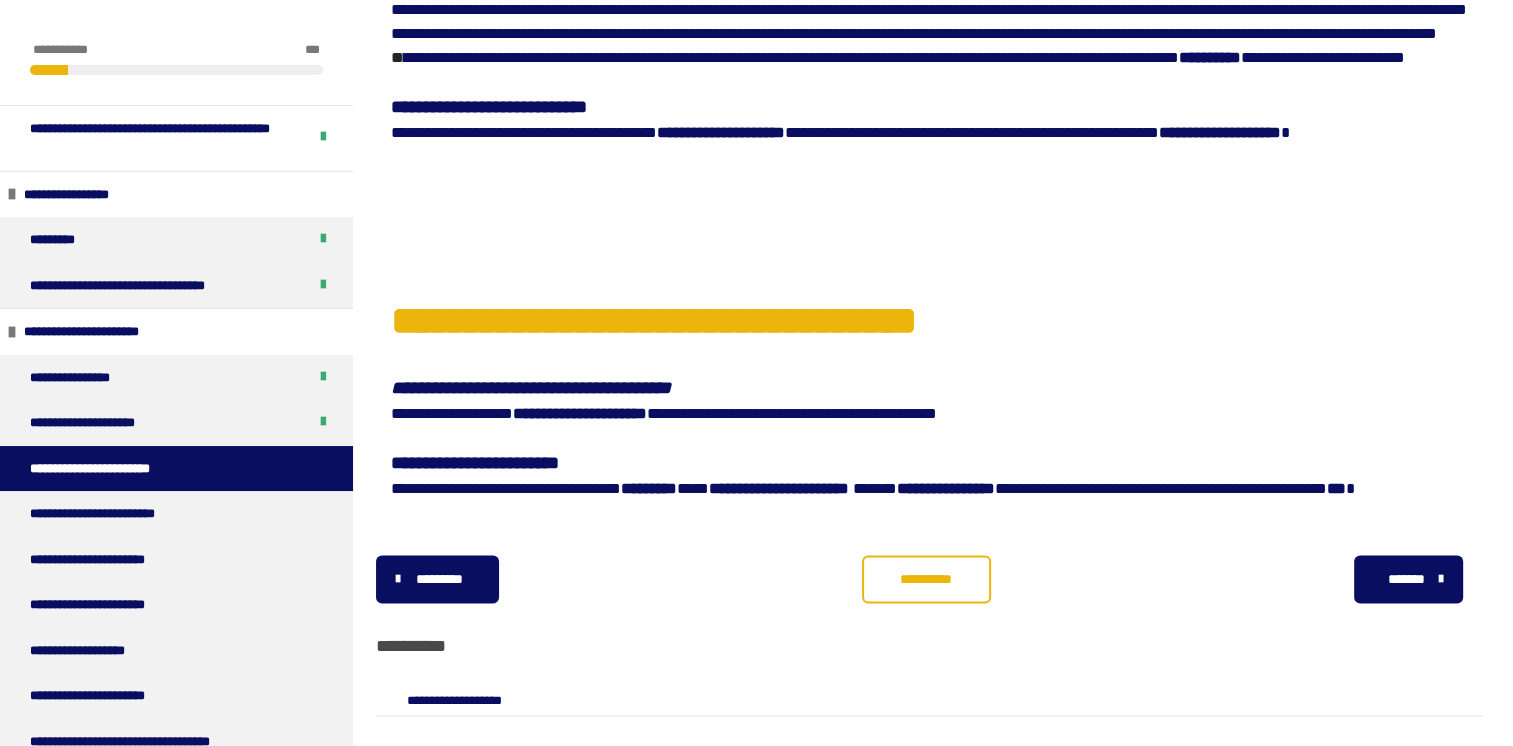 scroll, scrollTop: 2638, scrollLeft: 0, axis: vertical 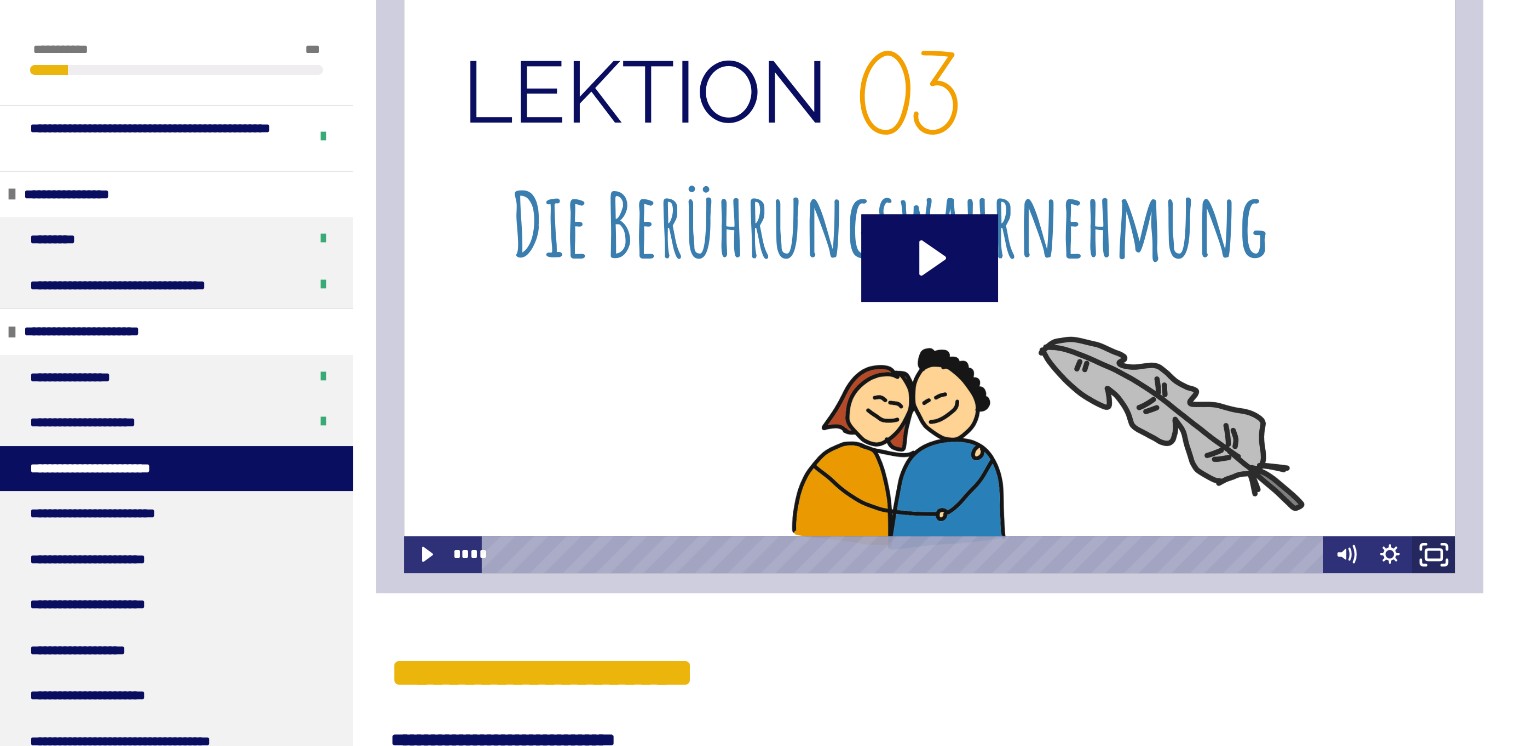 click 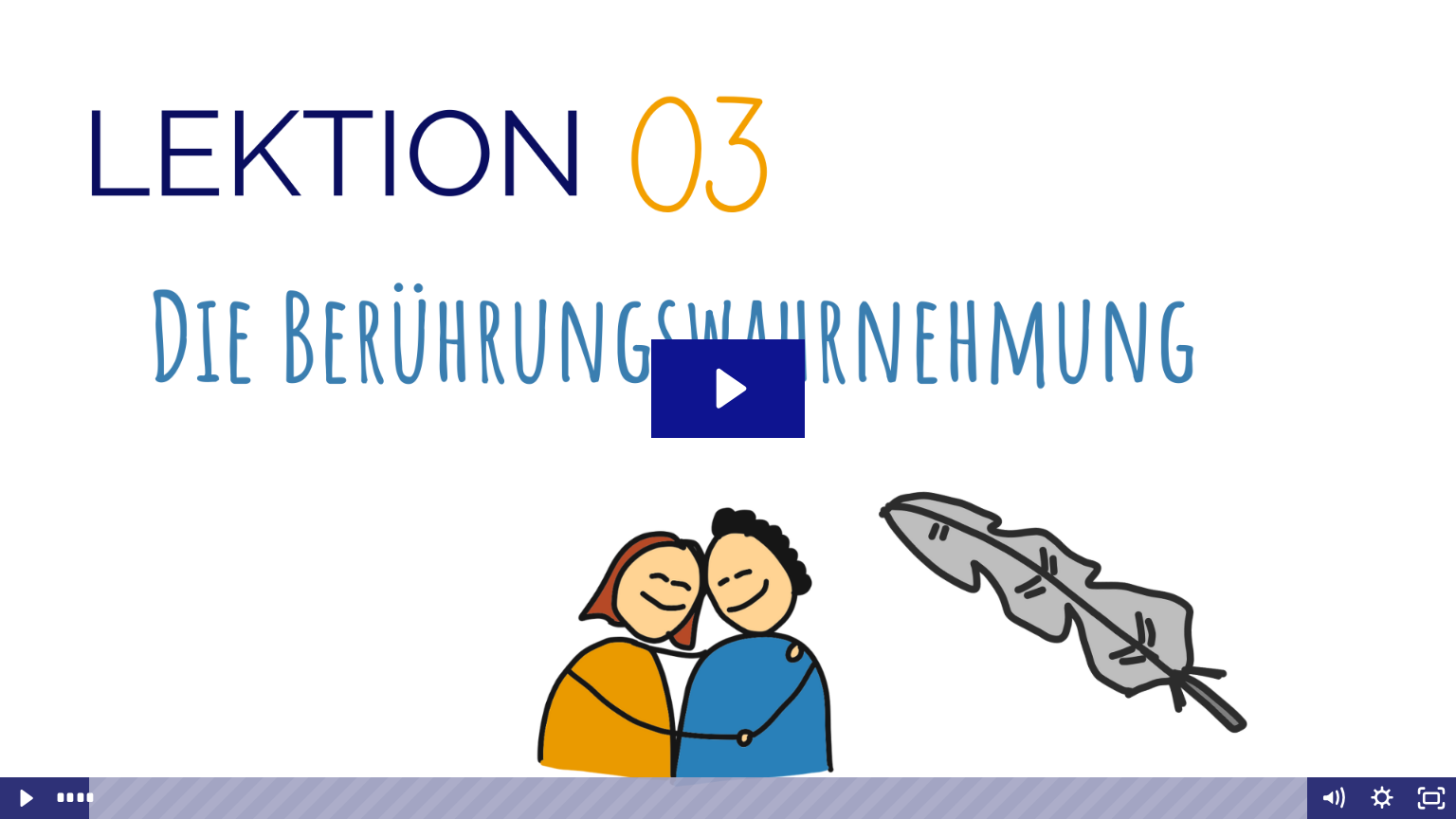 click 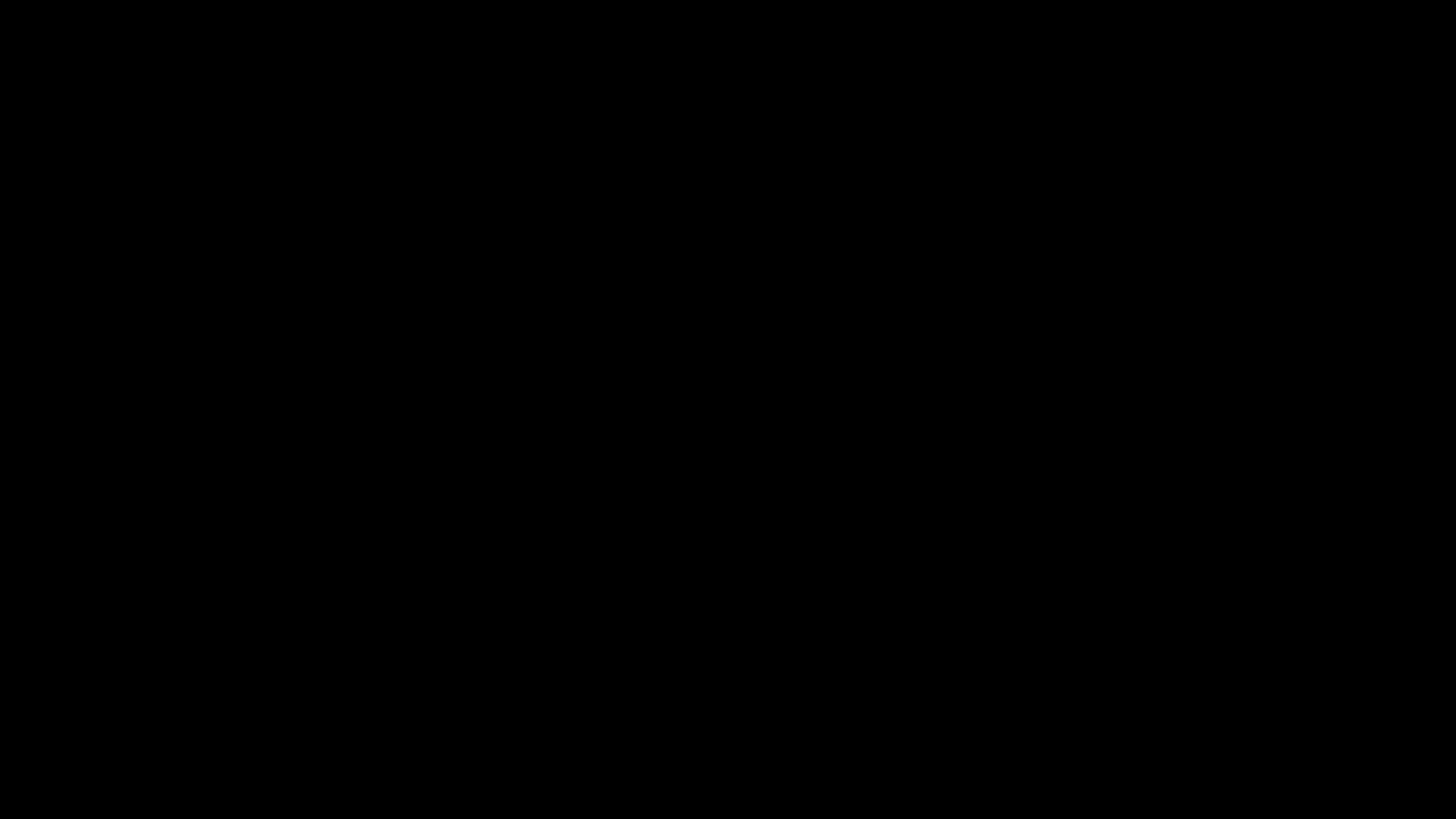 type 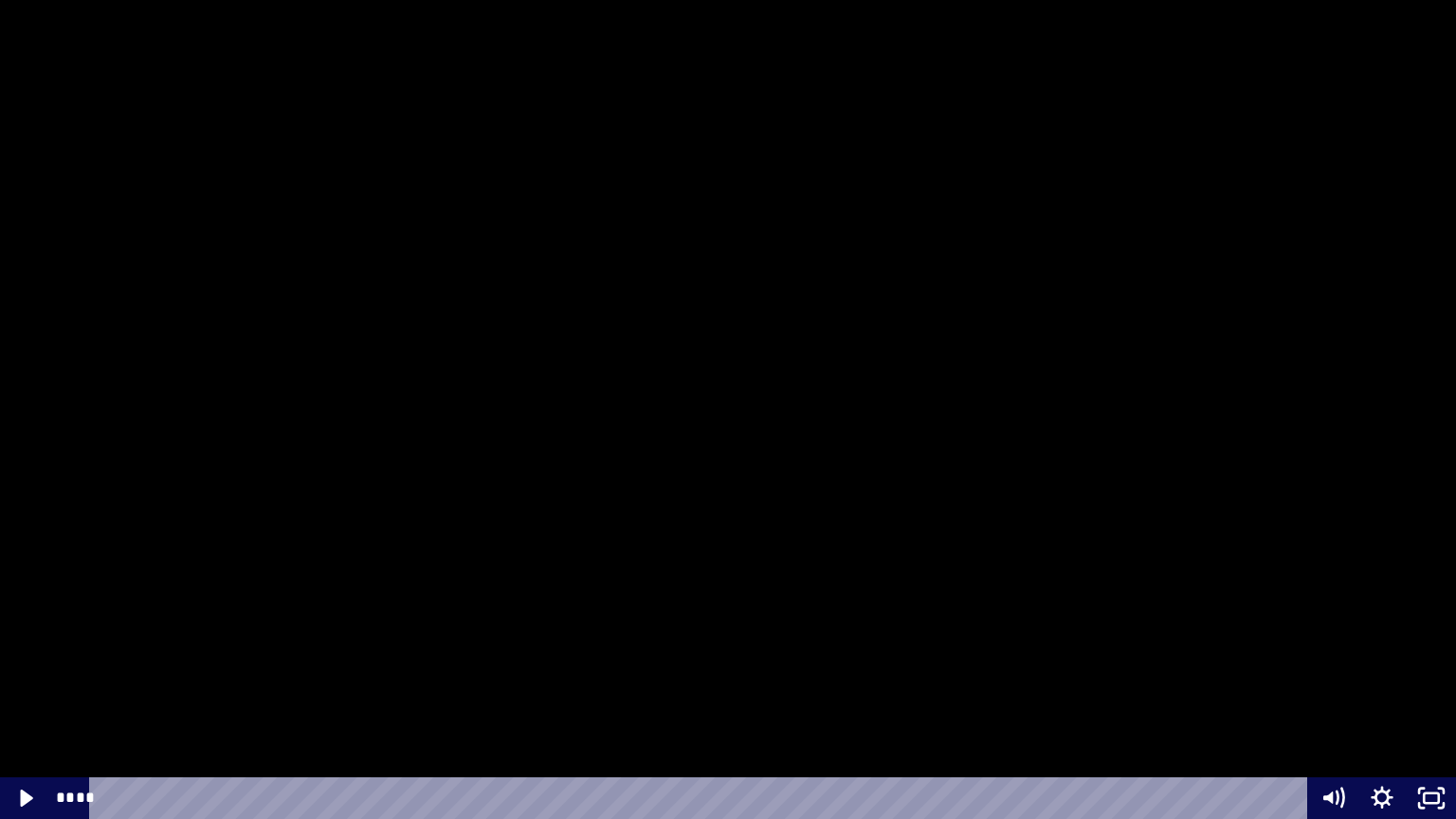 click at bounding box center (0, 0) 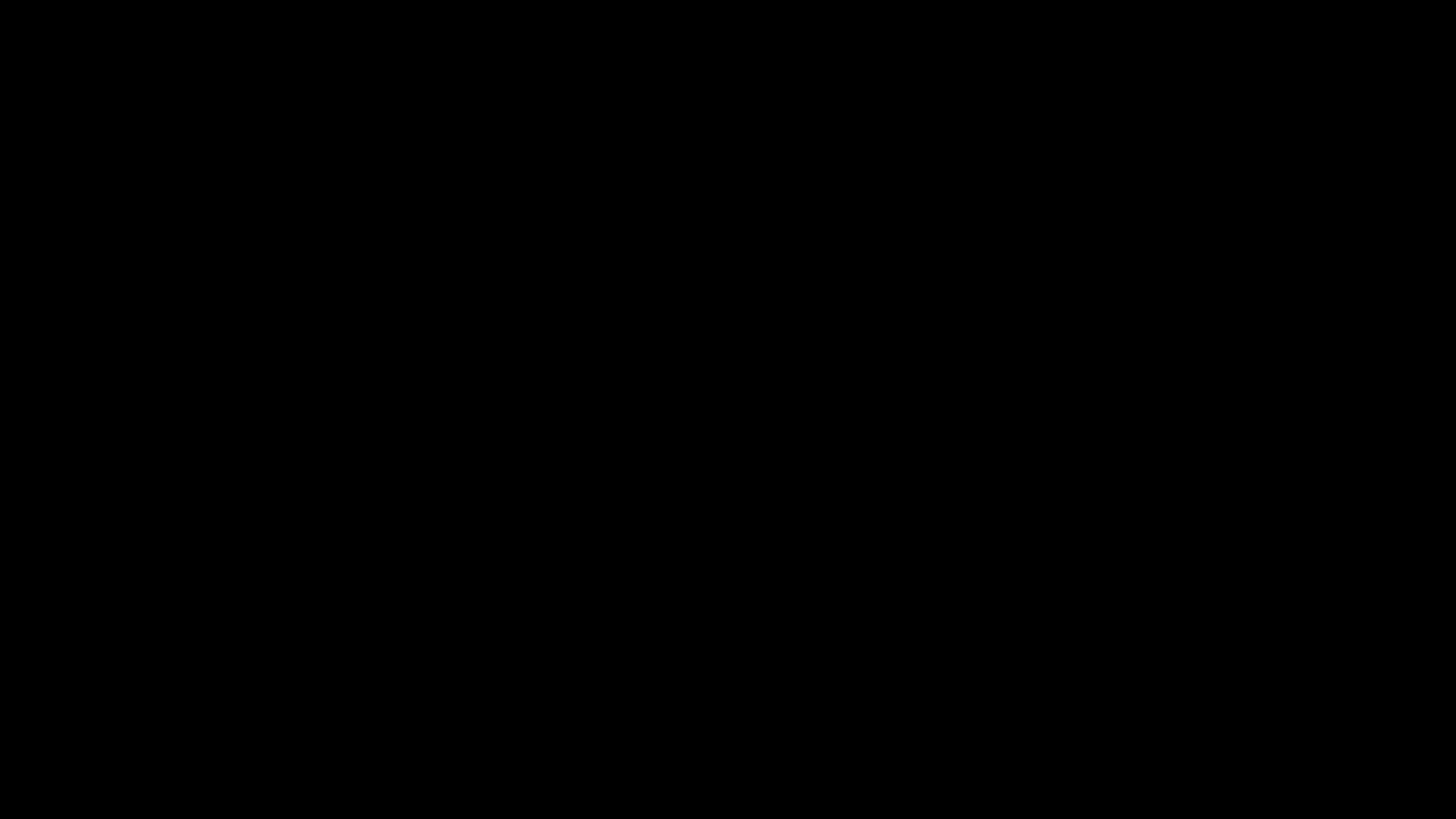 click at bounding box center (0, 0) 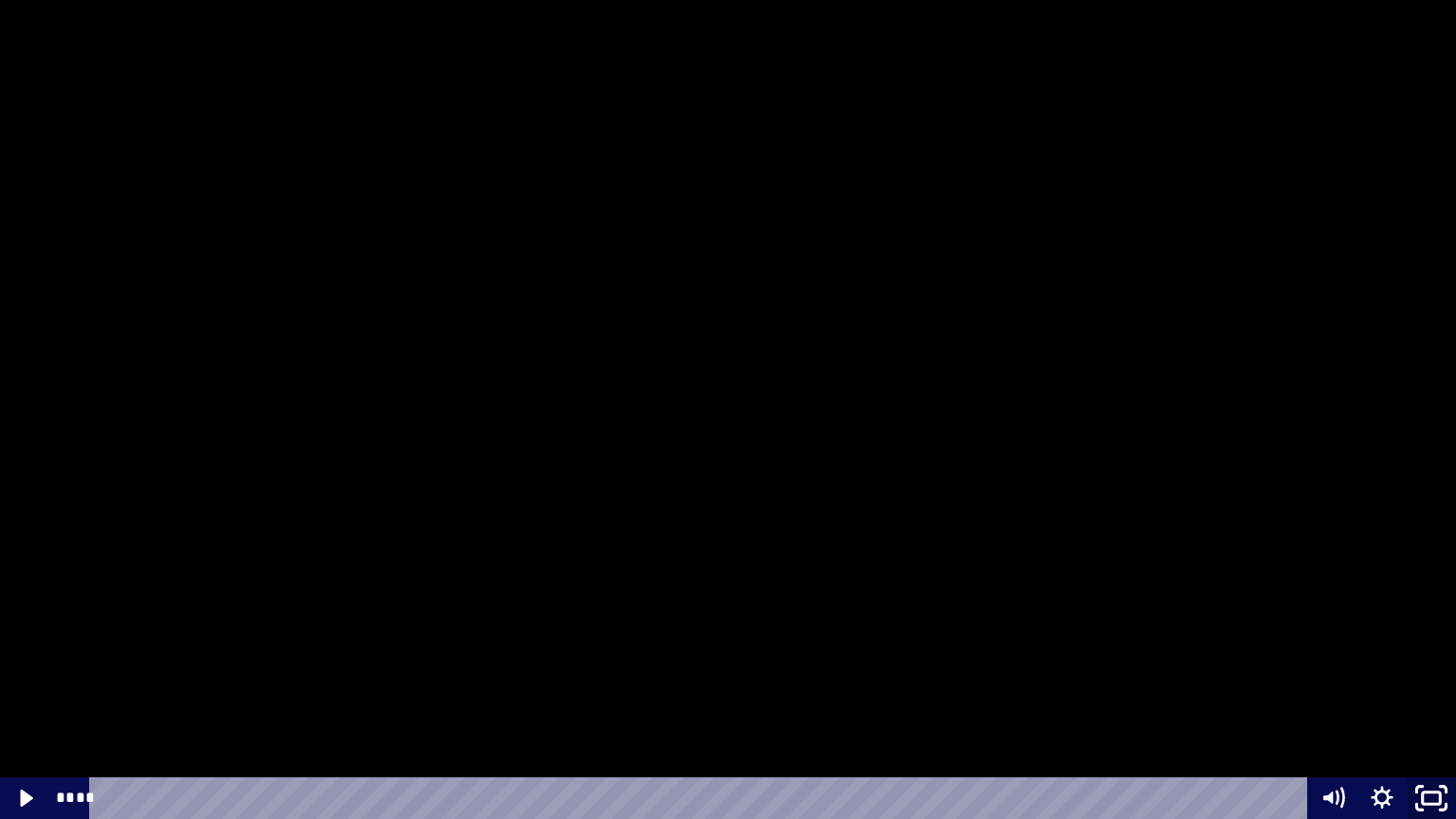 click 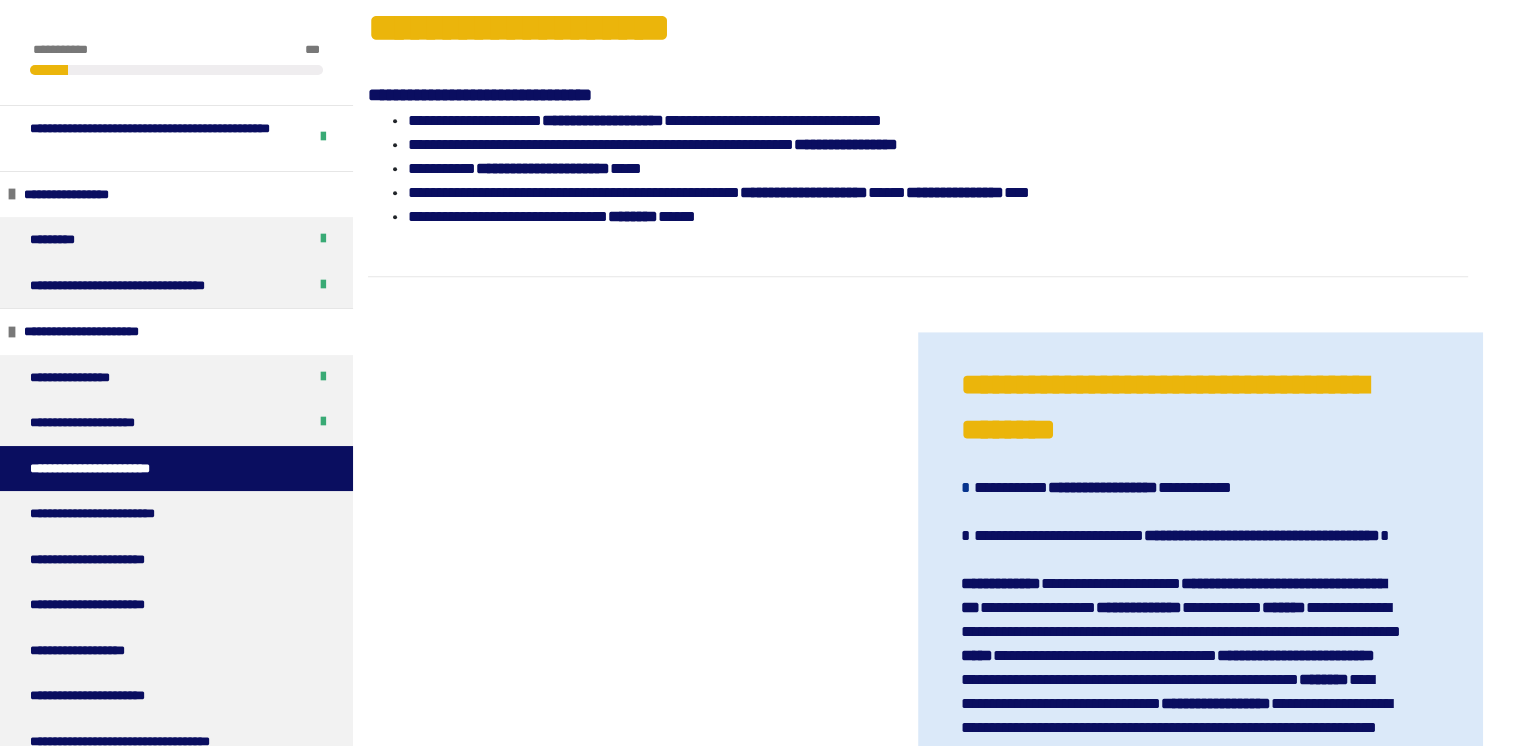 scroll, scrollTop: 1518, scrollLeft: 0, axis: vertical 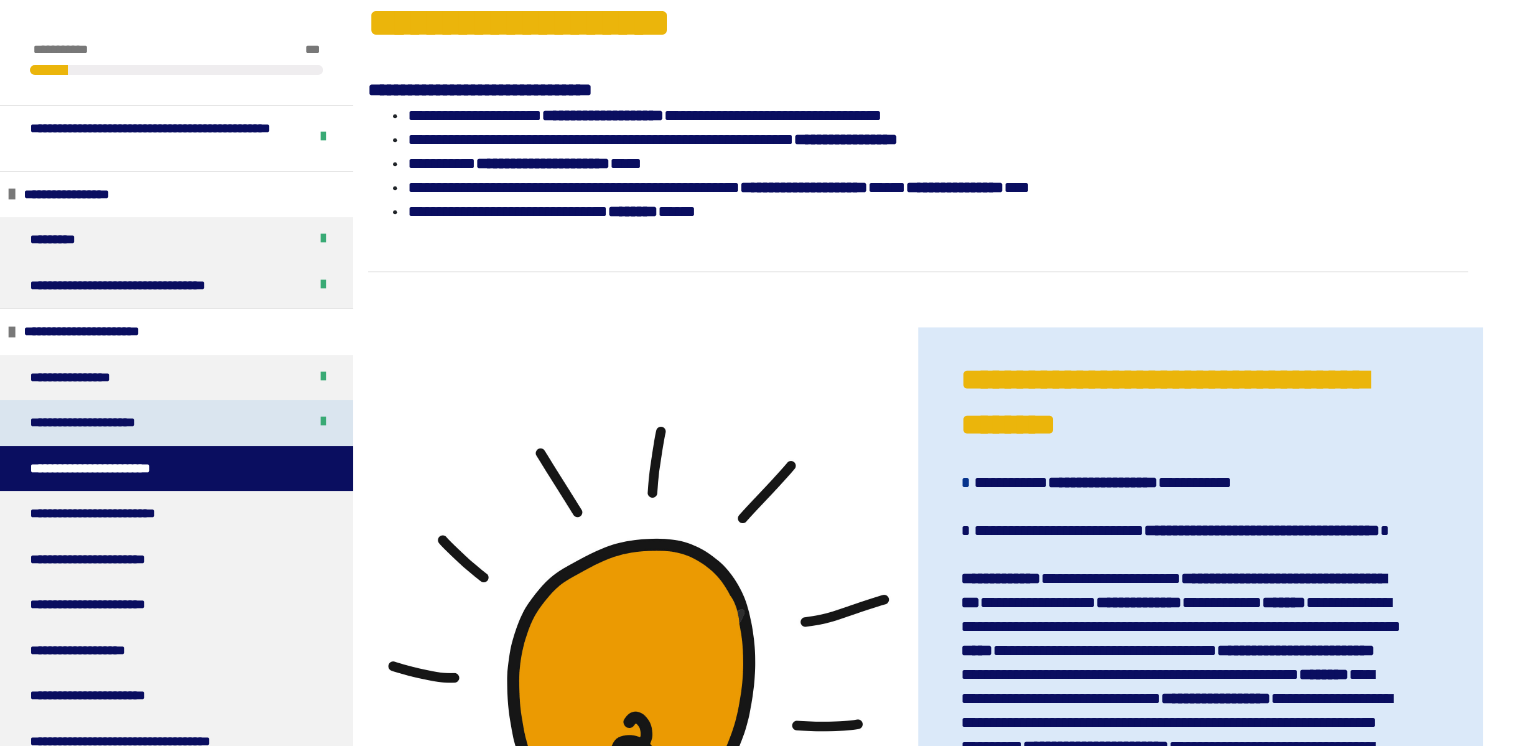 click on "**********" at bounding box center (93, 423) 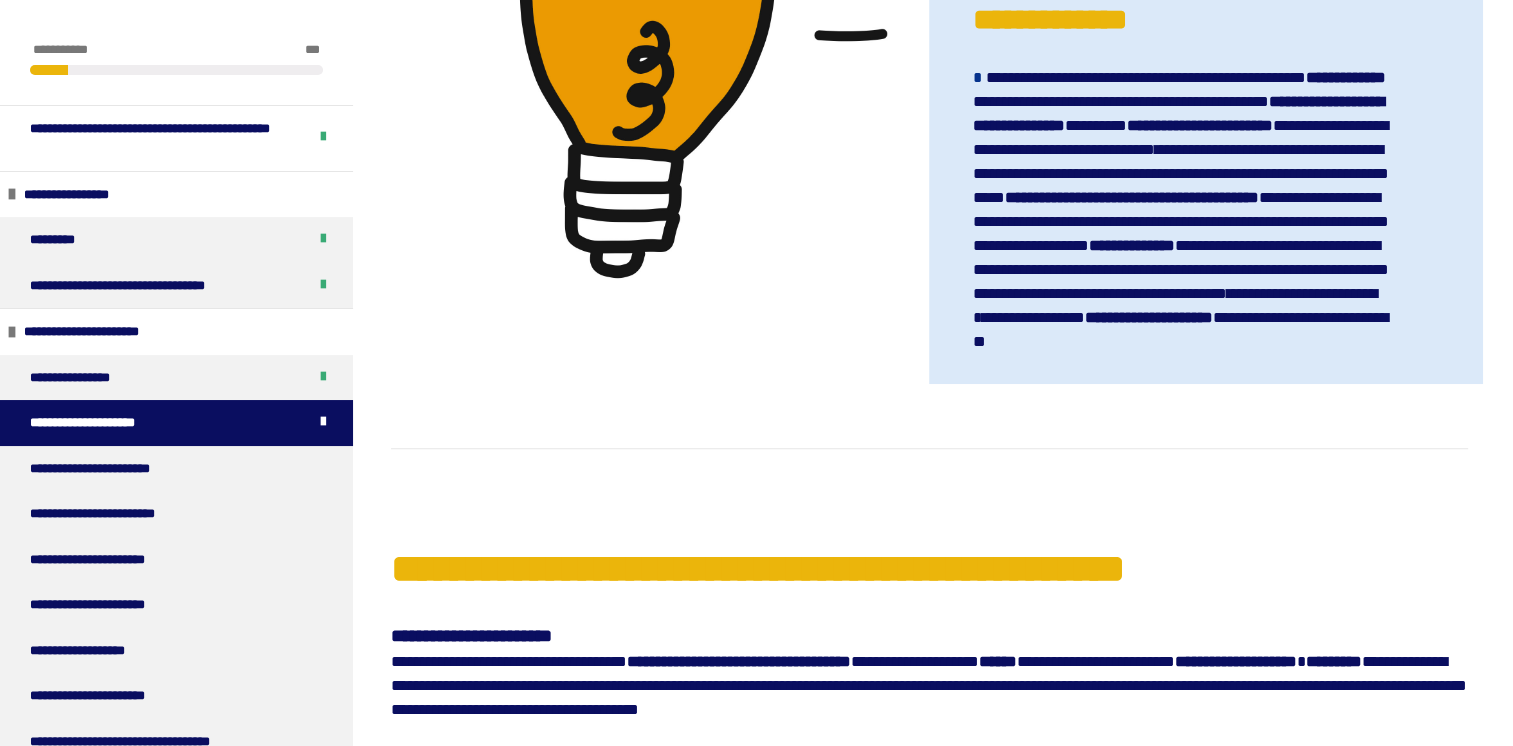 scroll, scrollTop: 2259, scrollLeft: 0, axis: vertical 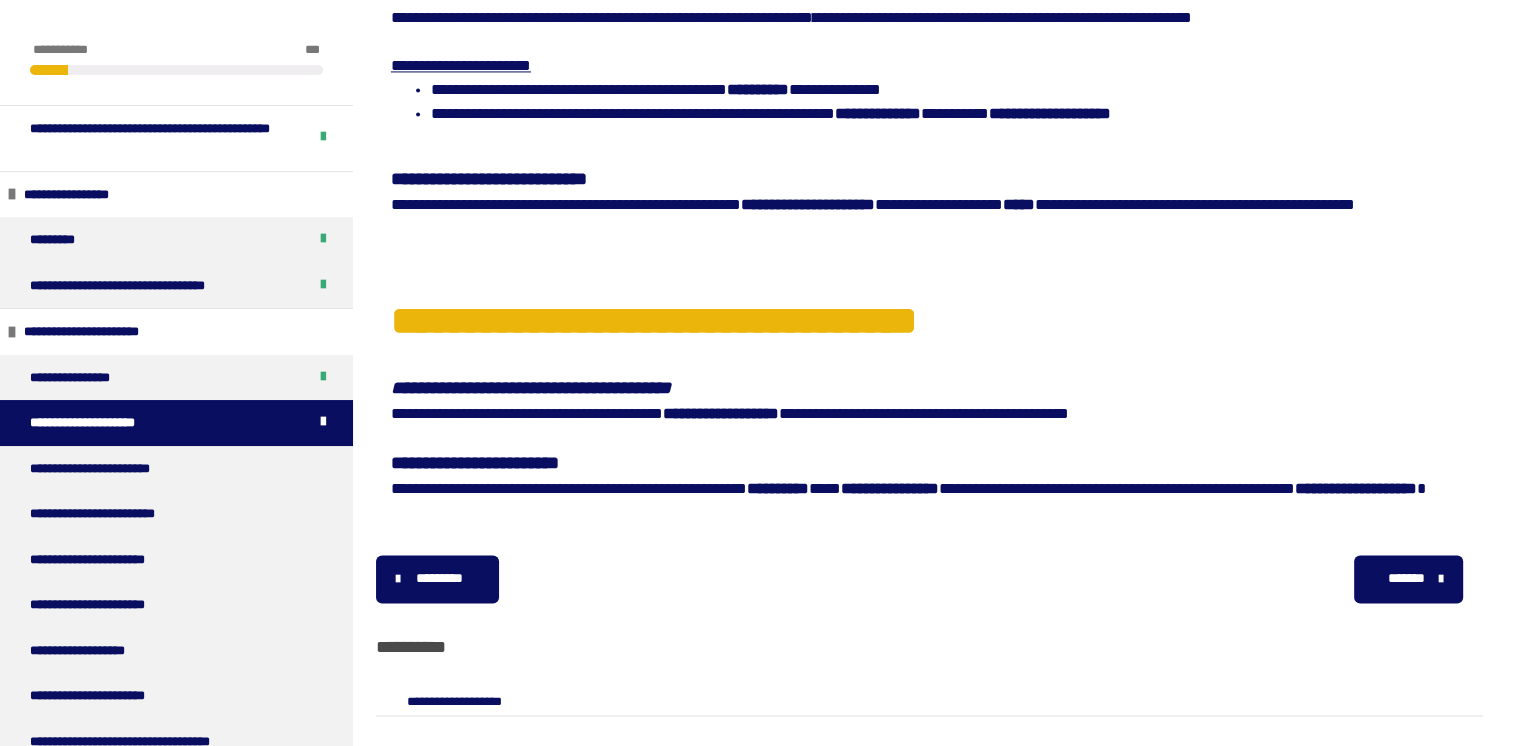 click on "*******" at bounding box center (1408, 579) 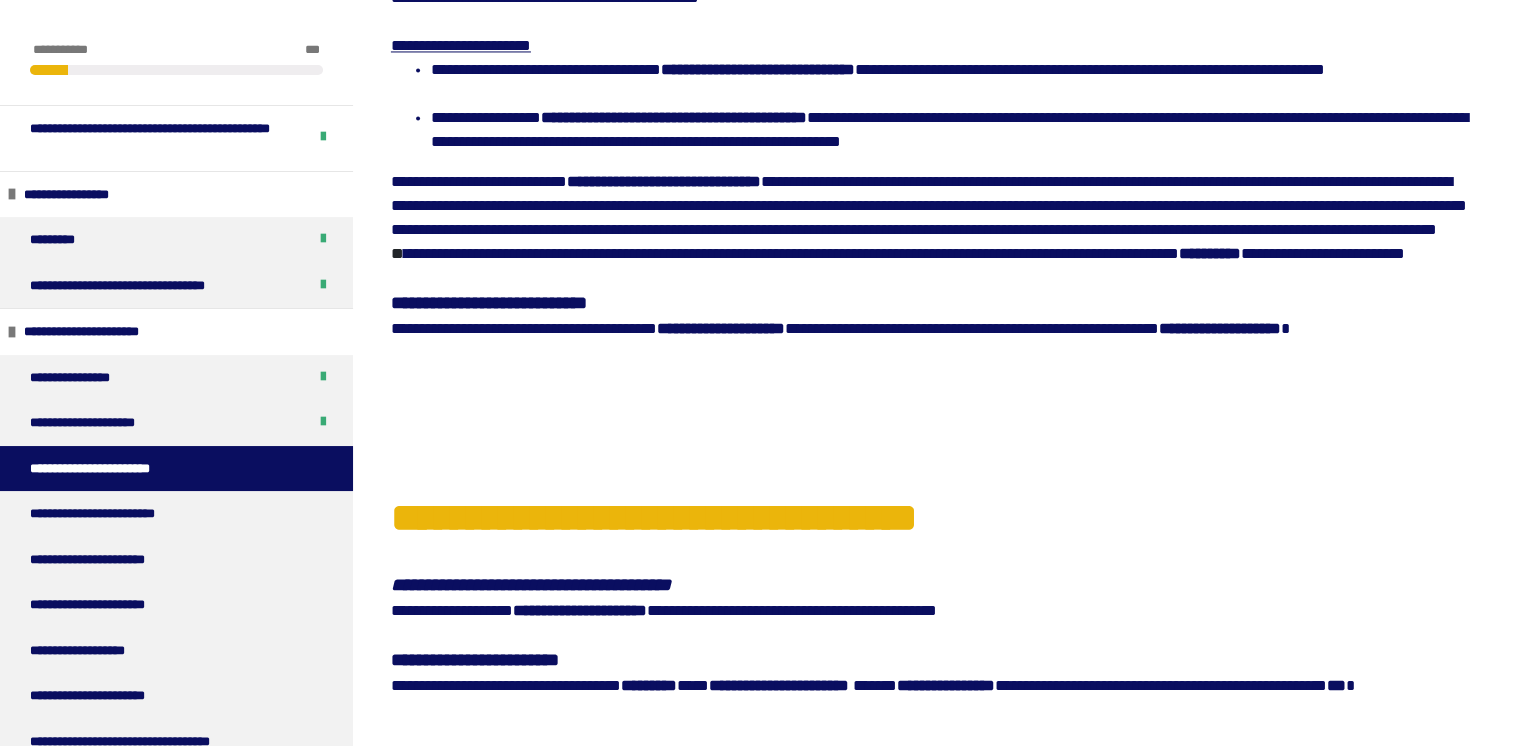 scroll, scrollTop: 3138, scrollLeft: 0, axis: vertical 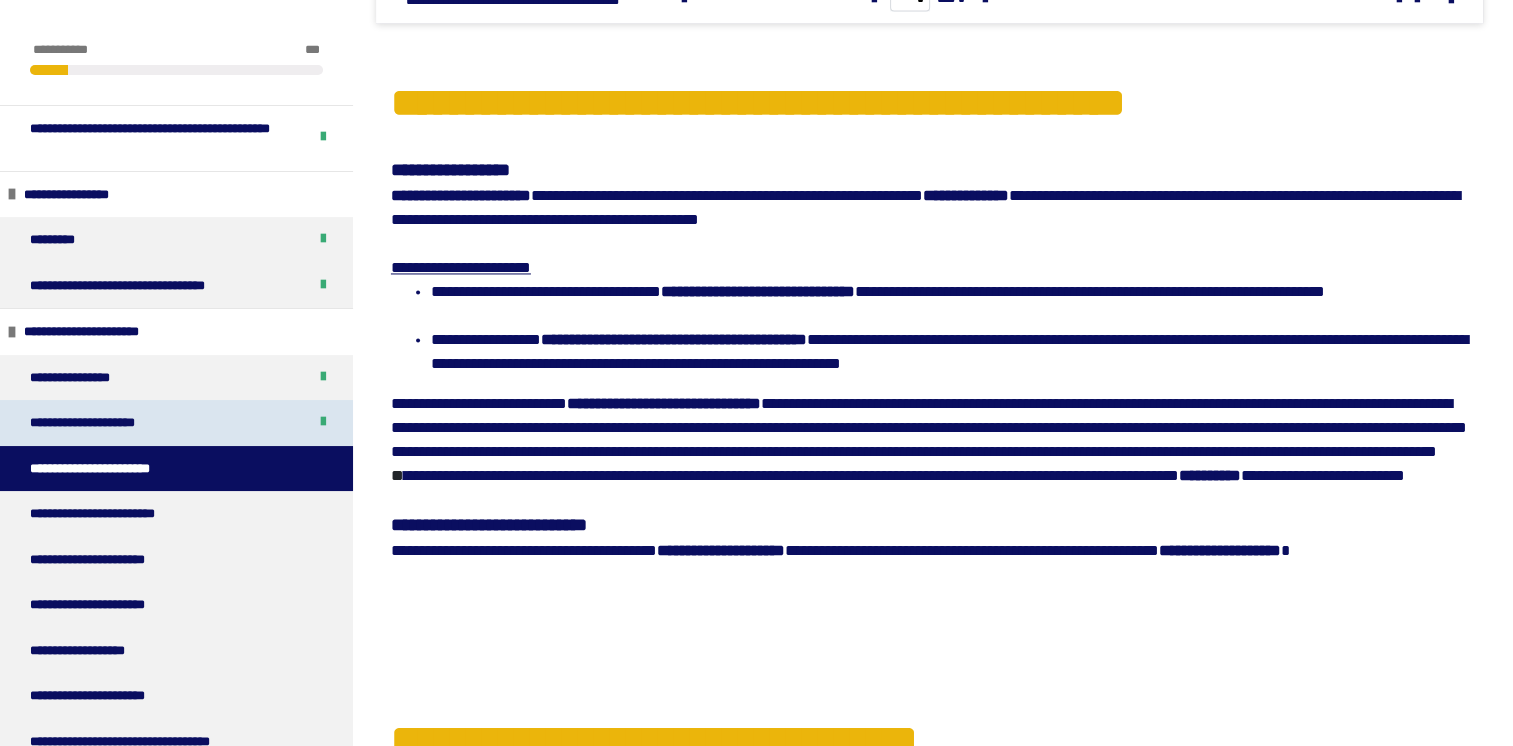 click on "**********" at bounding box center (176, 423) 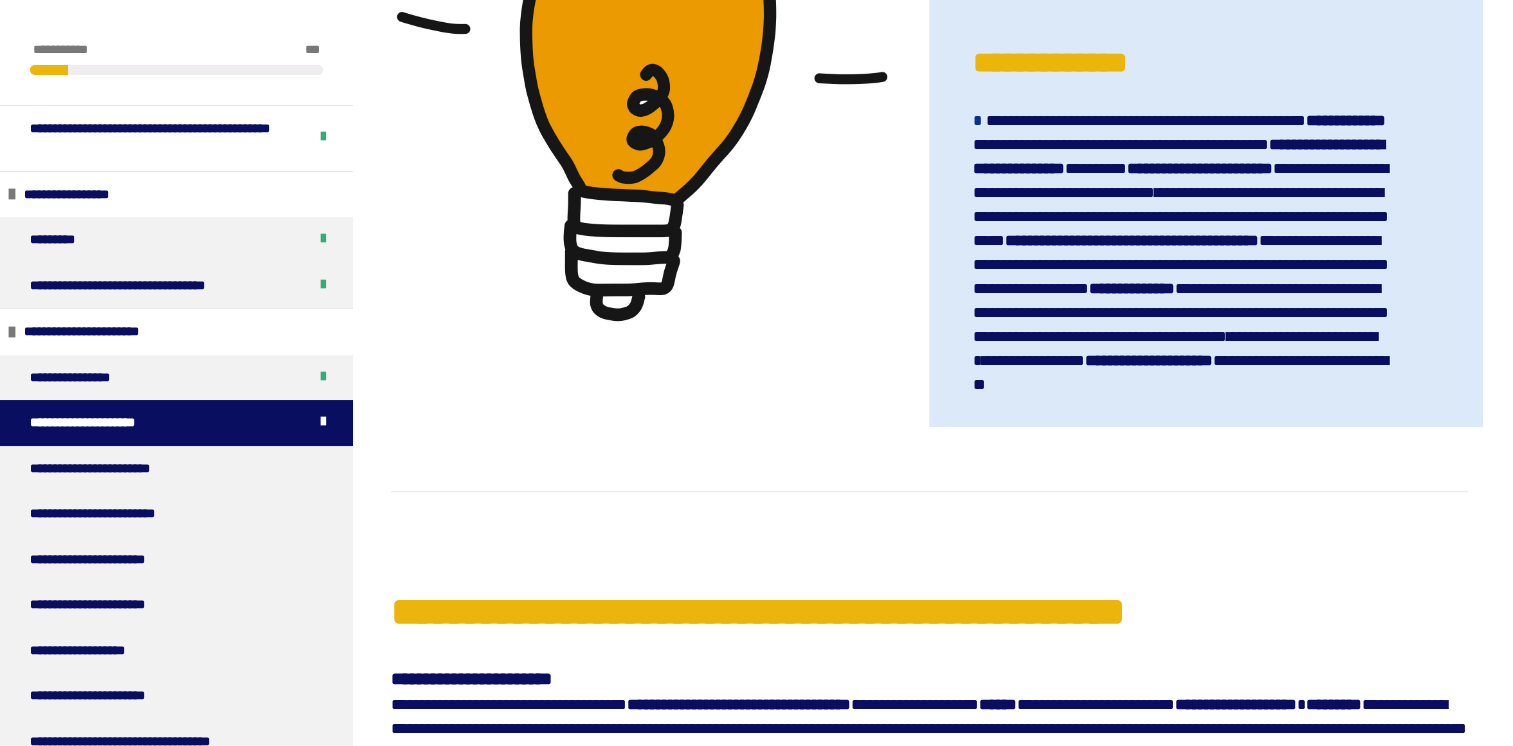 scroll, scrollTop: 2198, scrollLeft: 0, axis: vertical 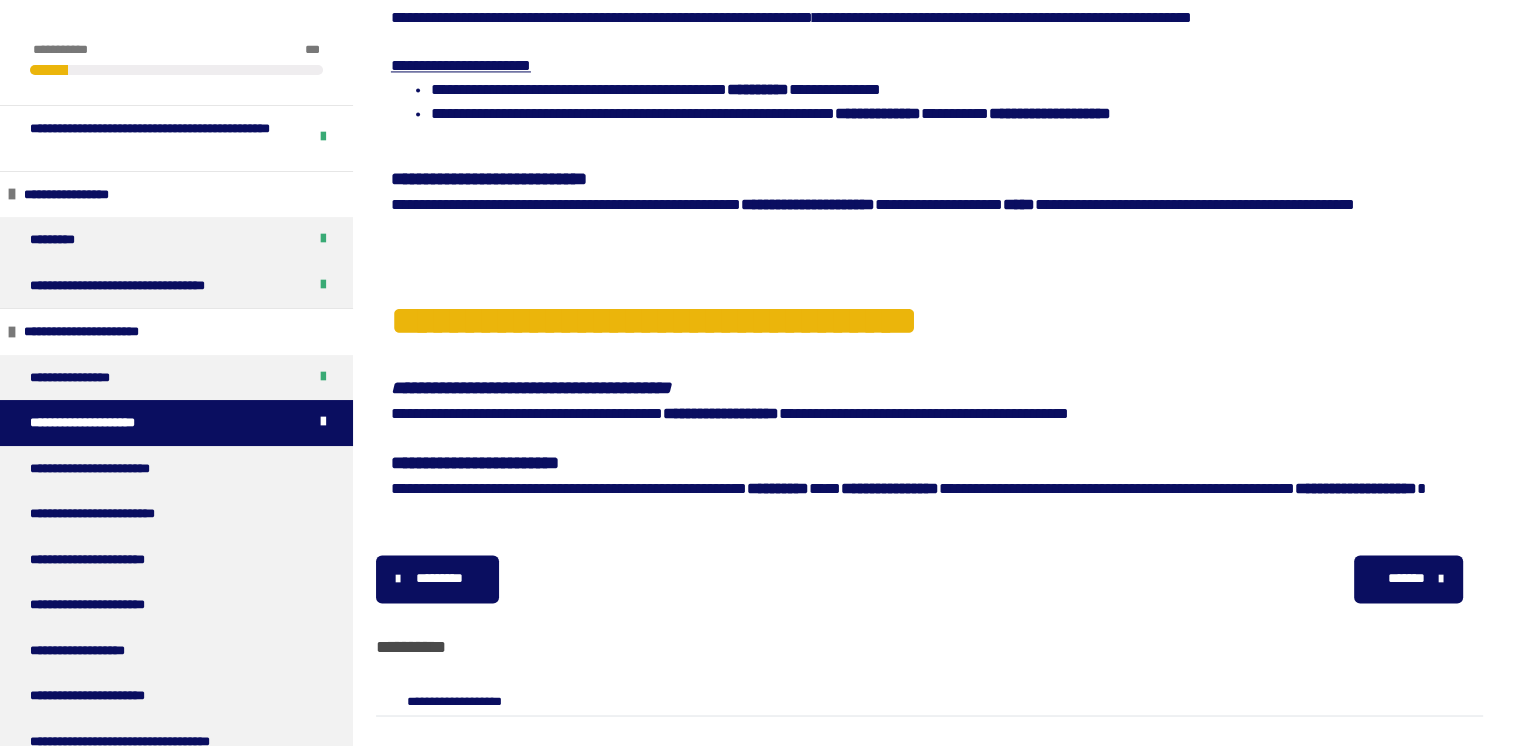 click on "*******" at bounding box center (1406, 578) 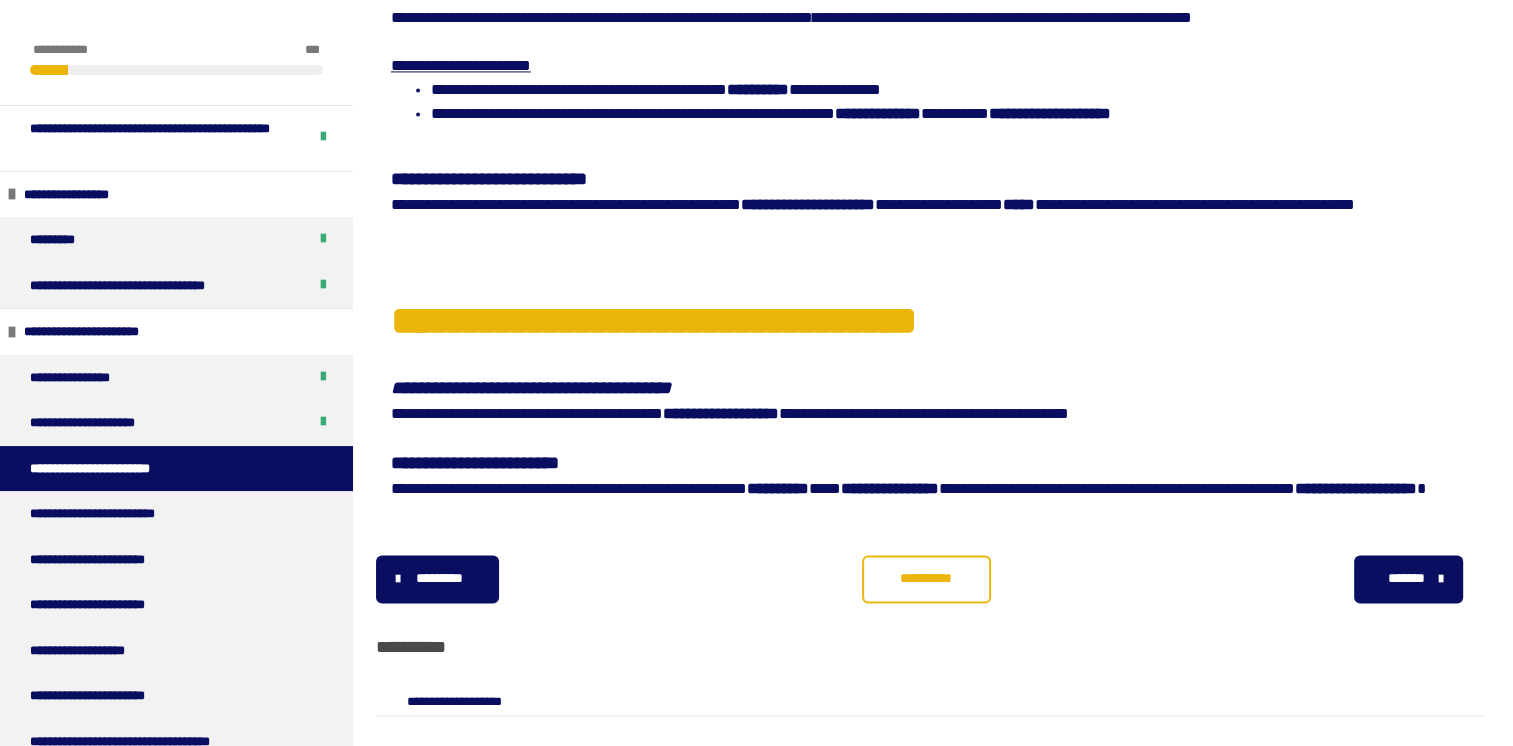 scroll, scrollTop: 3138, scrollLeft: 0, axis: vertical 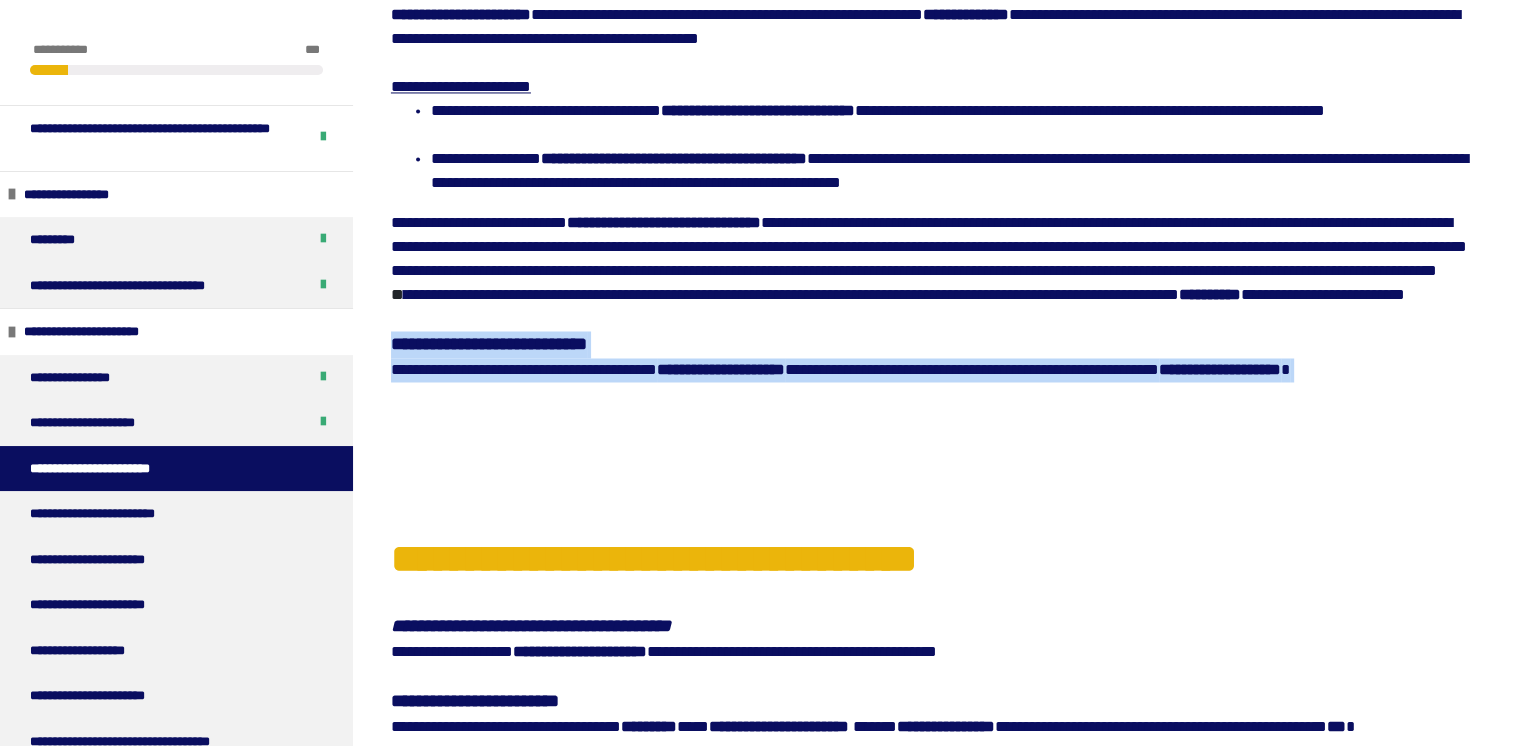 drag, startPoint x: 1512, startPoint y: 556, endPoint x: 1520, endPoint y: 604, distance: 48.6621 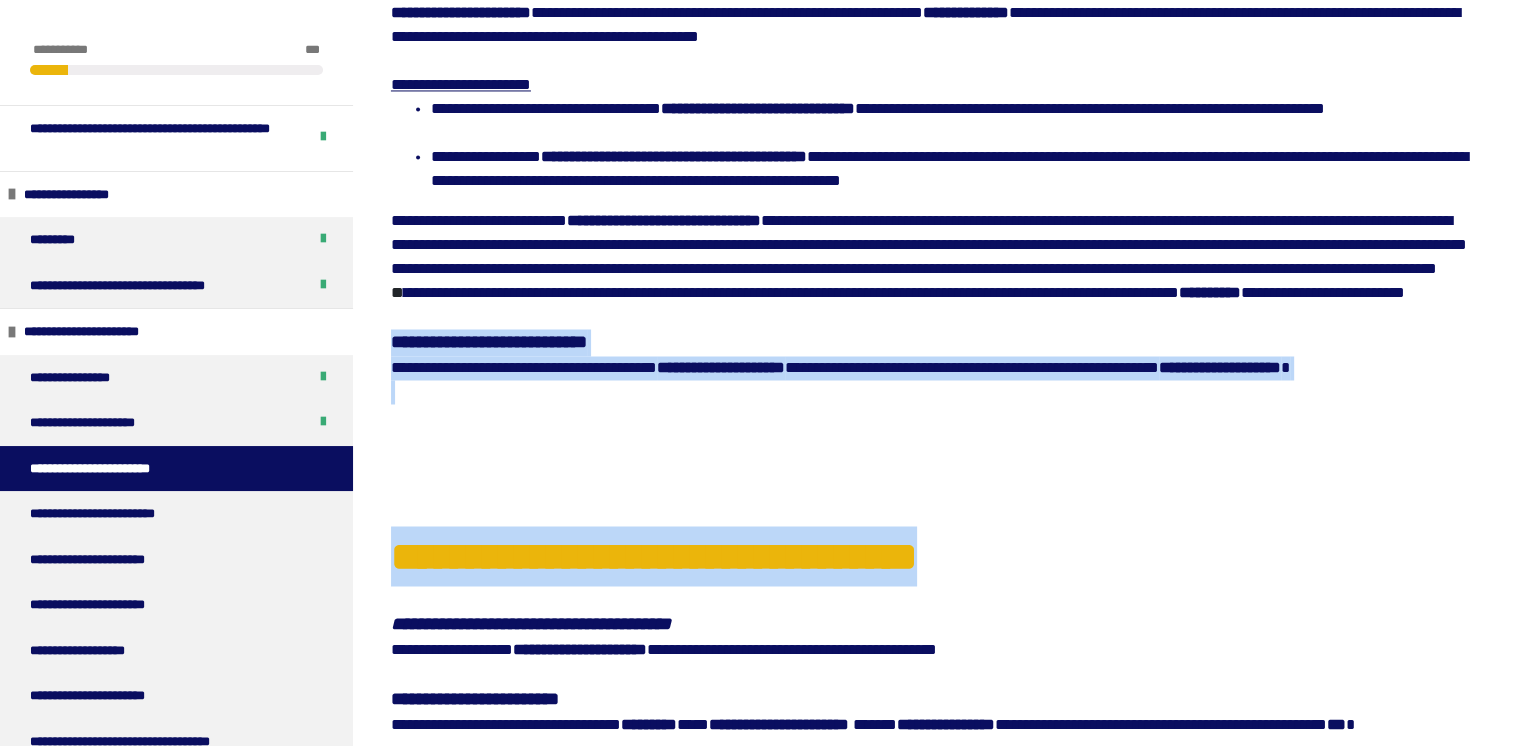 scroll, scrollTop: 3705, scrollLeft: 0, axis: vertical 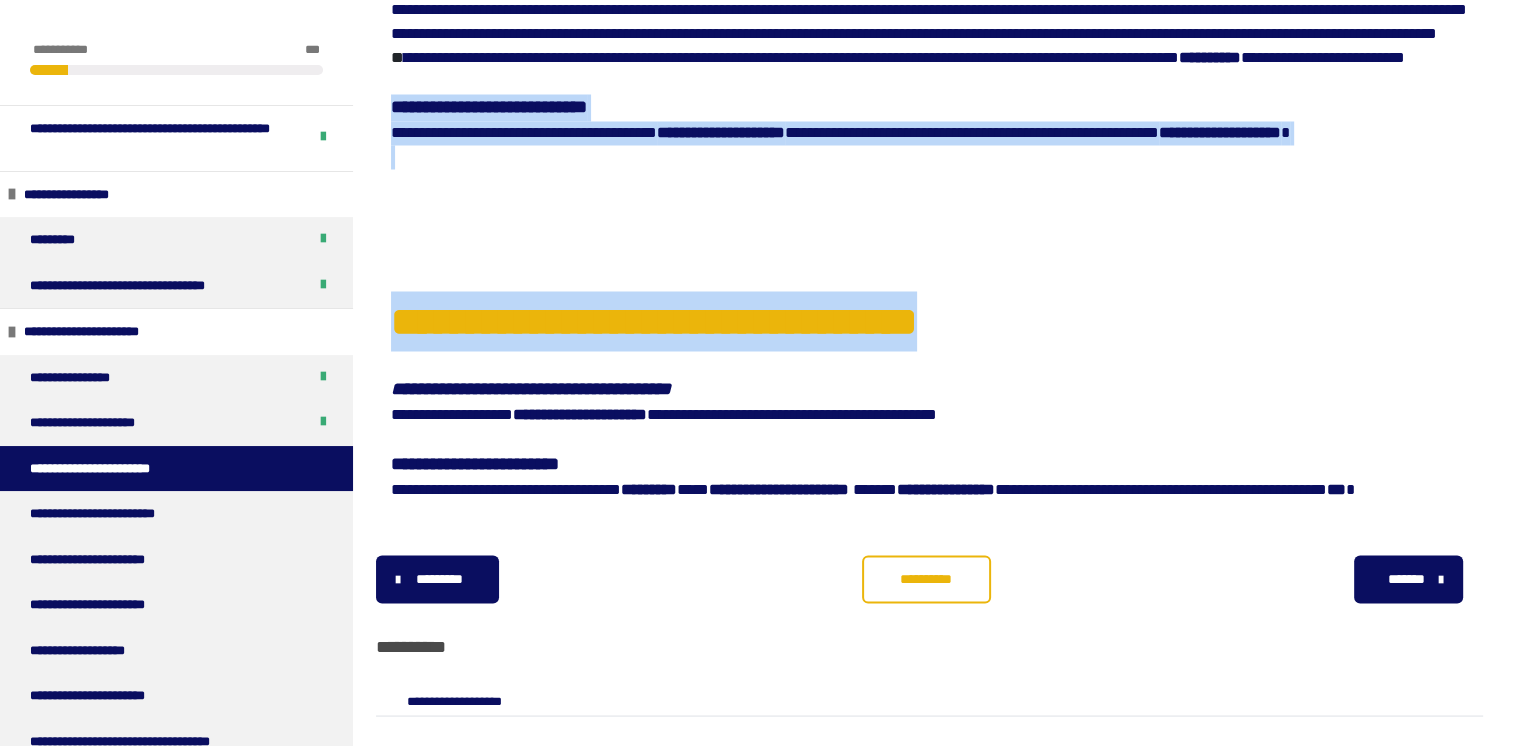 click on "**********" at bounding box center (926, 579) 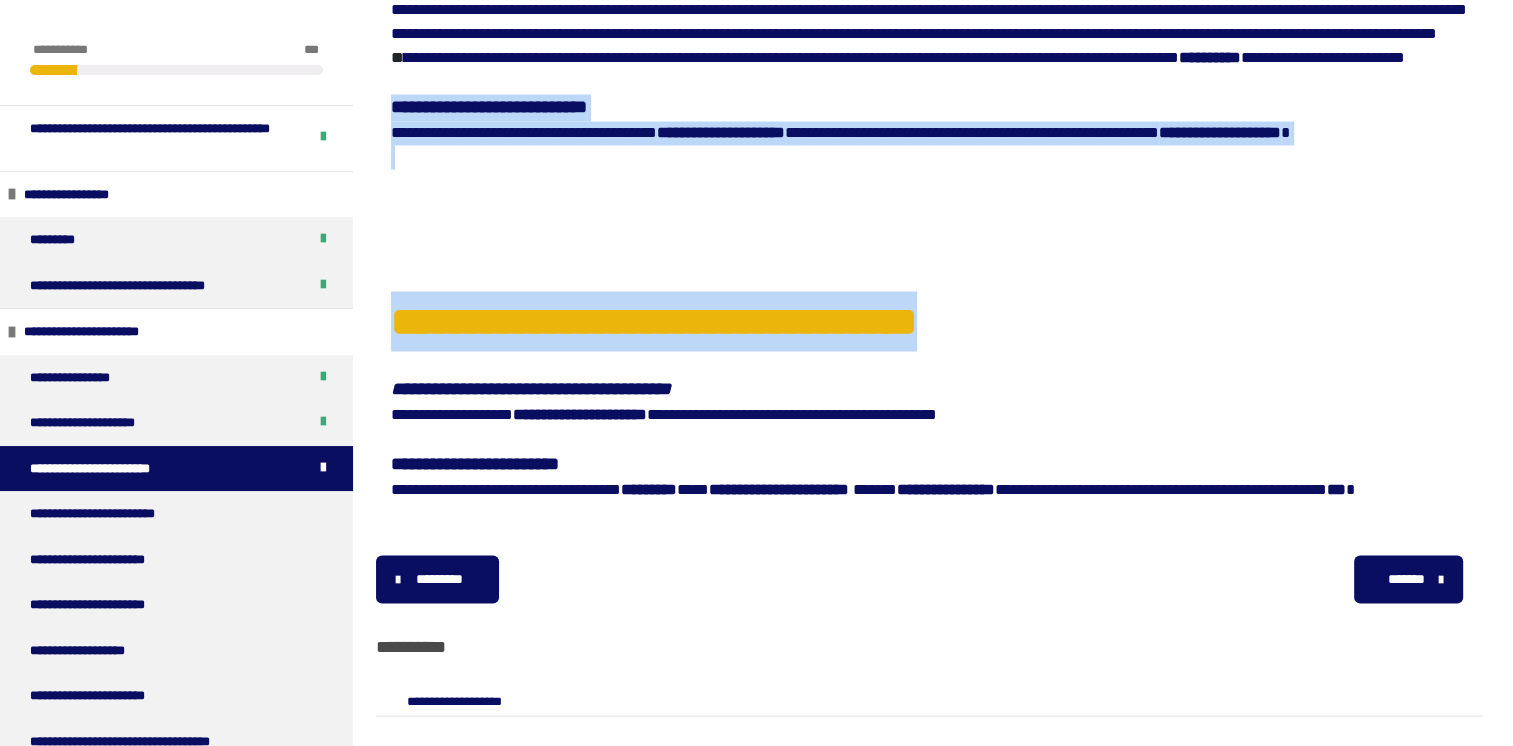 click on "*******" at bounding box center (1406, 578) 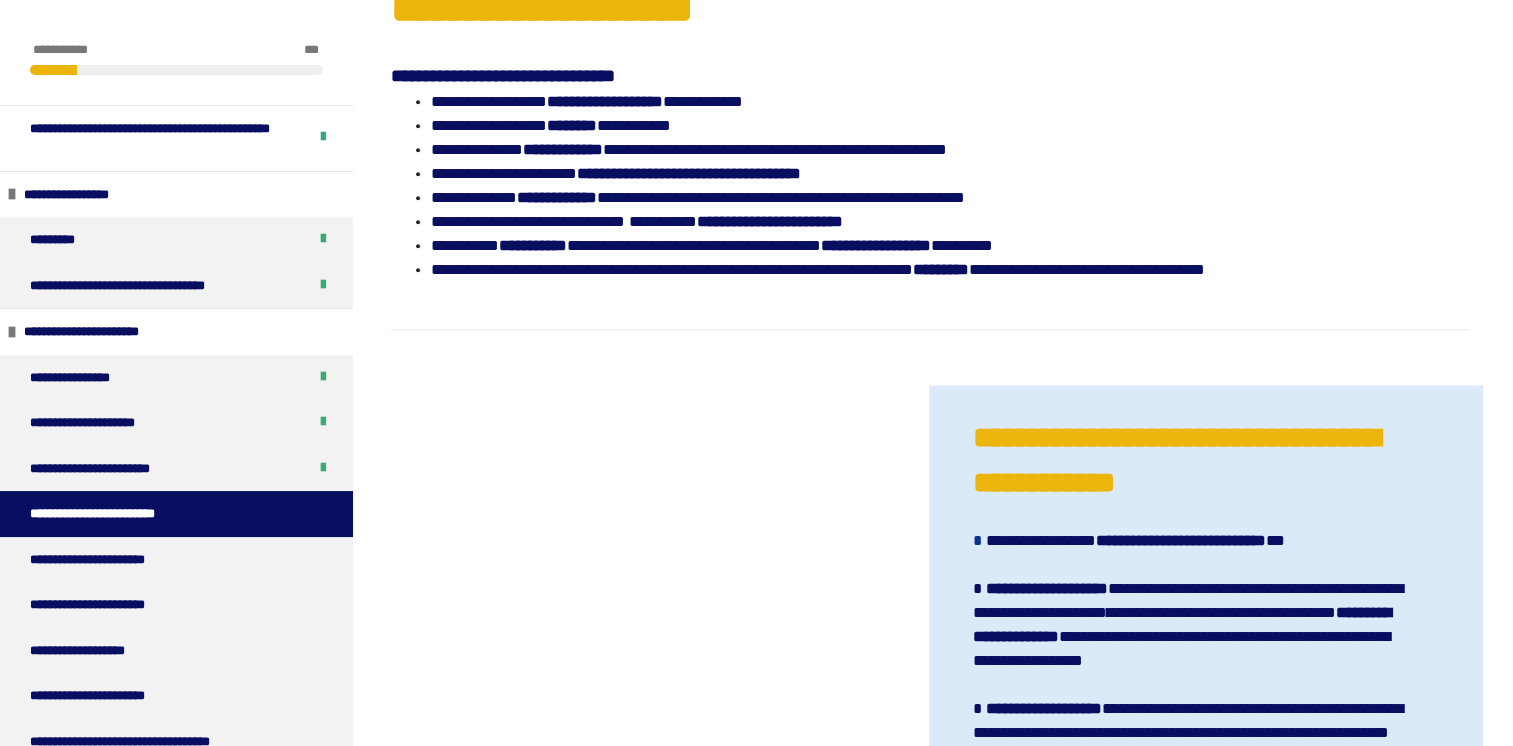 scroll, scrollTop: 1193, scrollLeft: 0, axis: vertical 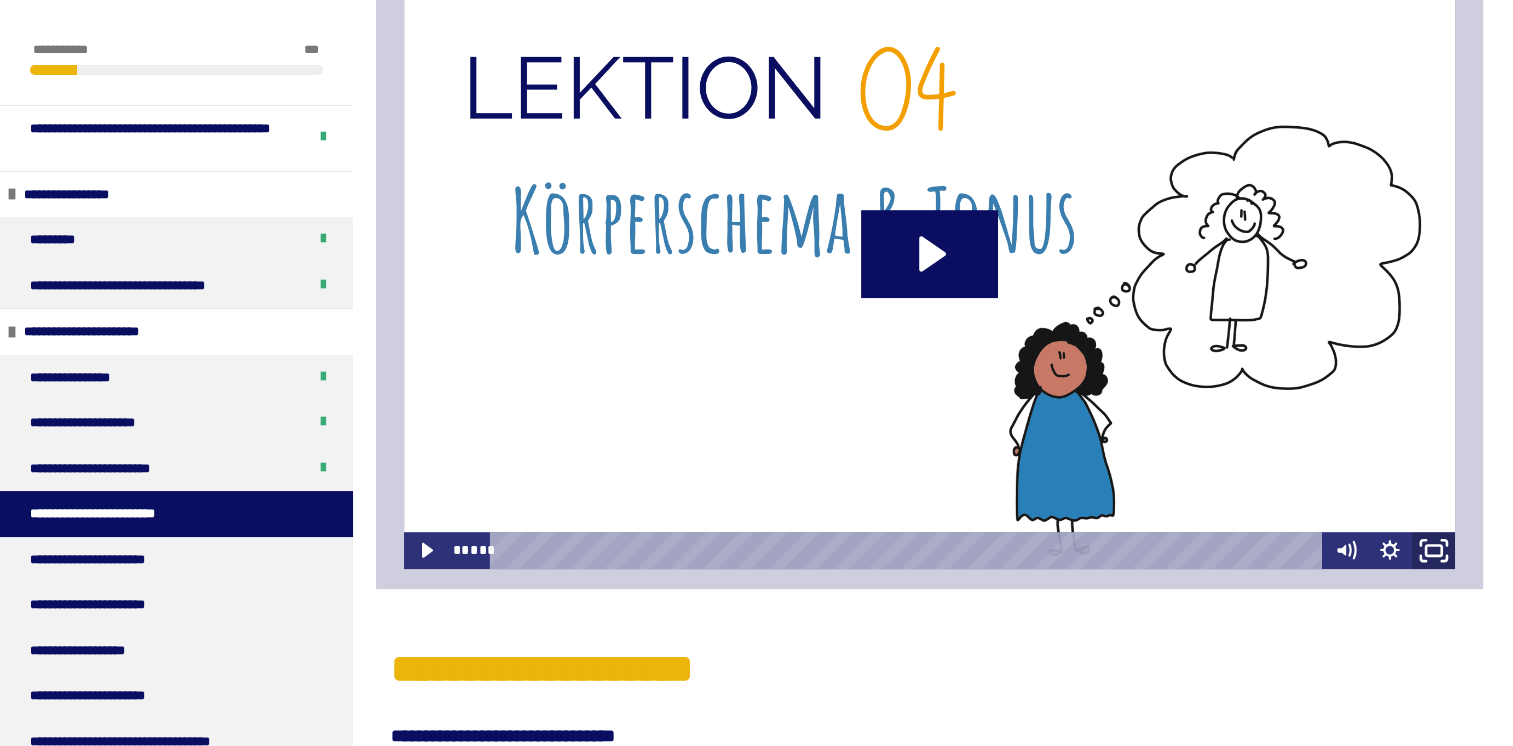 click 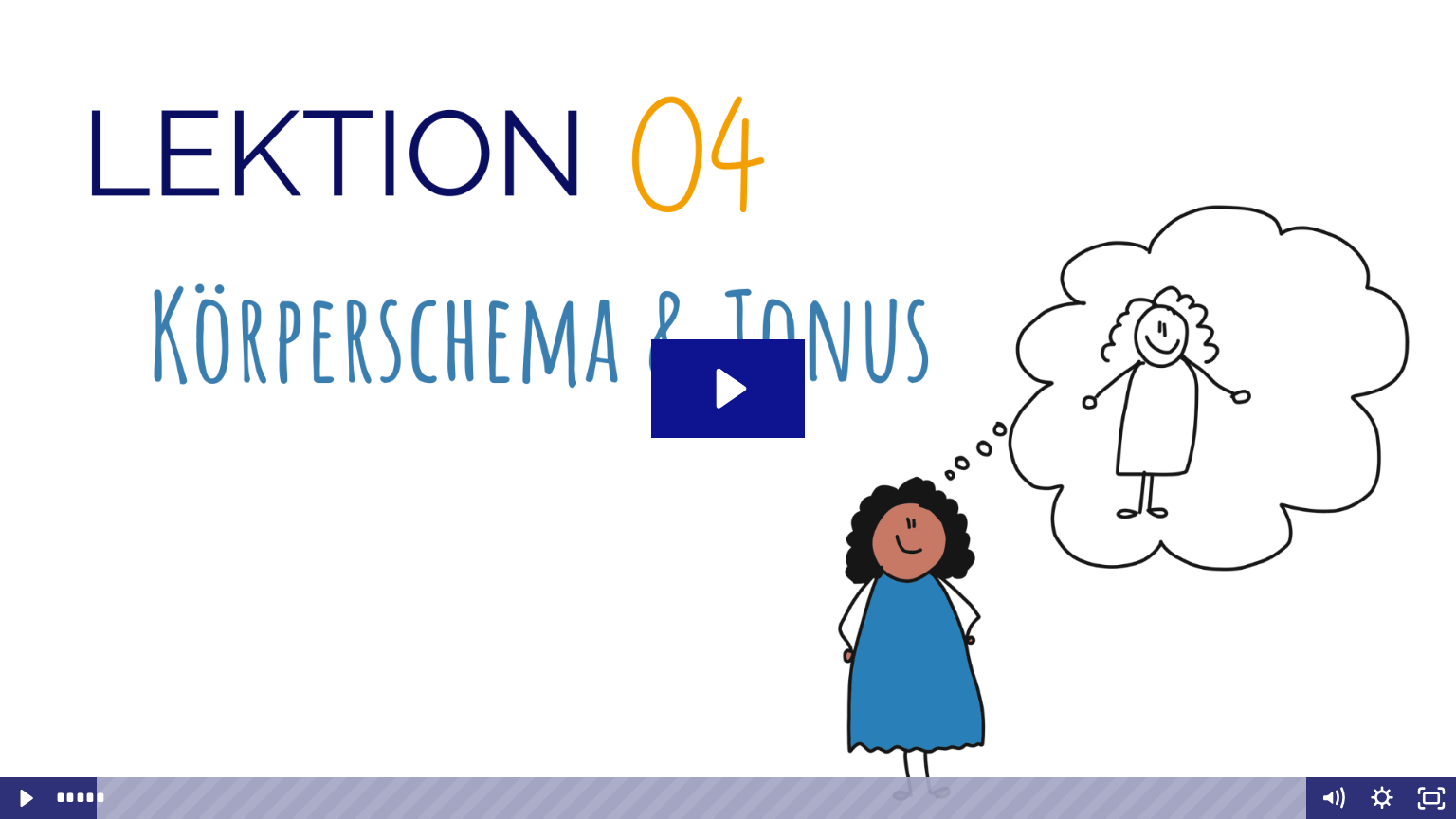 click 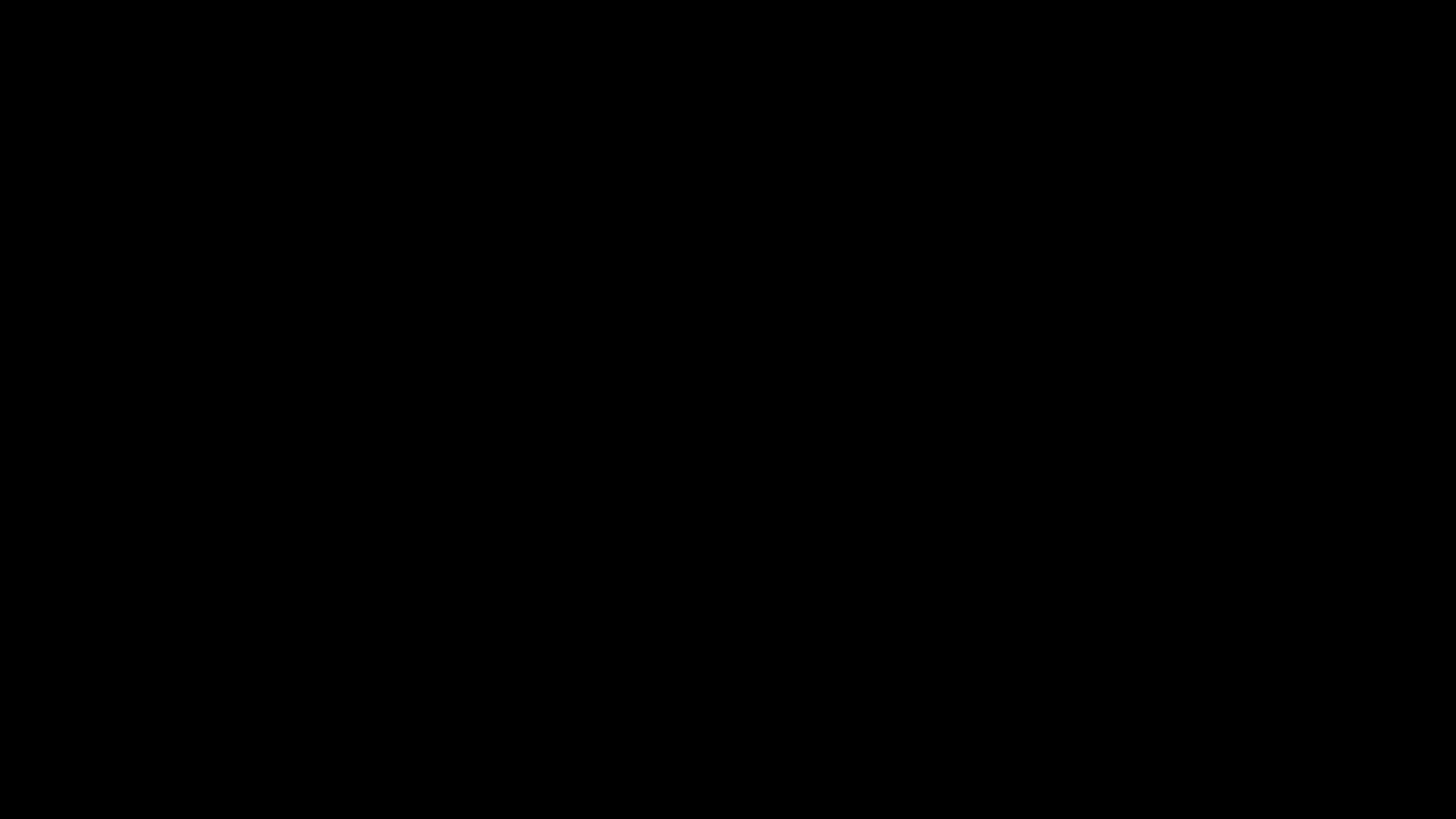 type 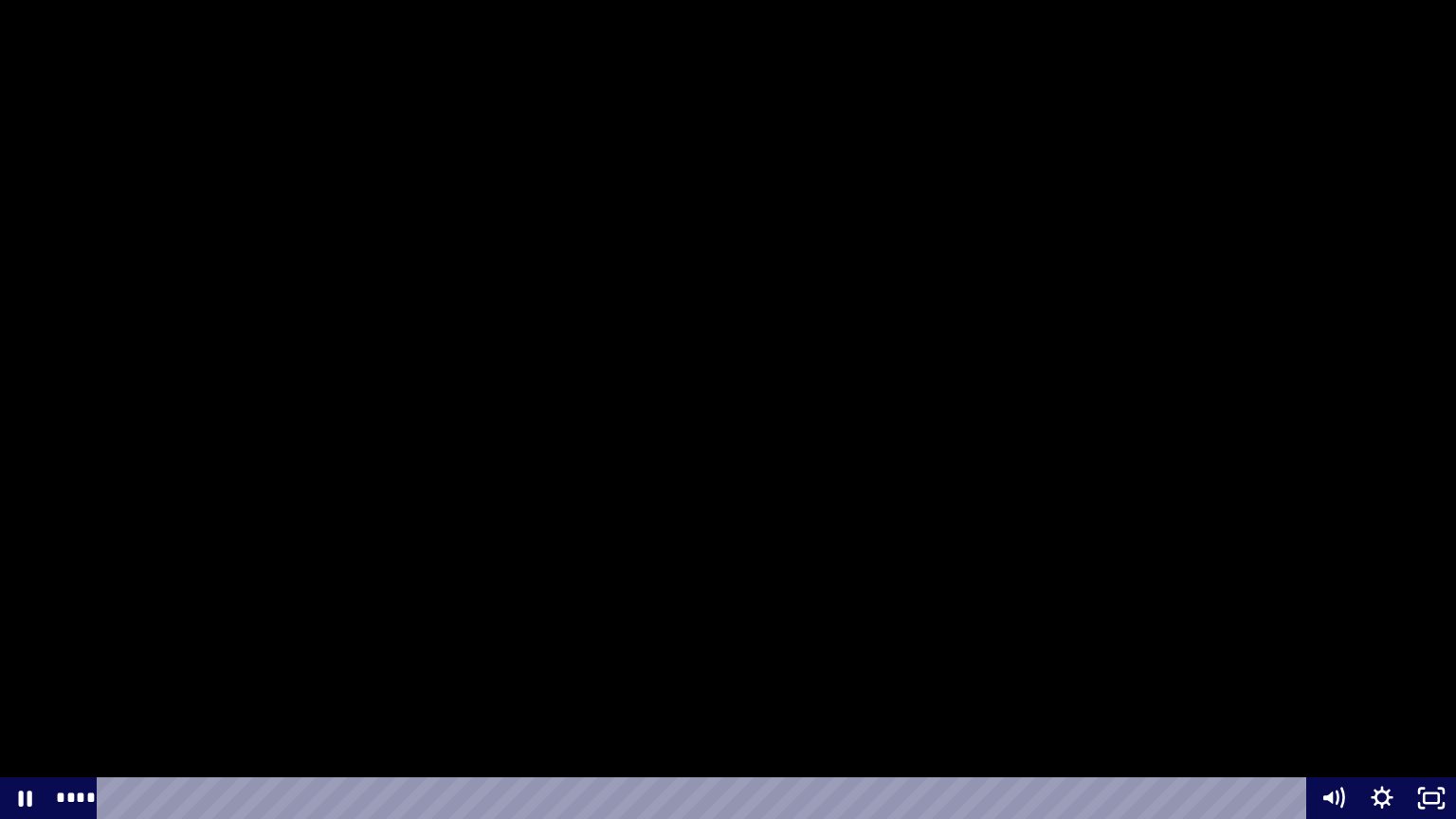 click at bounding box center [0, 0] 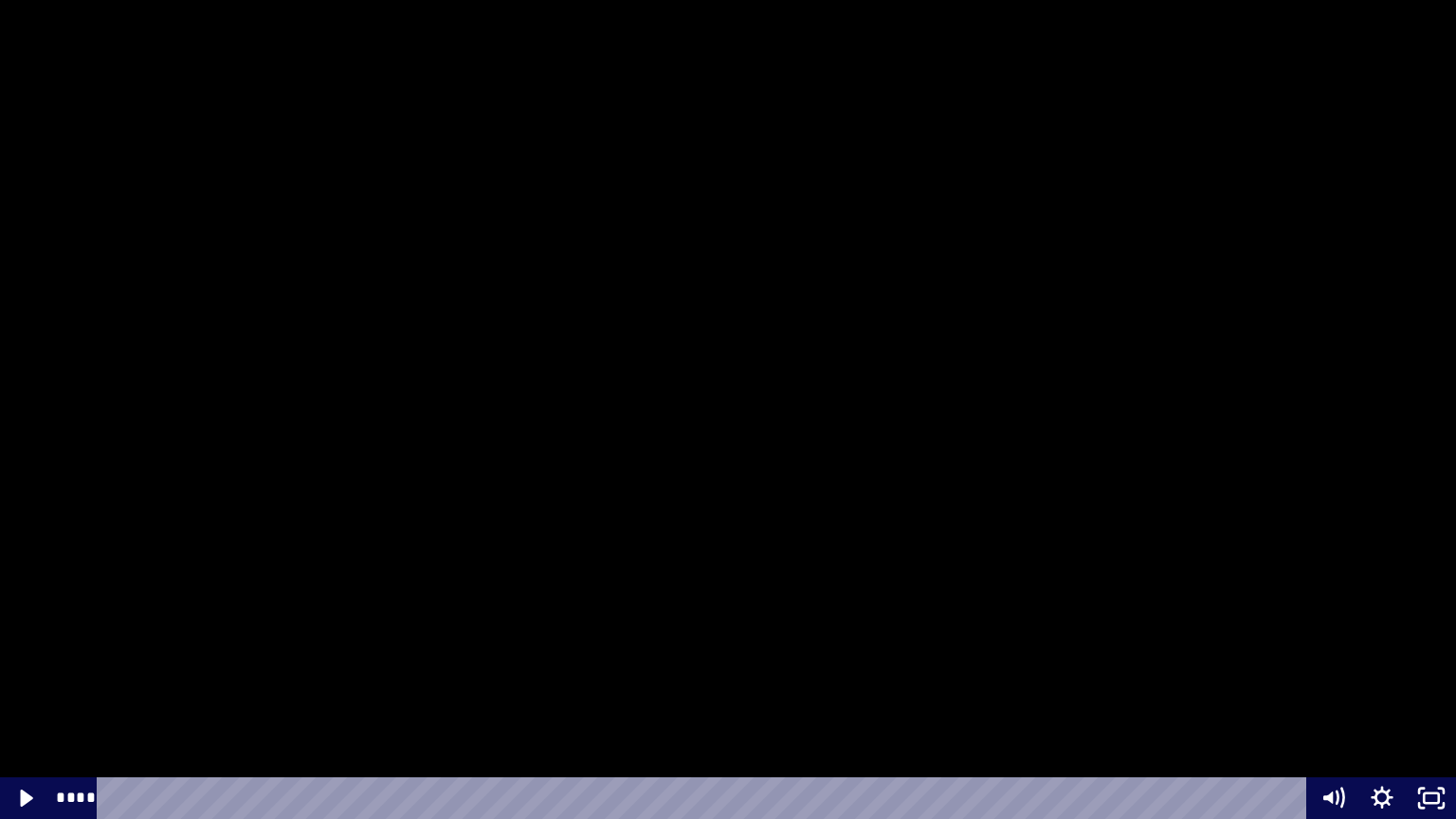 click at bounding box center [0, 0] 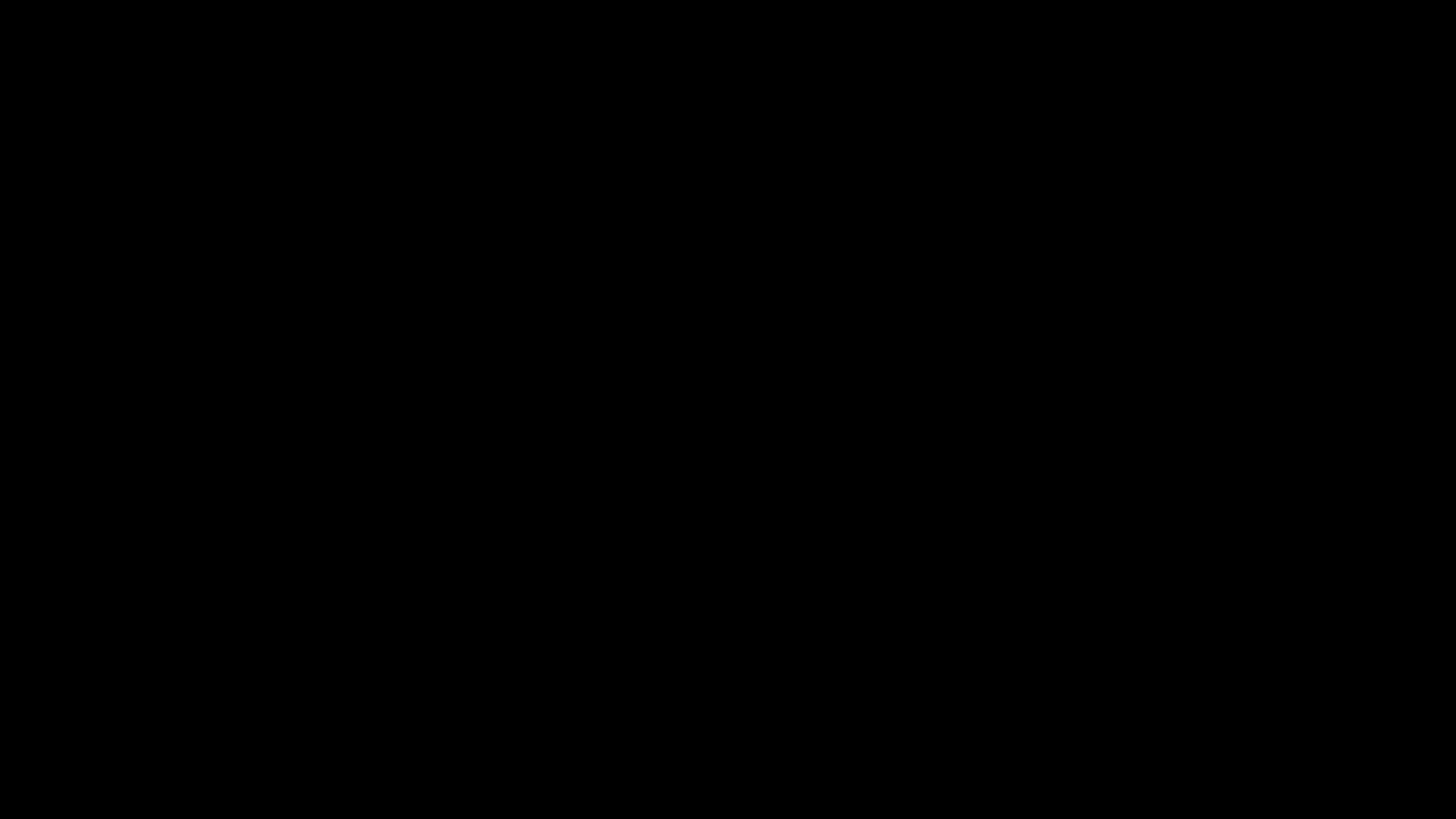 click at bounding box center (0, 0) 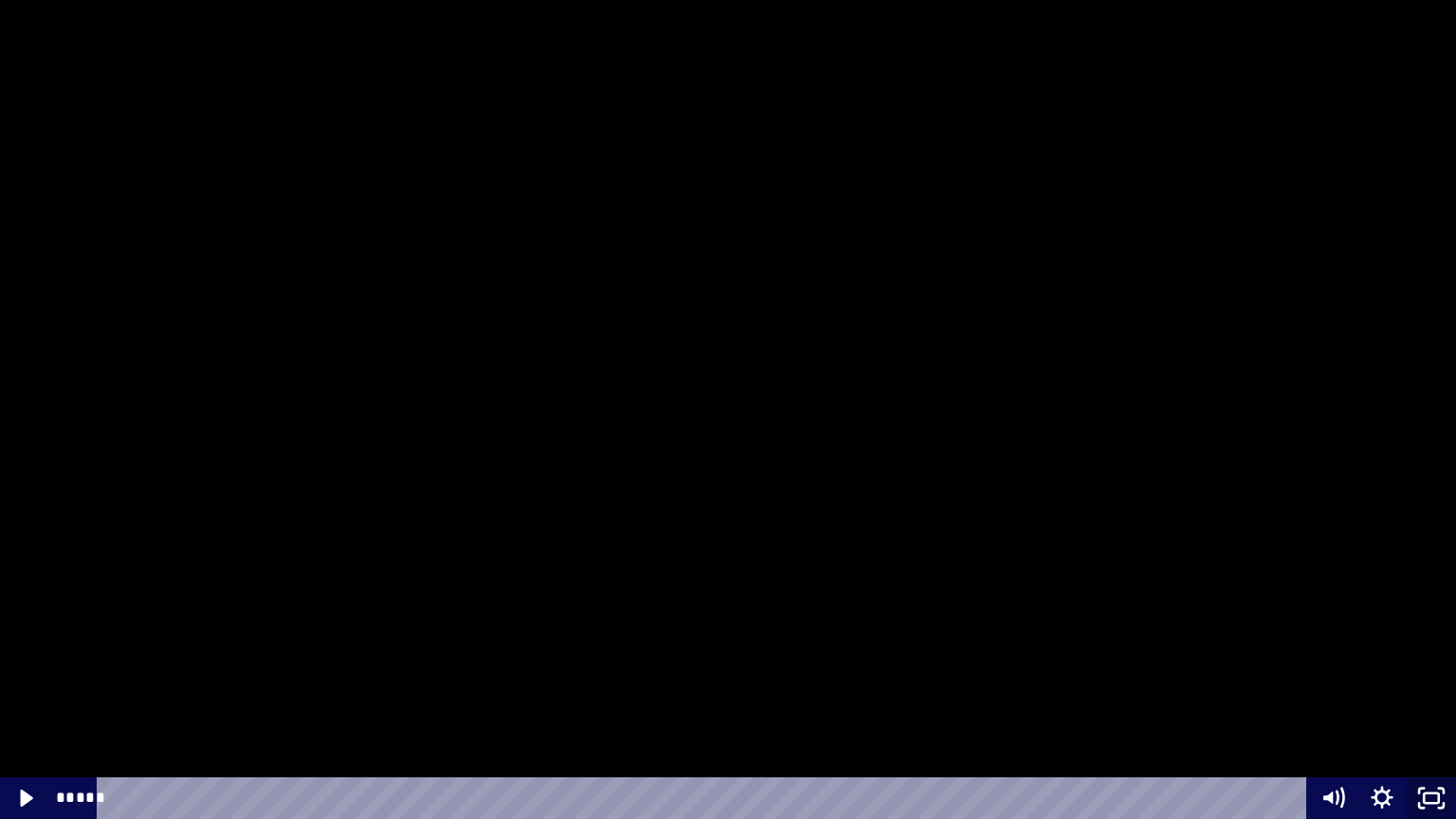 click 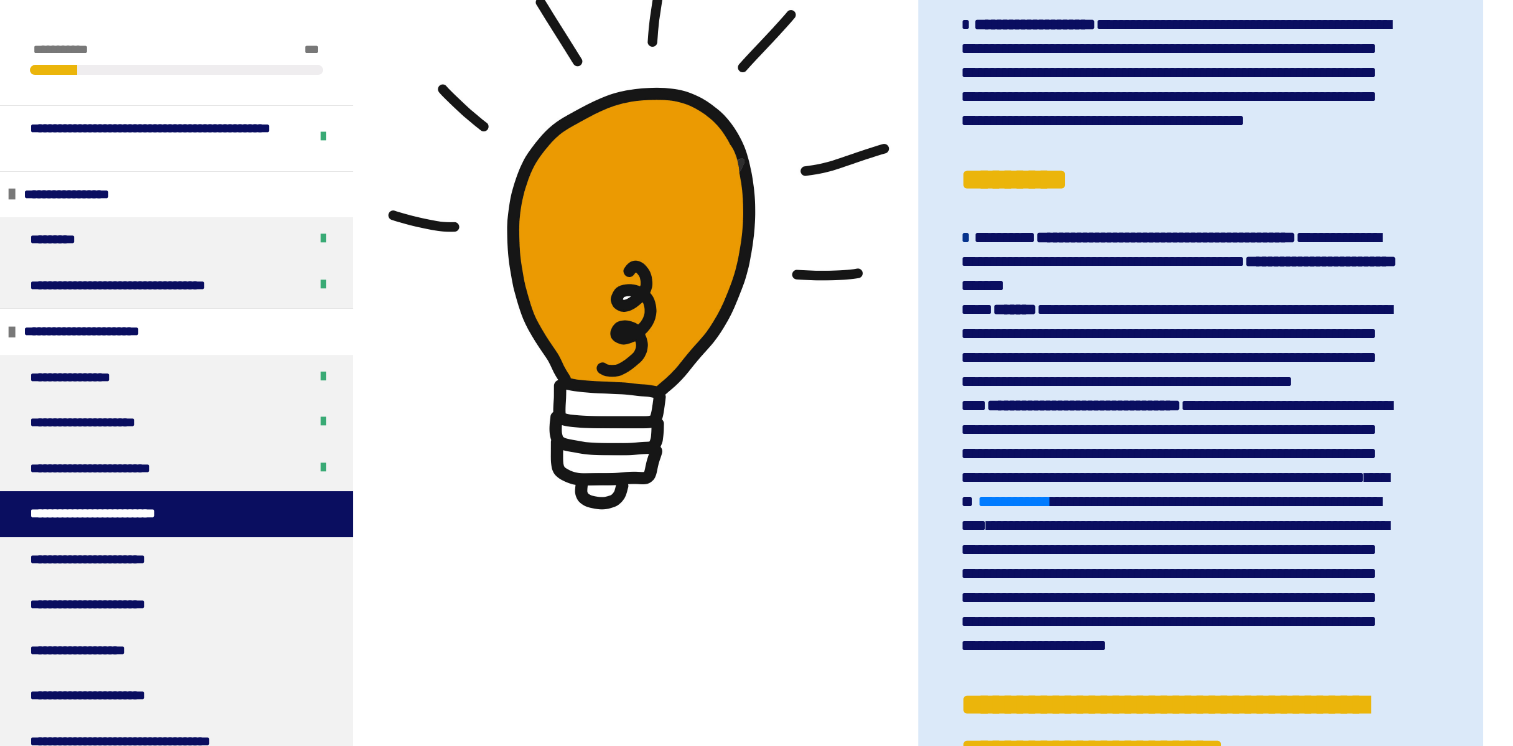 scroll, scrollTop: 2463, scrollLeft: 0, axis: vertical 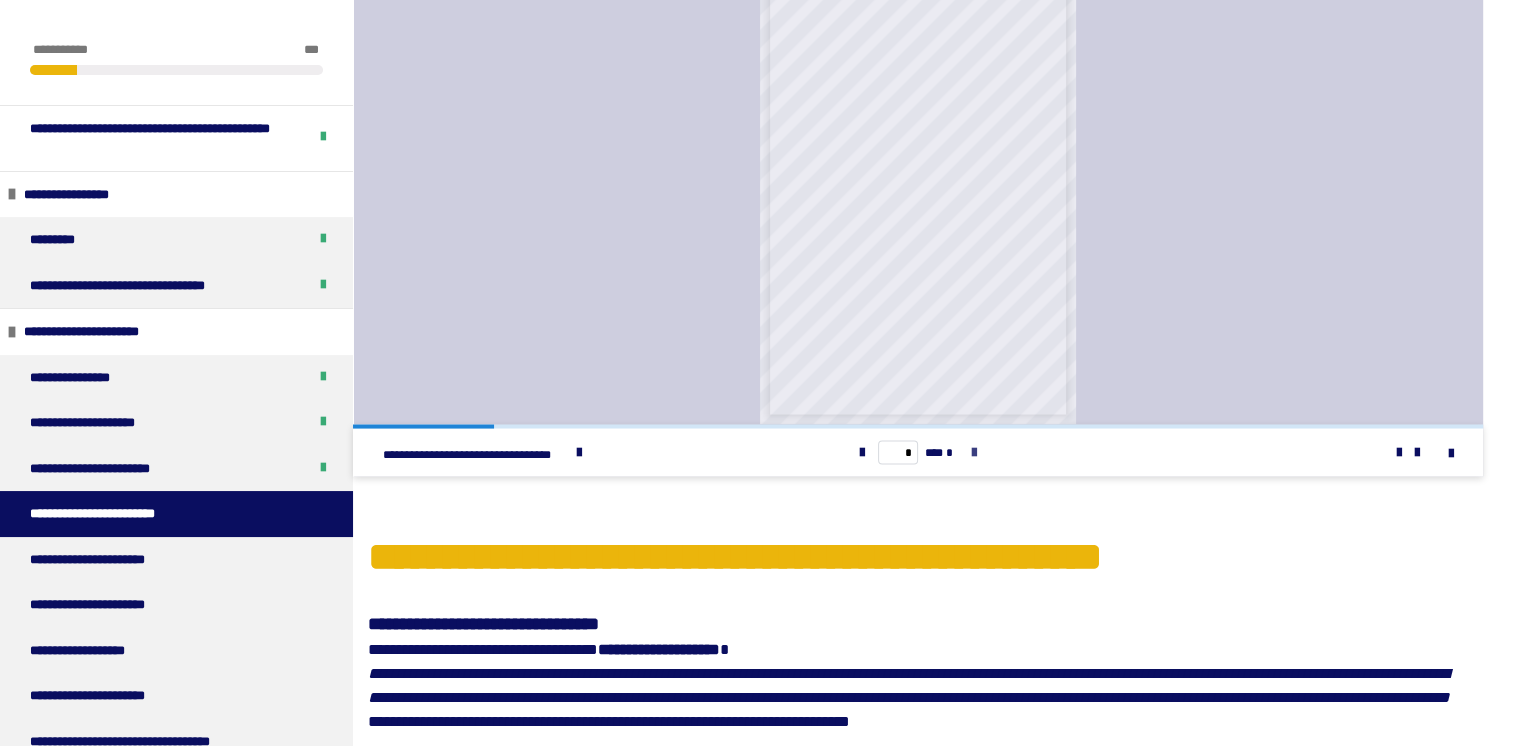 click at bounding box center [974, 452] 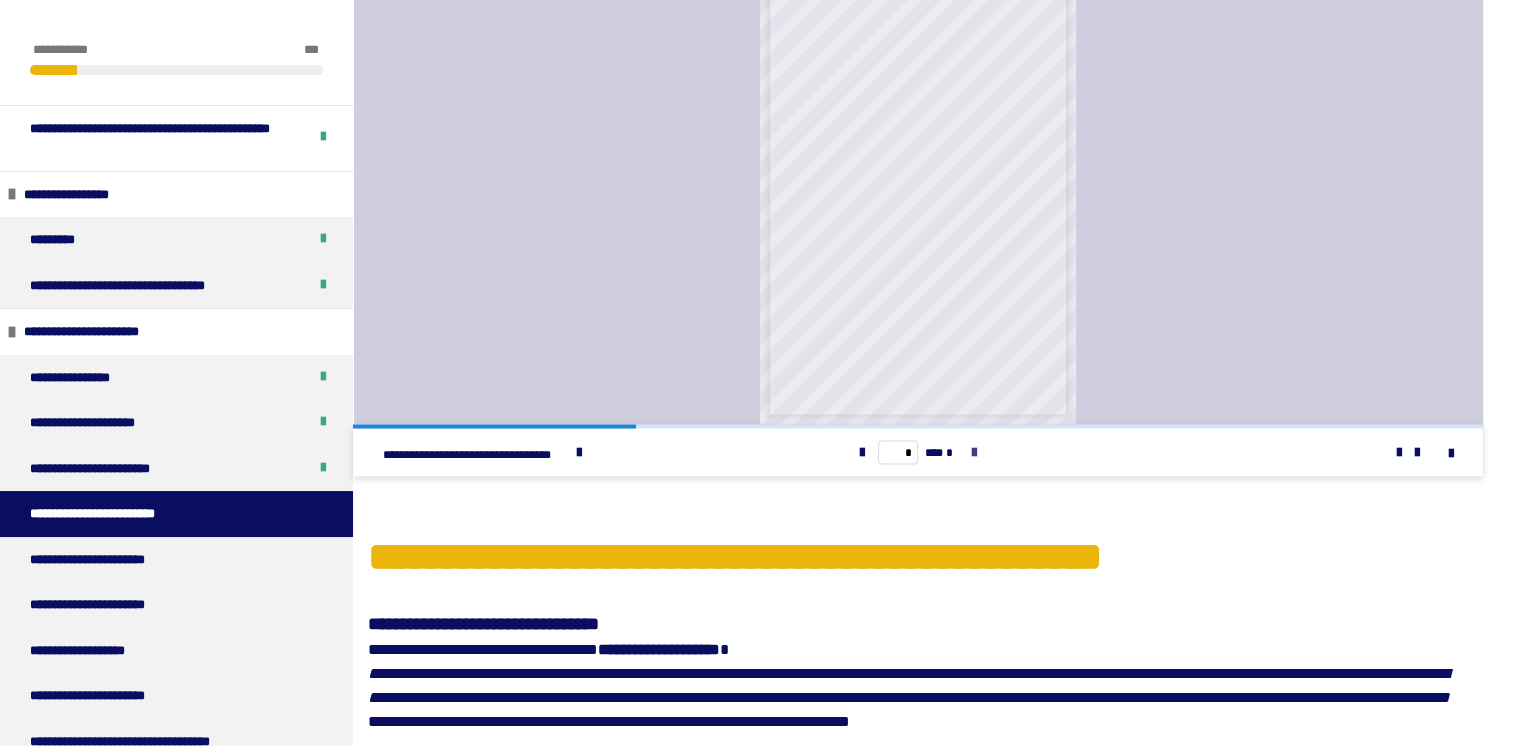 click at bounding box center [974, 452] 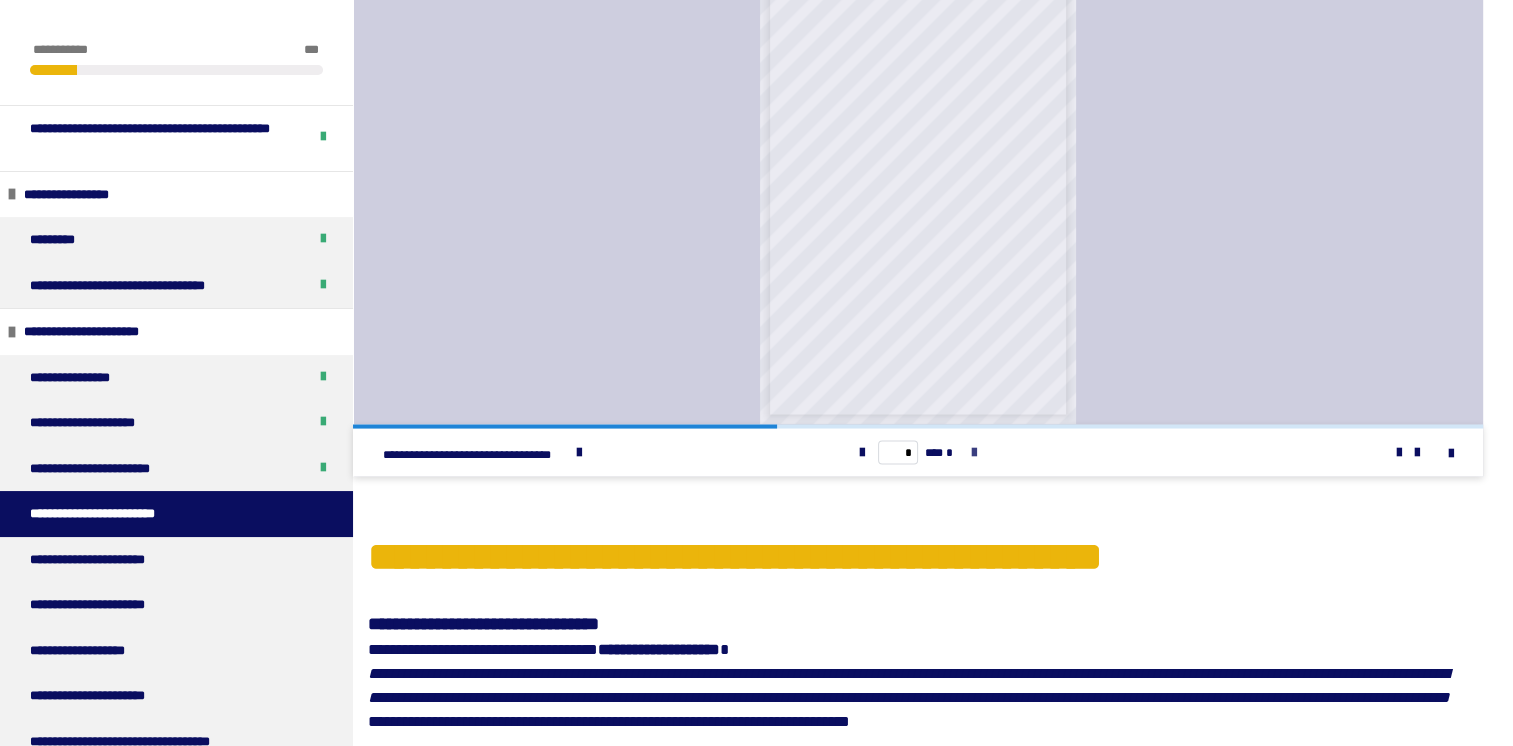click at bounding box center [974, 452] 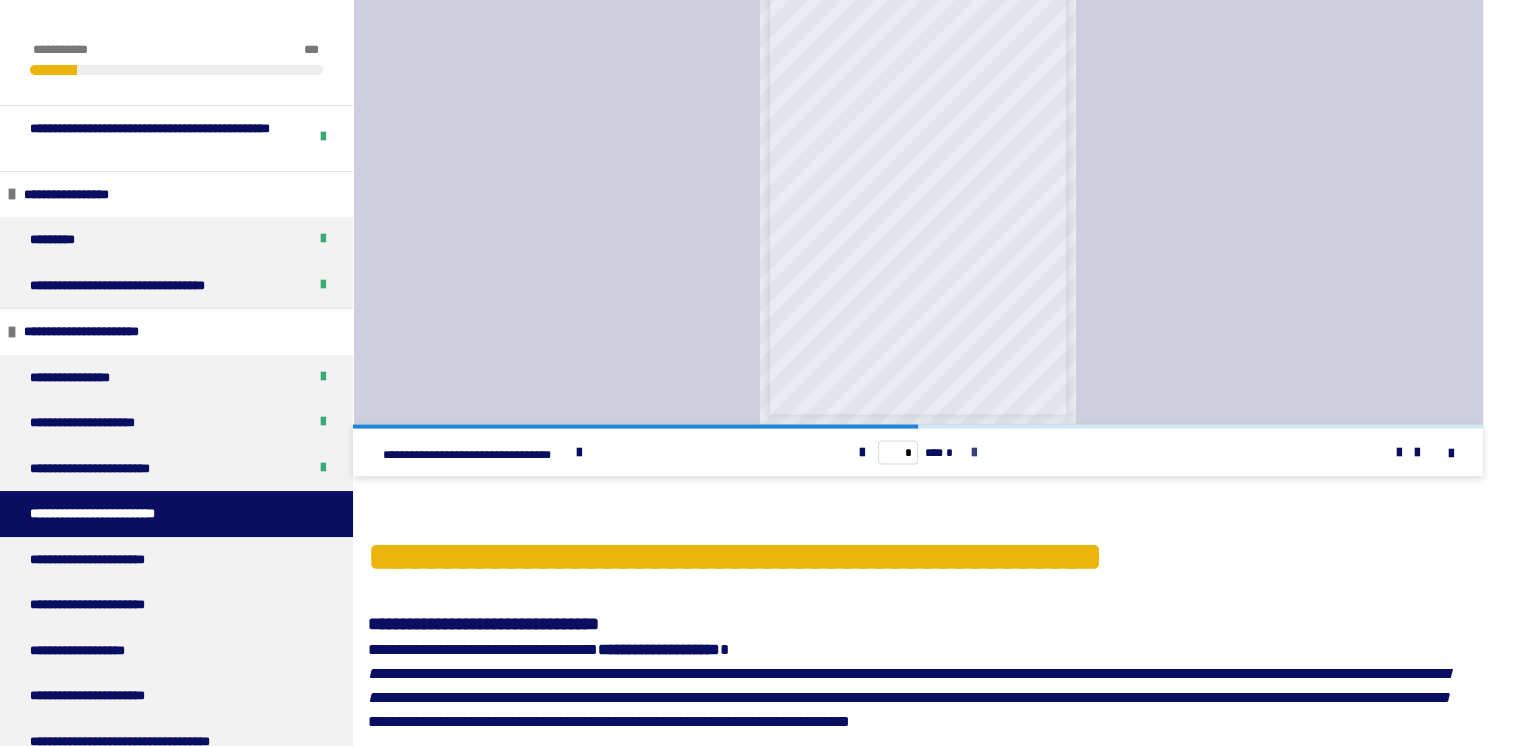 click at bounding box center [974, 452] 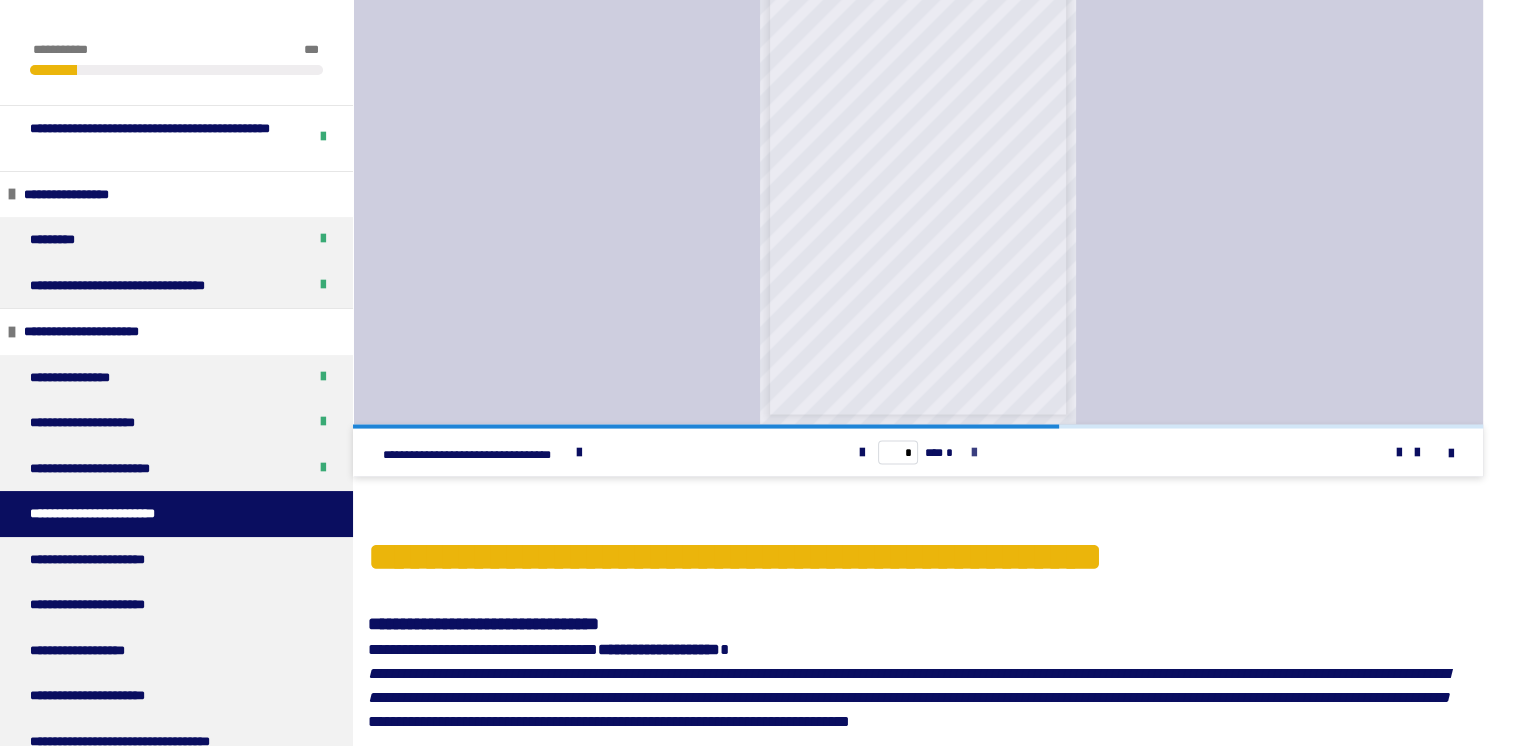 click at bounding box center (974, 452) 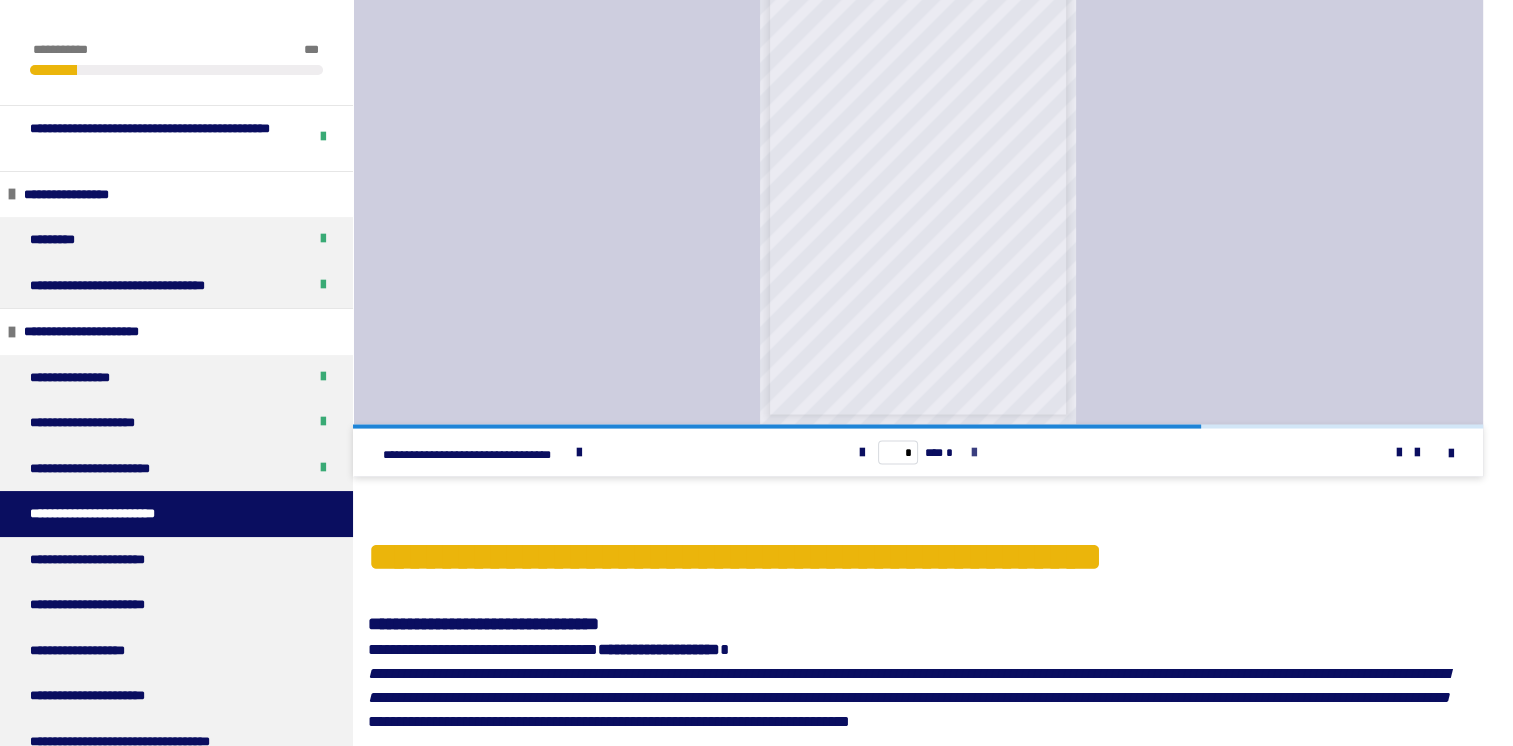 click at bounding box center [974, 452] 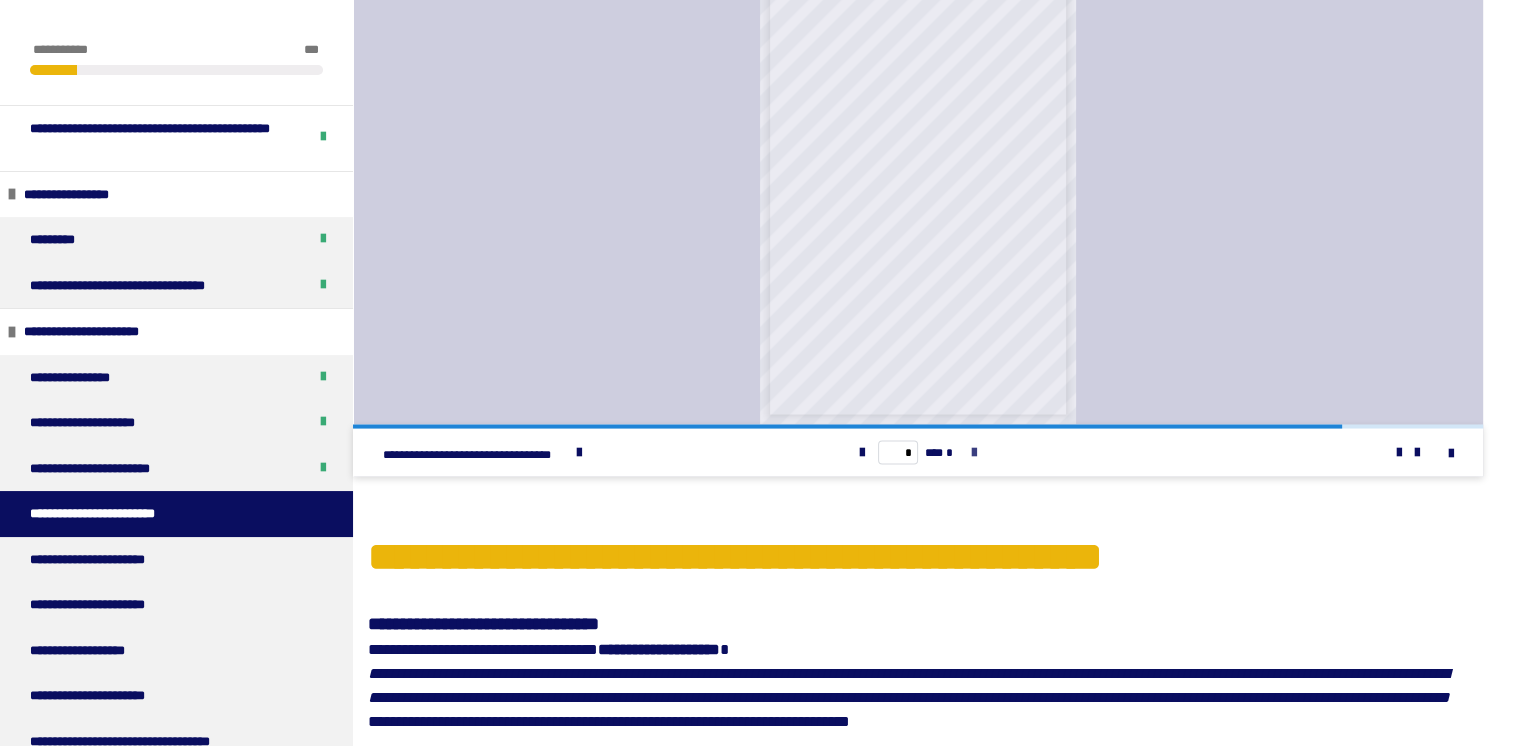 click at bounding box center (974, 452) 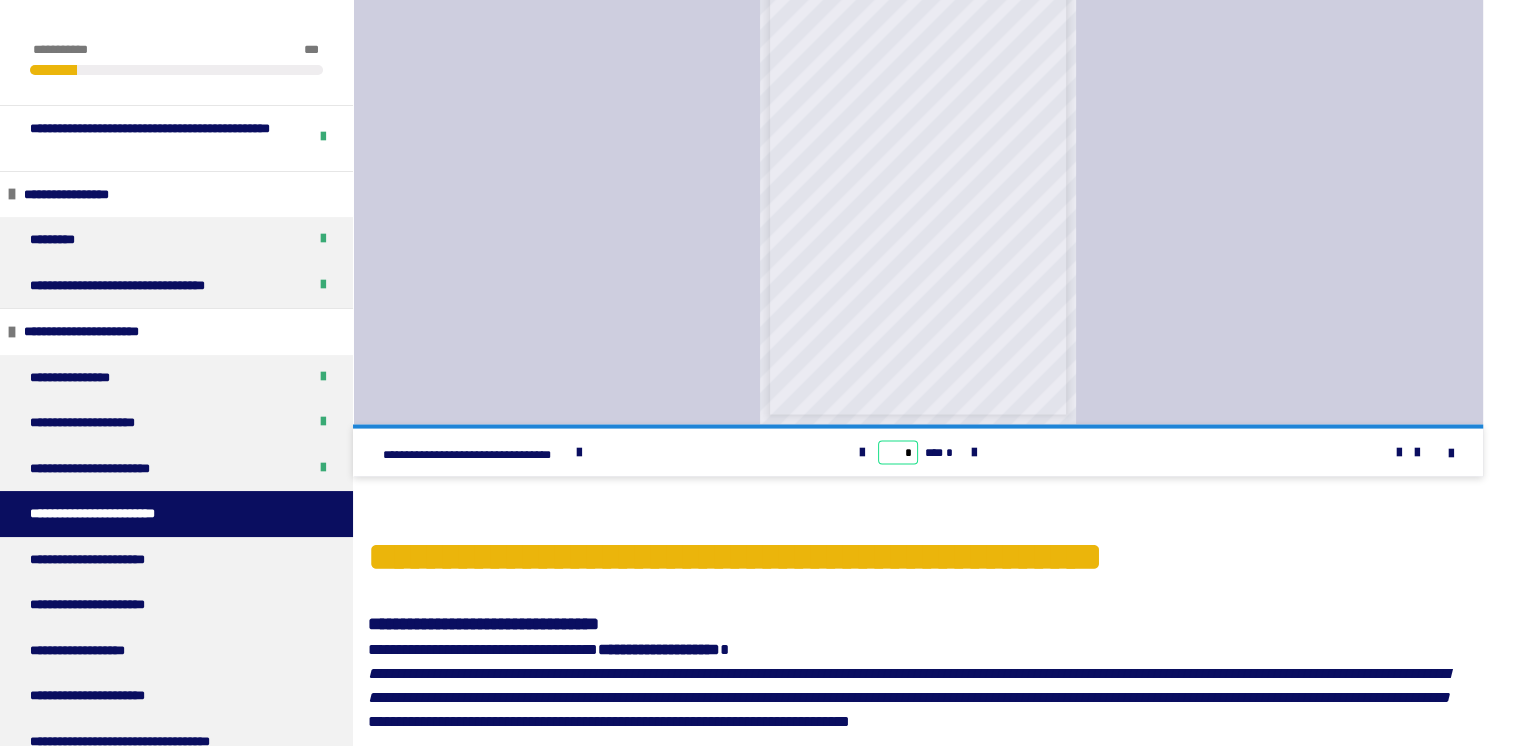 click on "*" at bounding box center [898, 452] 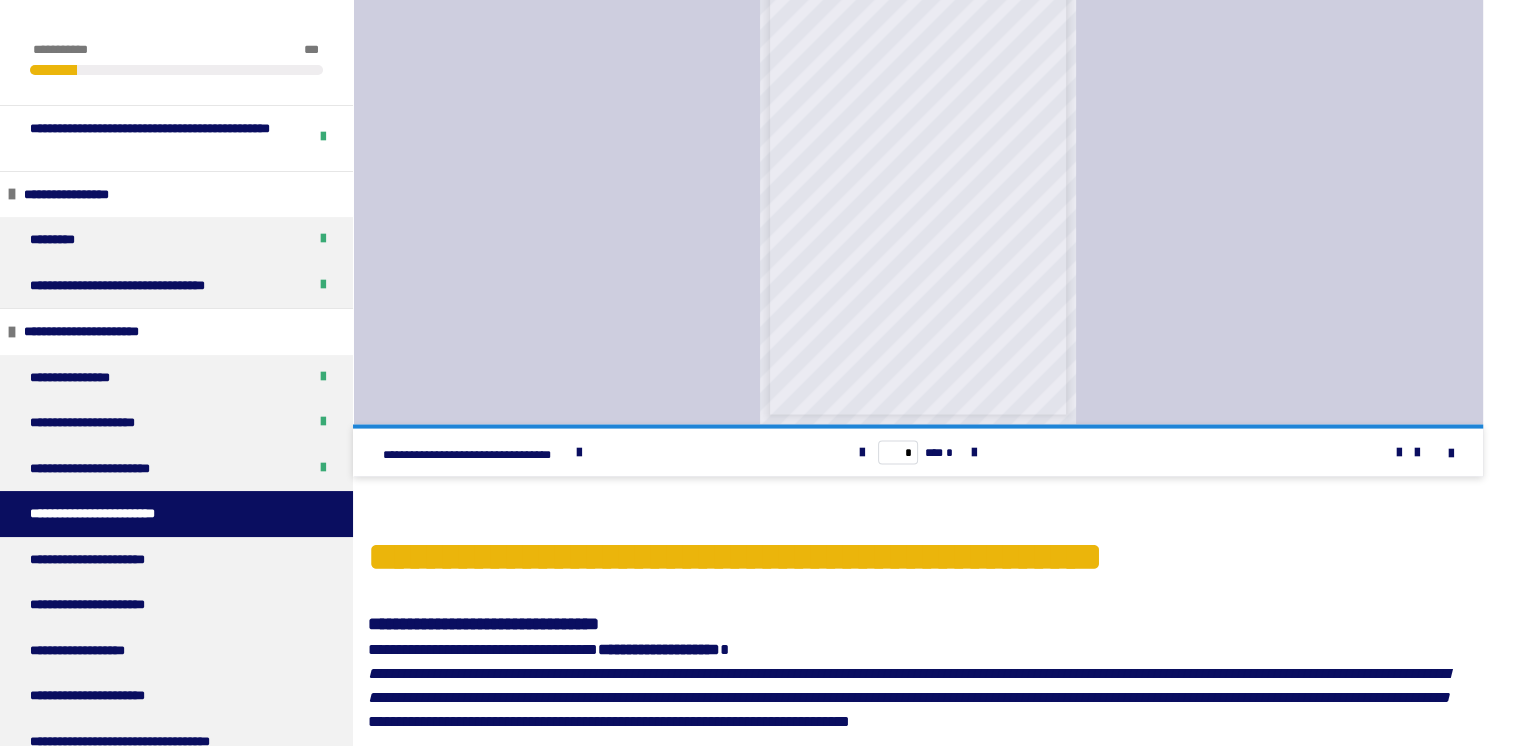 click on "* *** *" at bounding box center [918, 452] 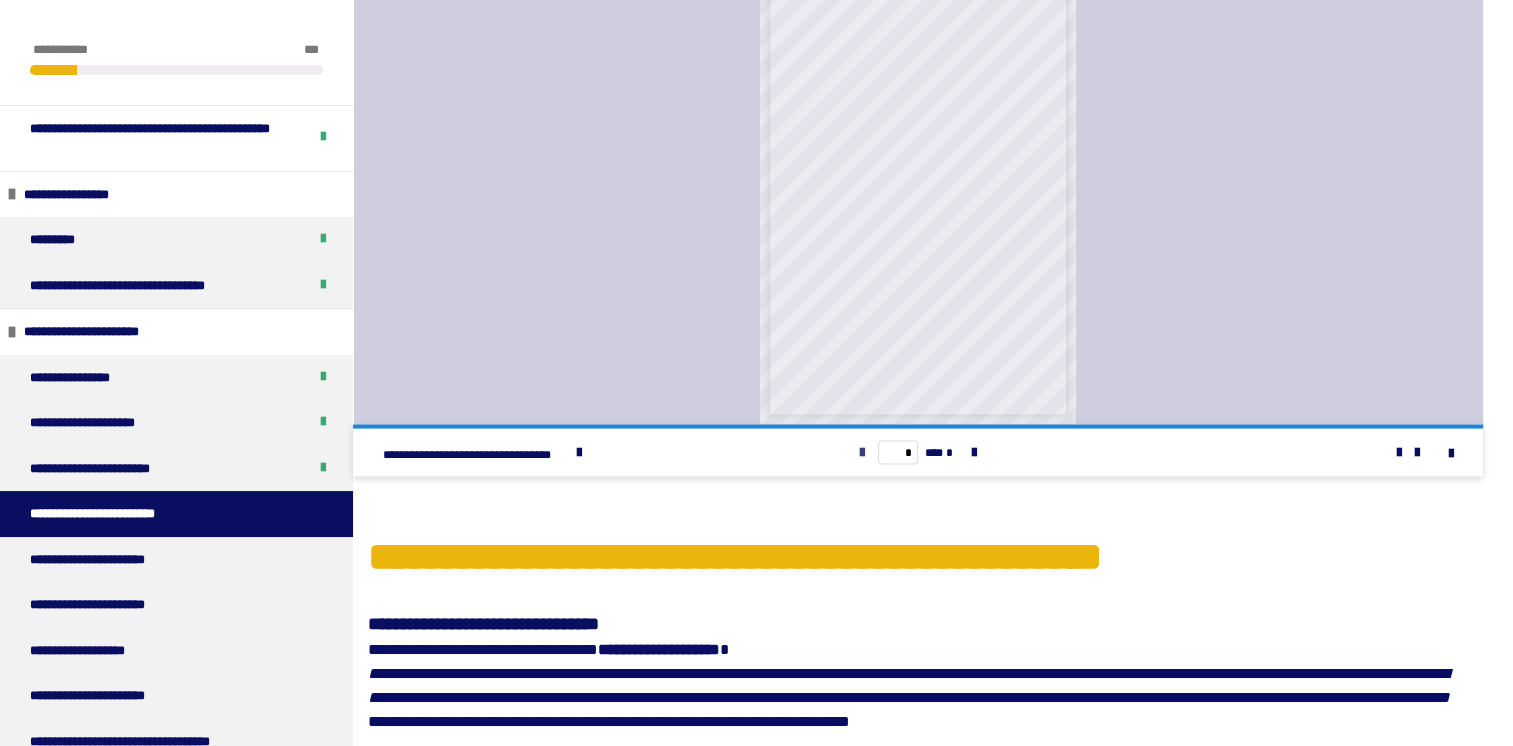 click at bounding box center [862, 452] 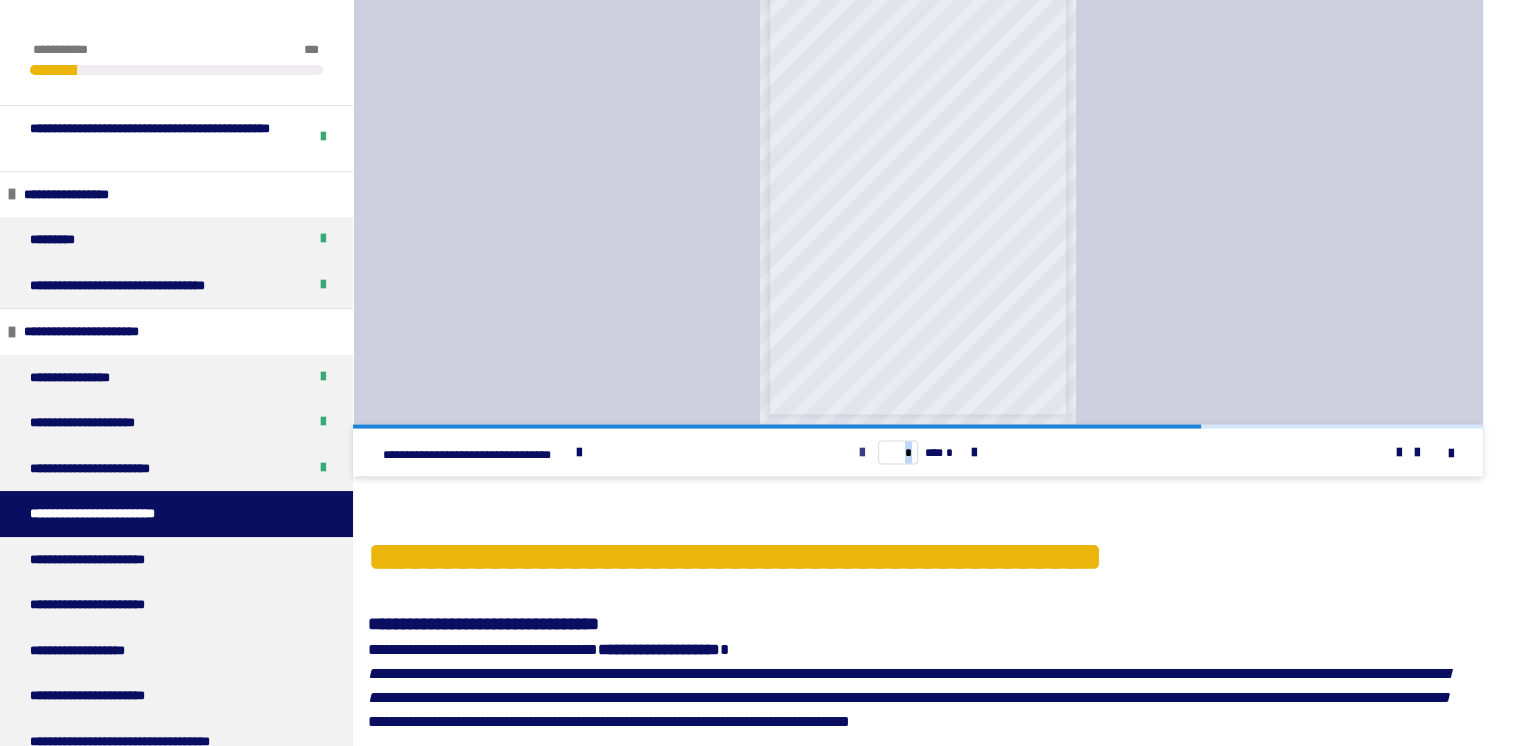 click at bounding box center [862, 452] 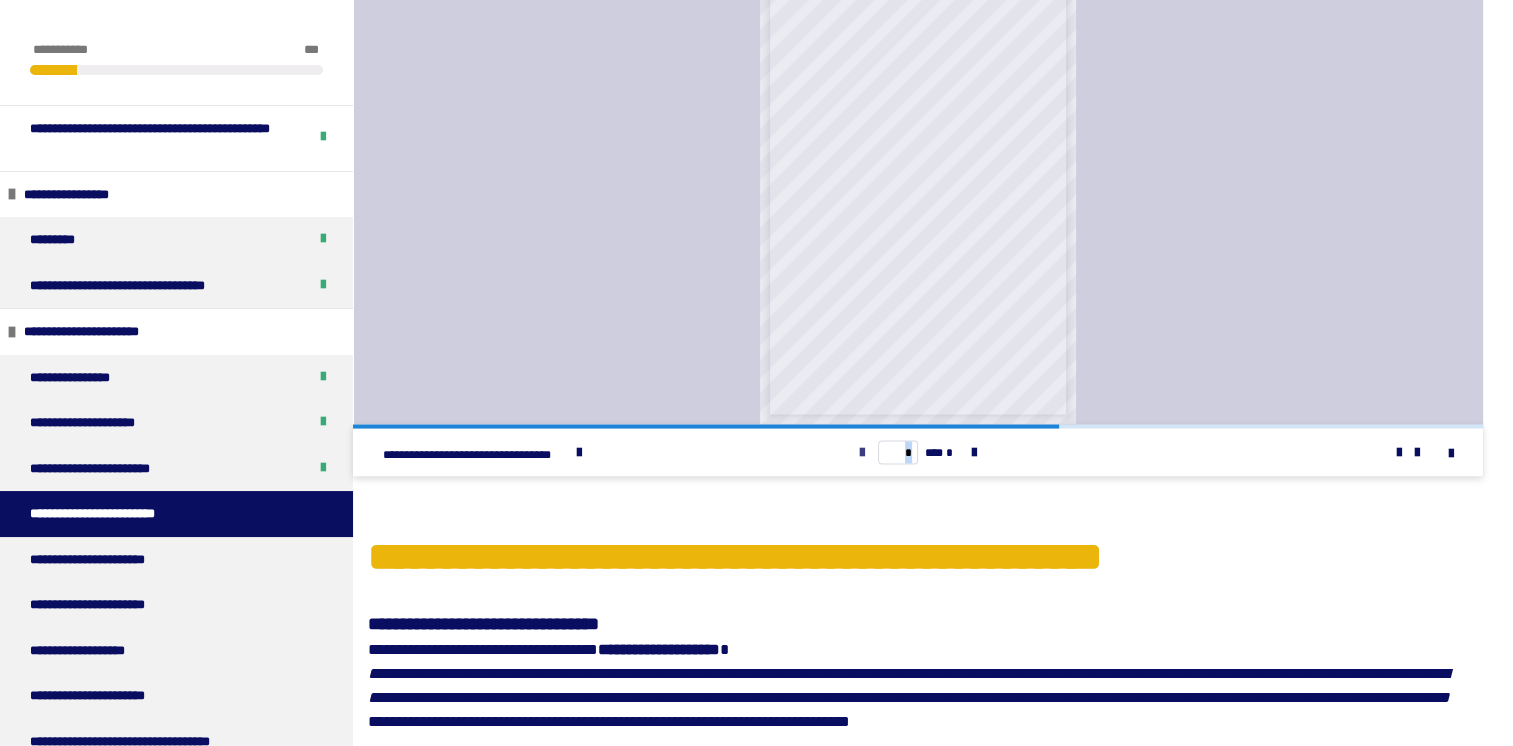 click at bounding box center [862, 452] 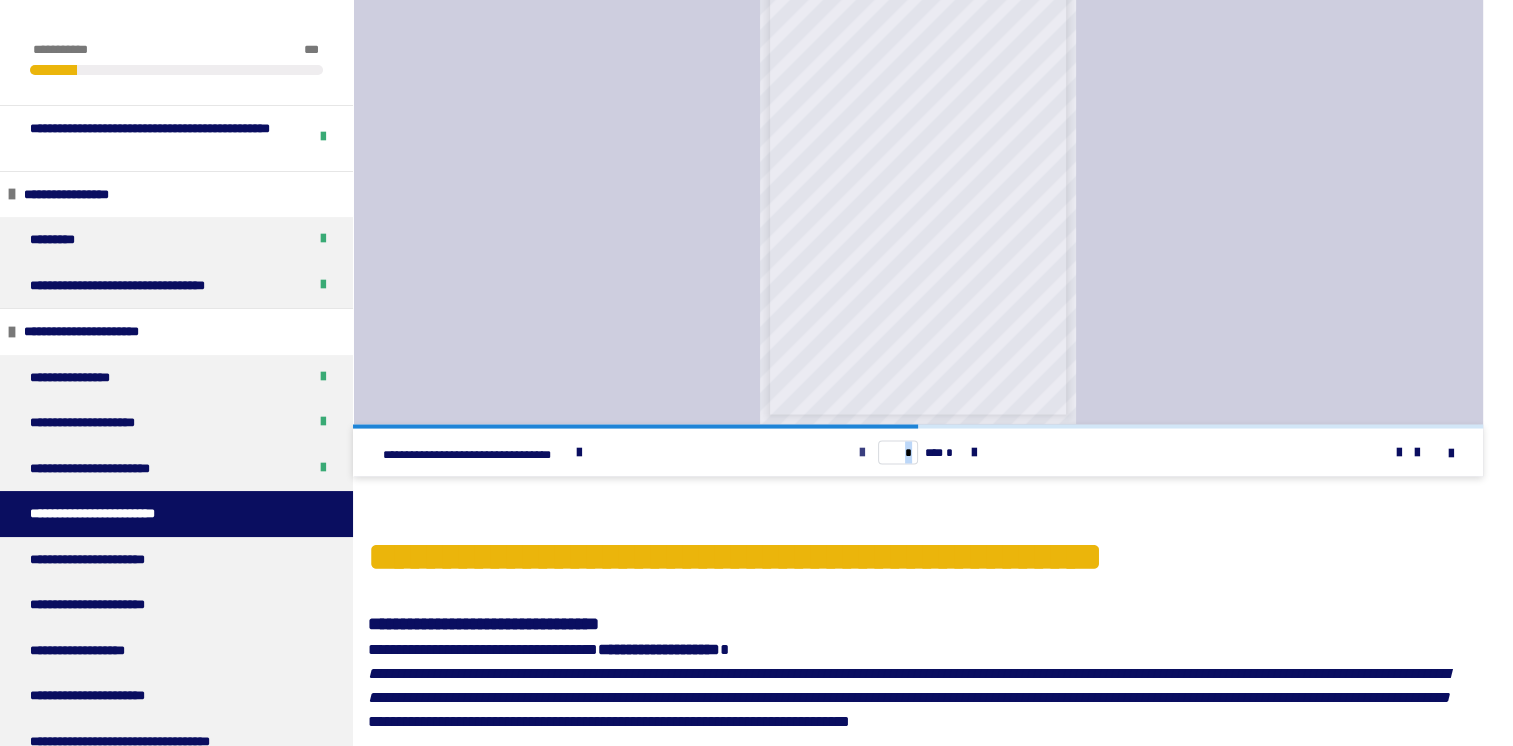 click at bounding box center [862, 452] 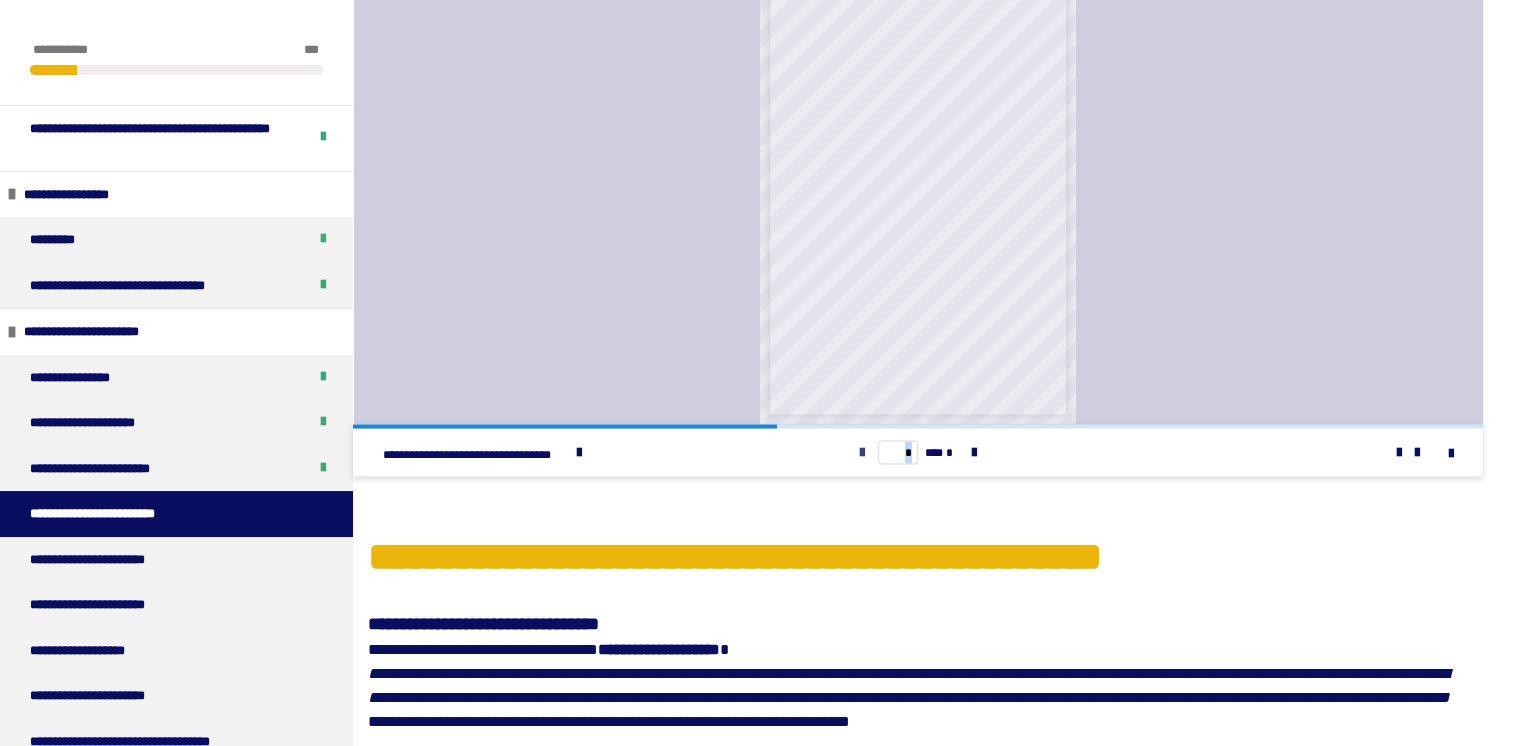 click at bounding box center (862, 452) 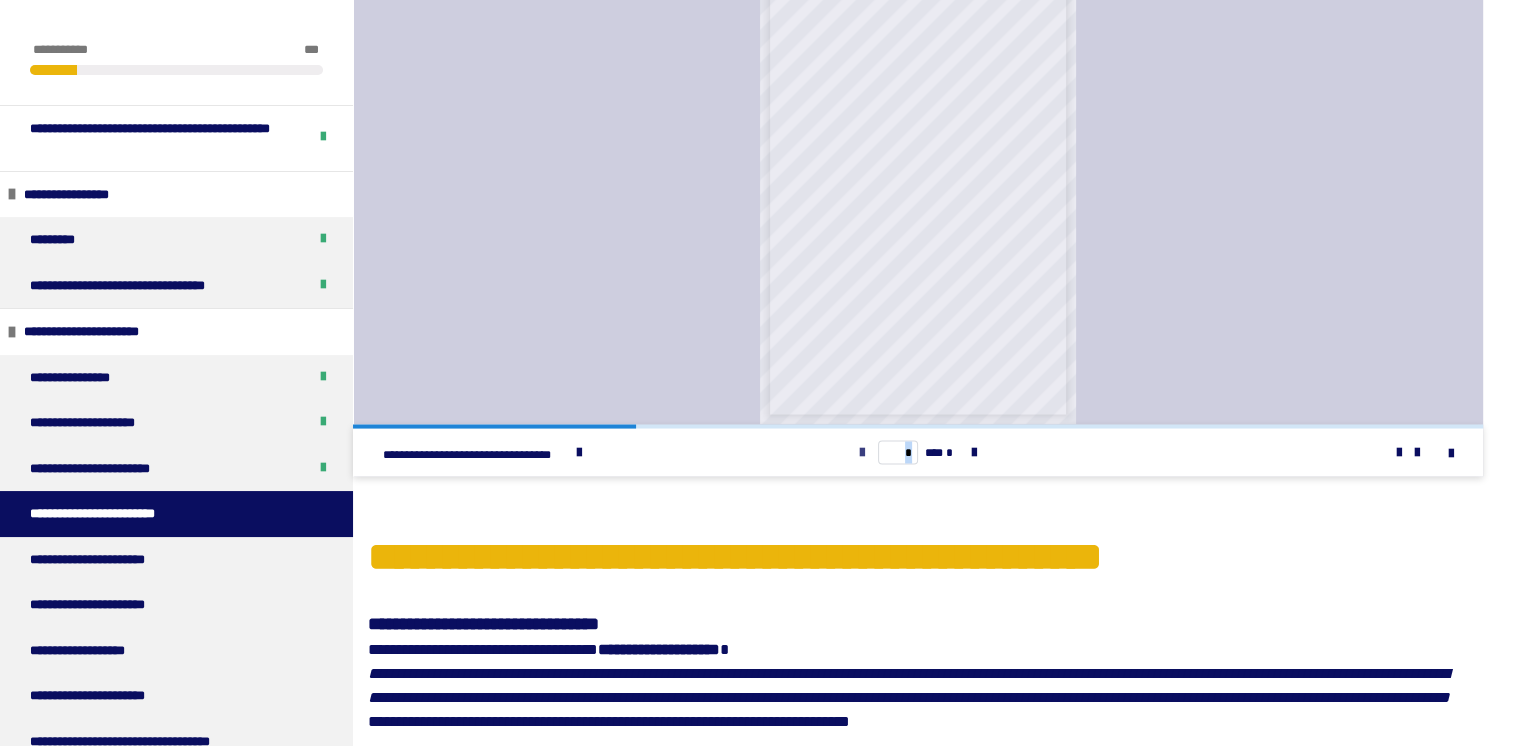 click at bounding box center [862, 452] 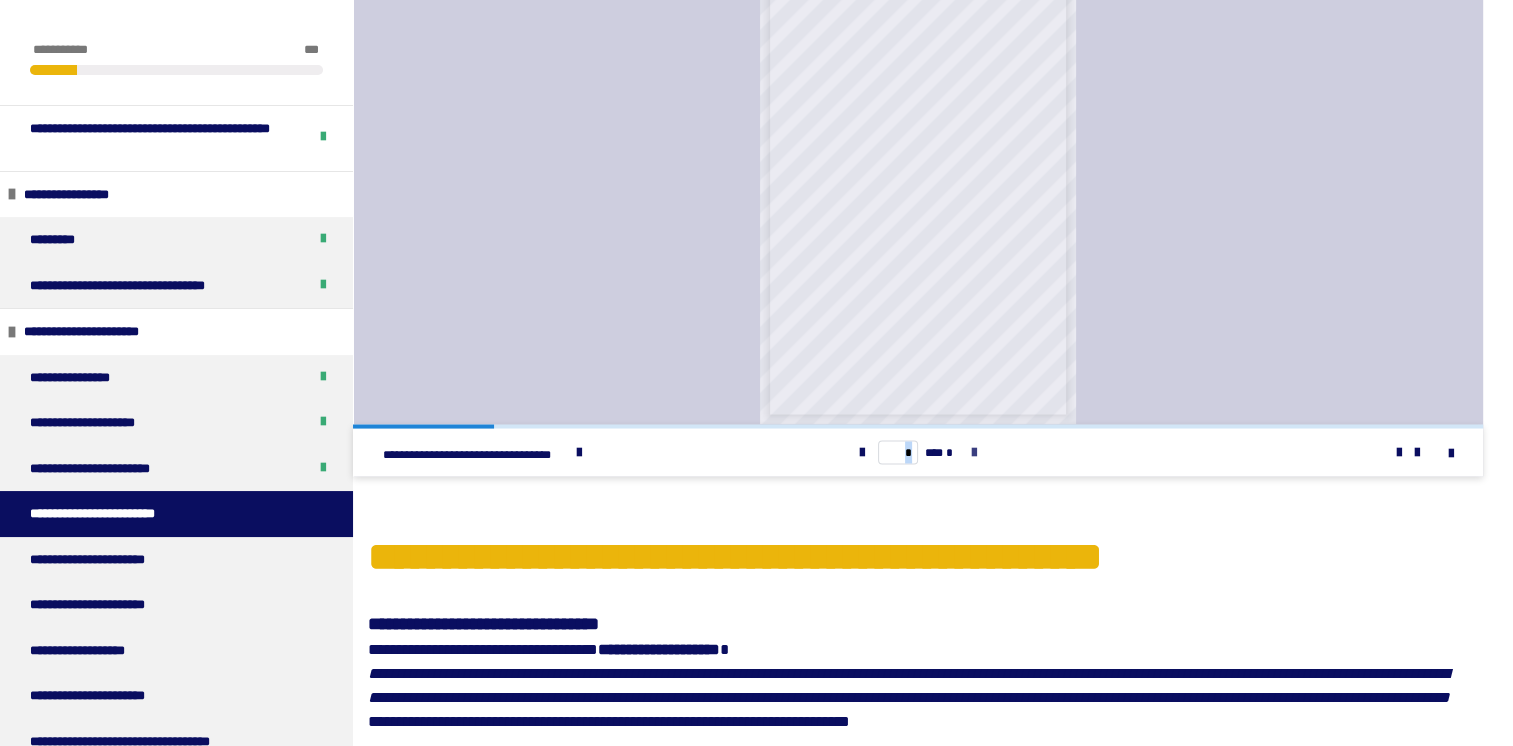 click at bounding box center (974, 452) 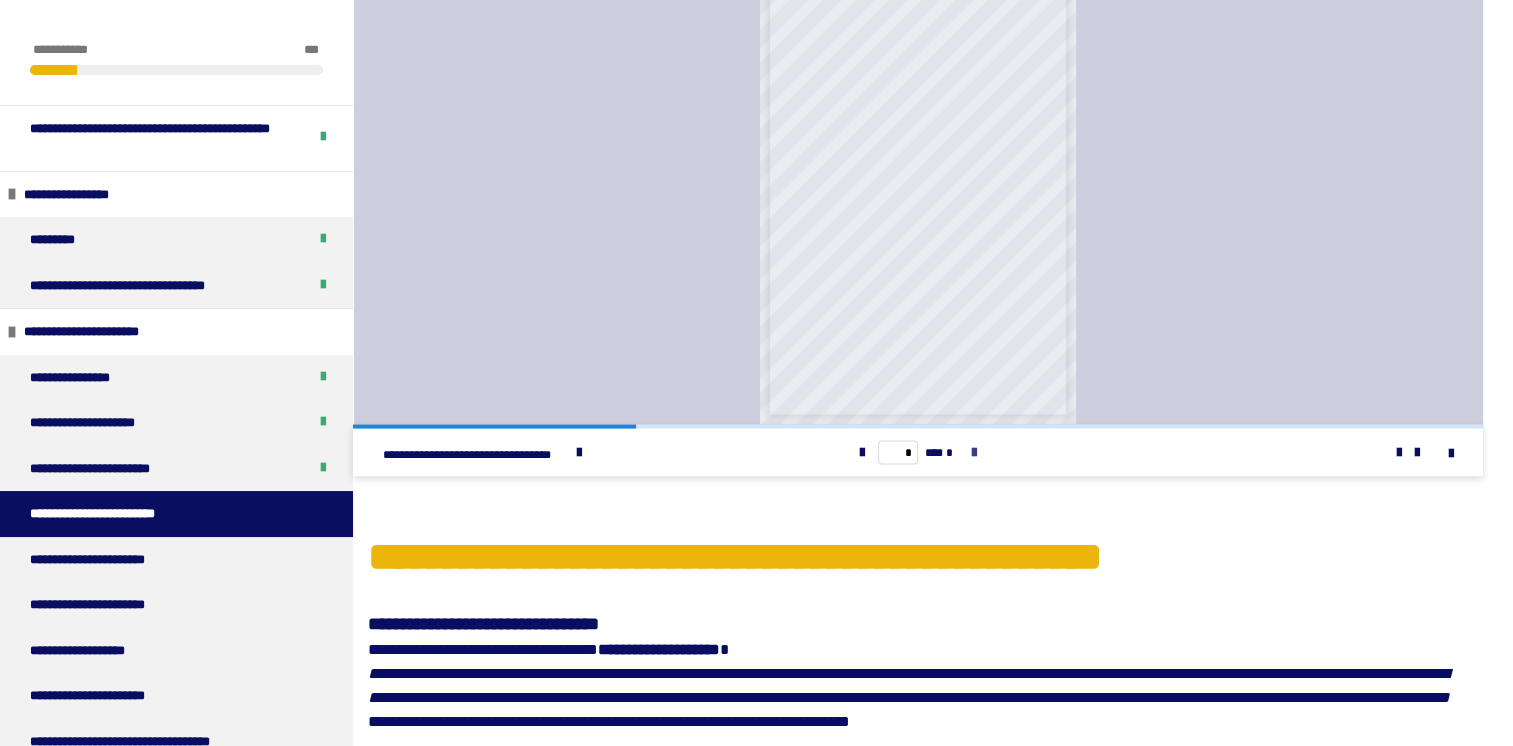 click at bounding box center (974, 452) 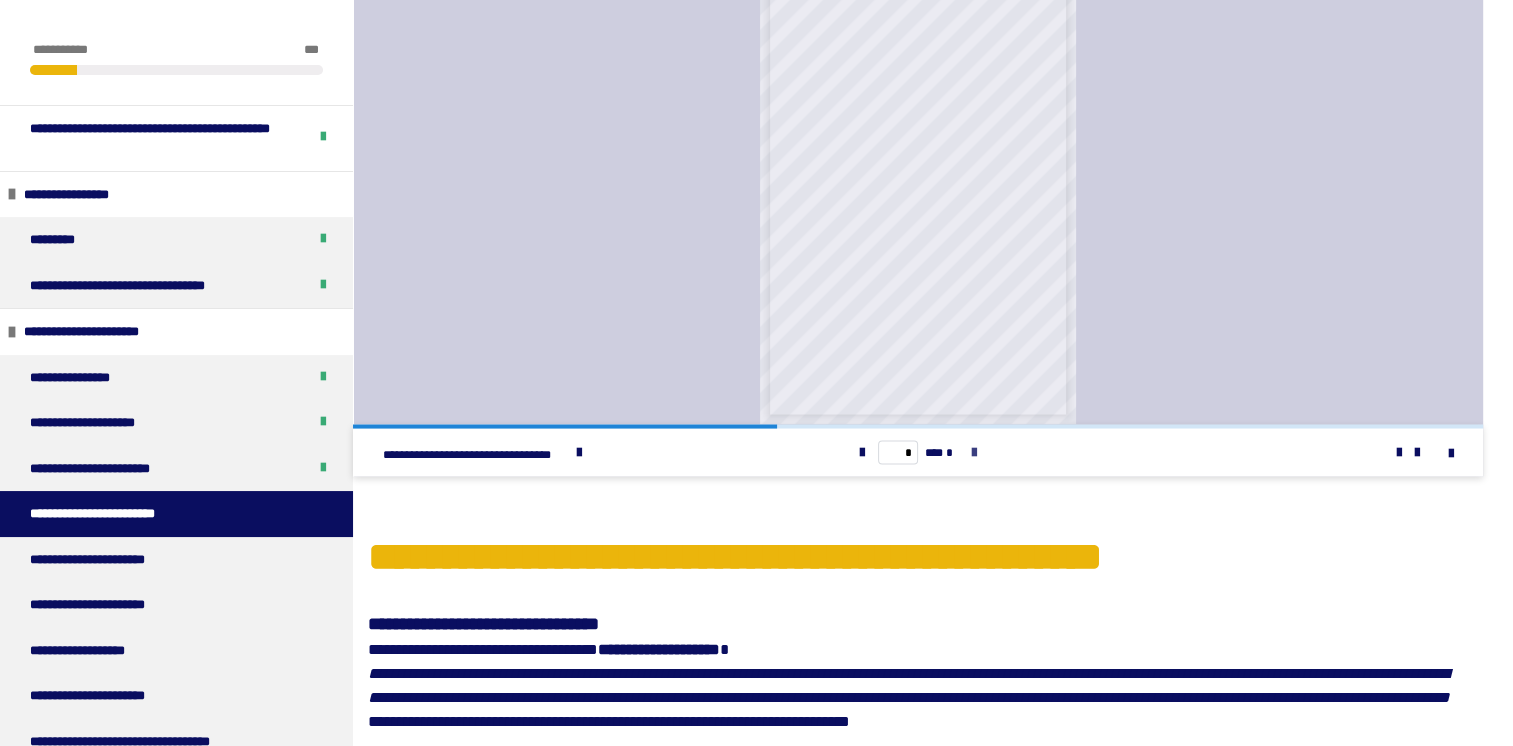 click at bounding box center [974, 452] 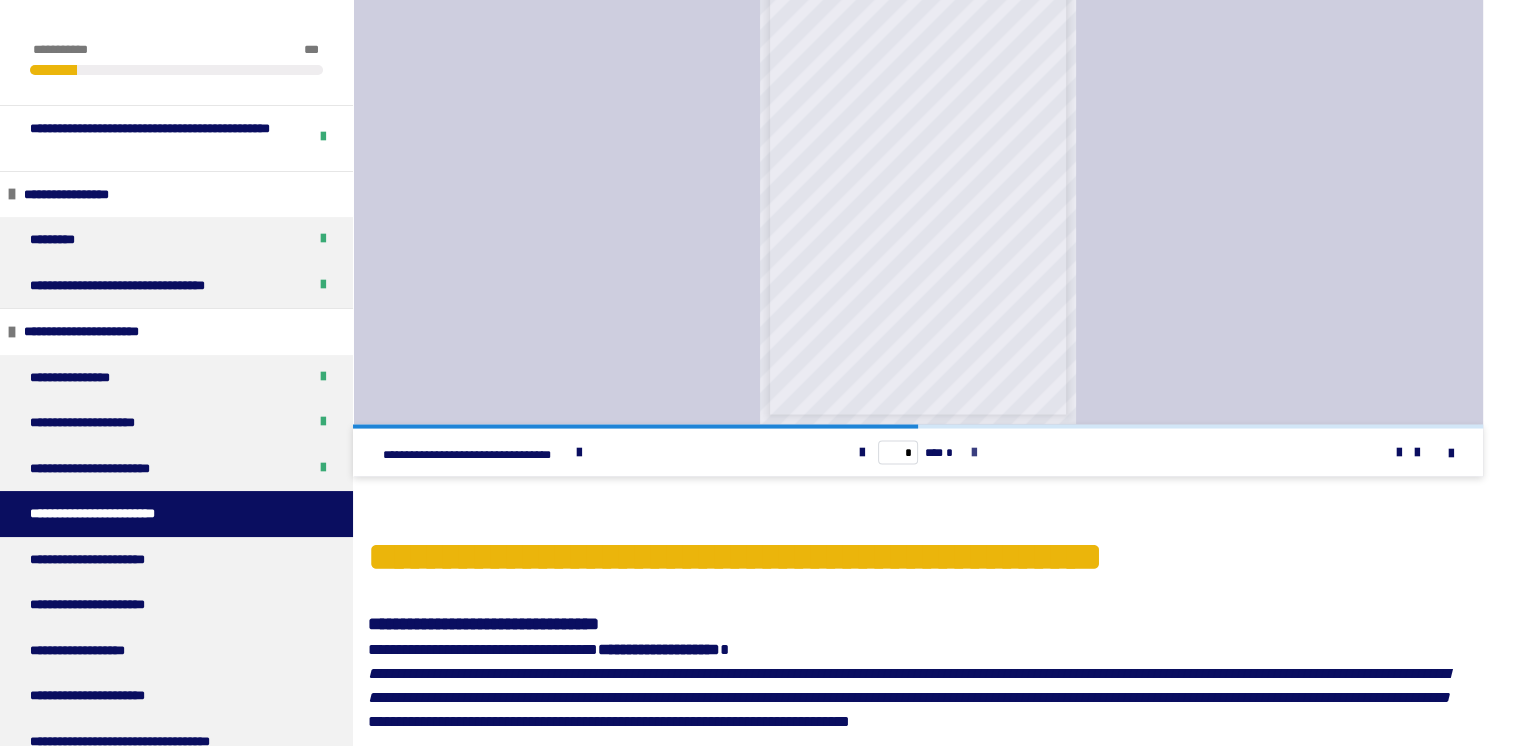 click at bounding box center (974, 452) 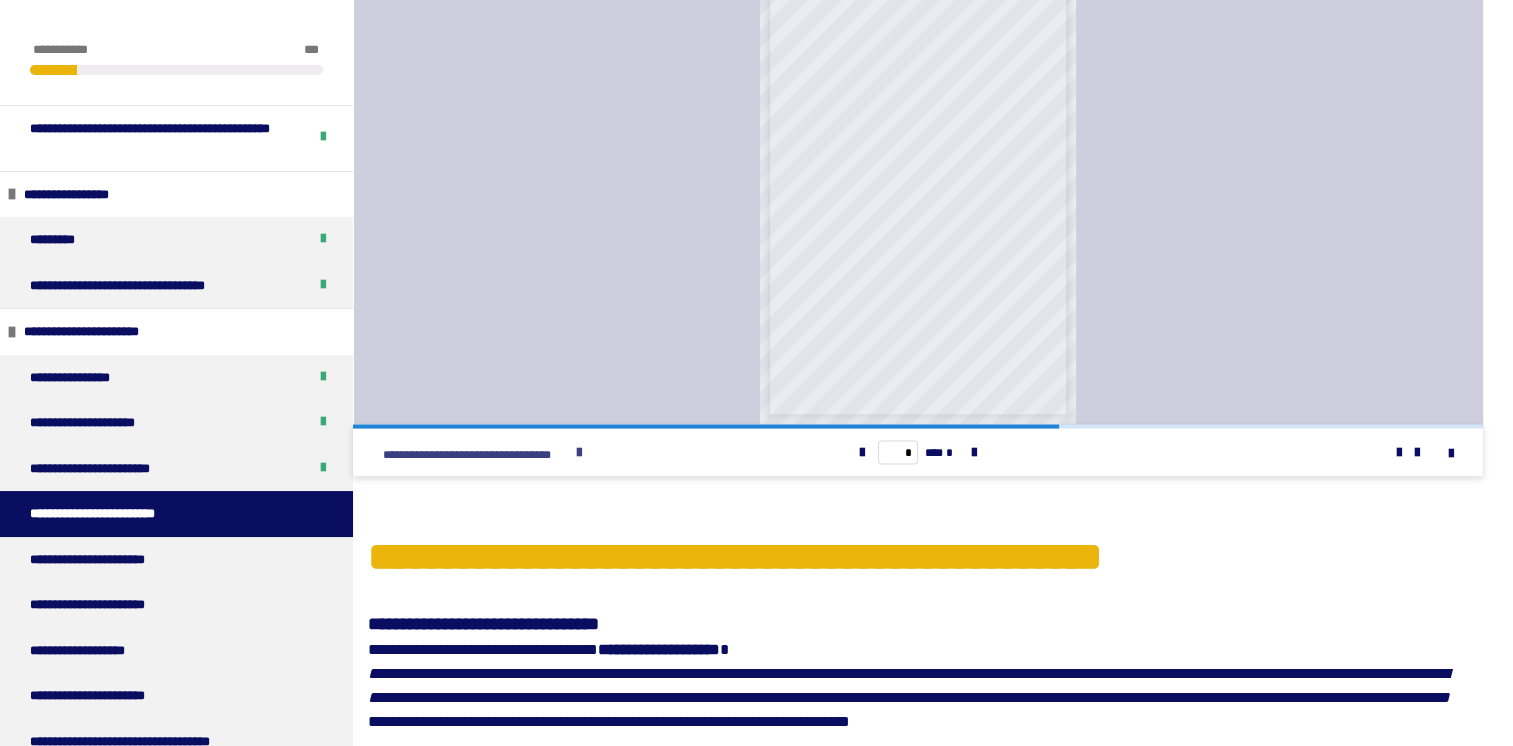 click at bounding box center [579, 452] 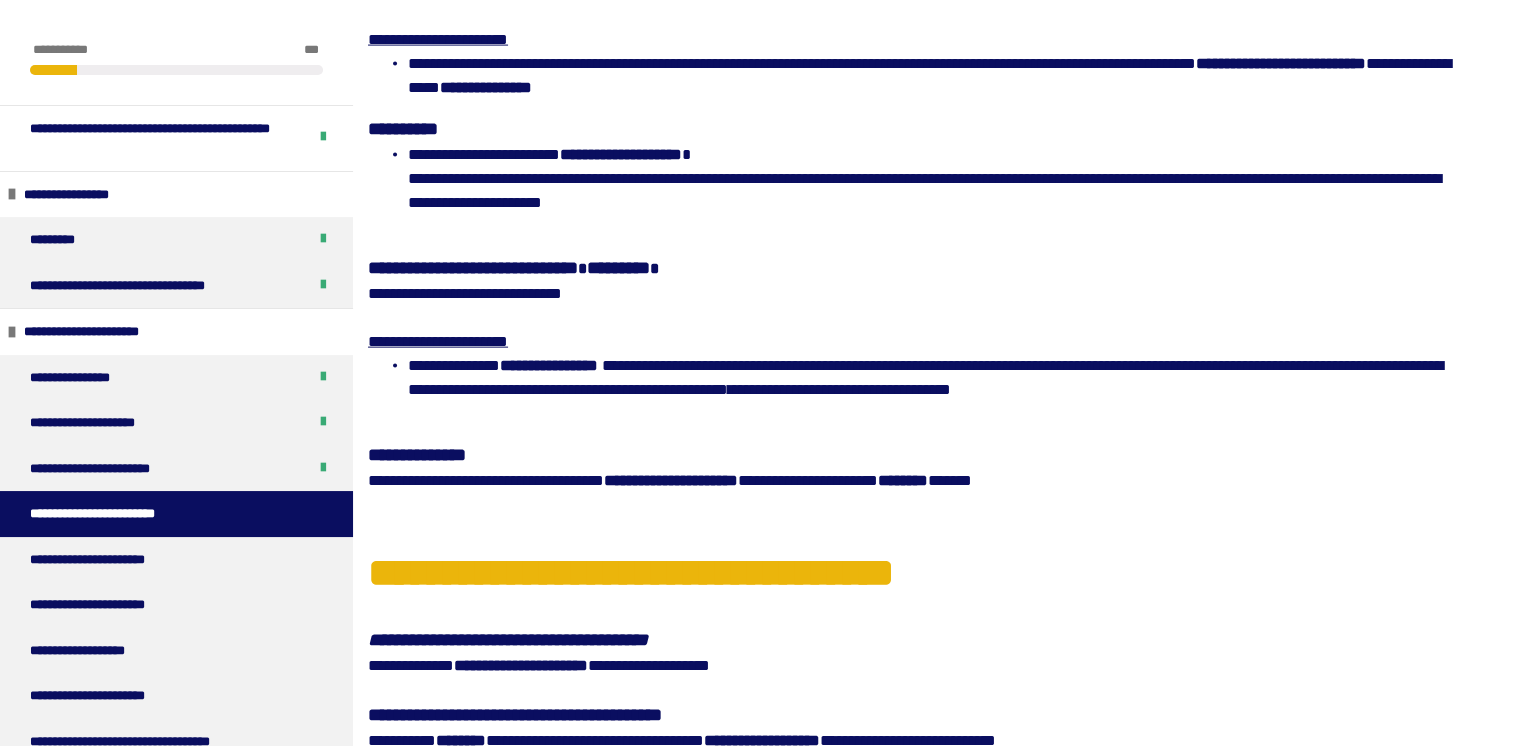 scroll, scrollTop: 4412, scrollLeft: 0, axis: vertical 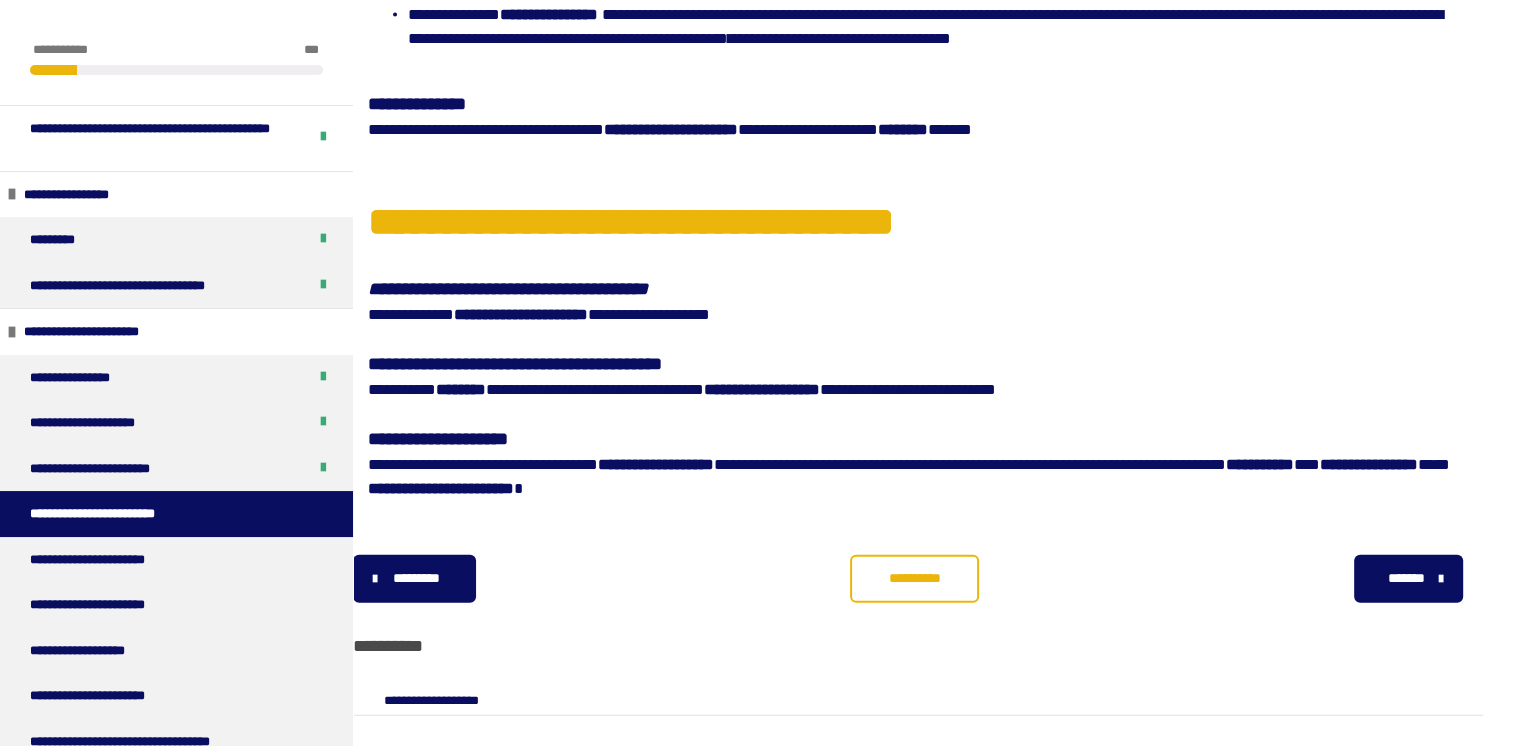 click on "**********" at bounding box center [914, 579] 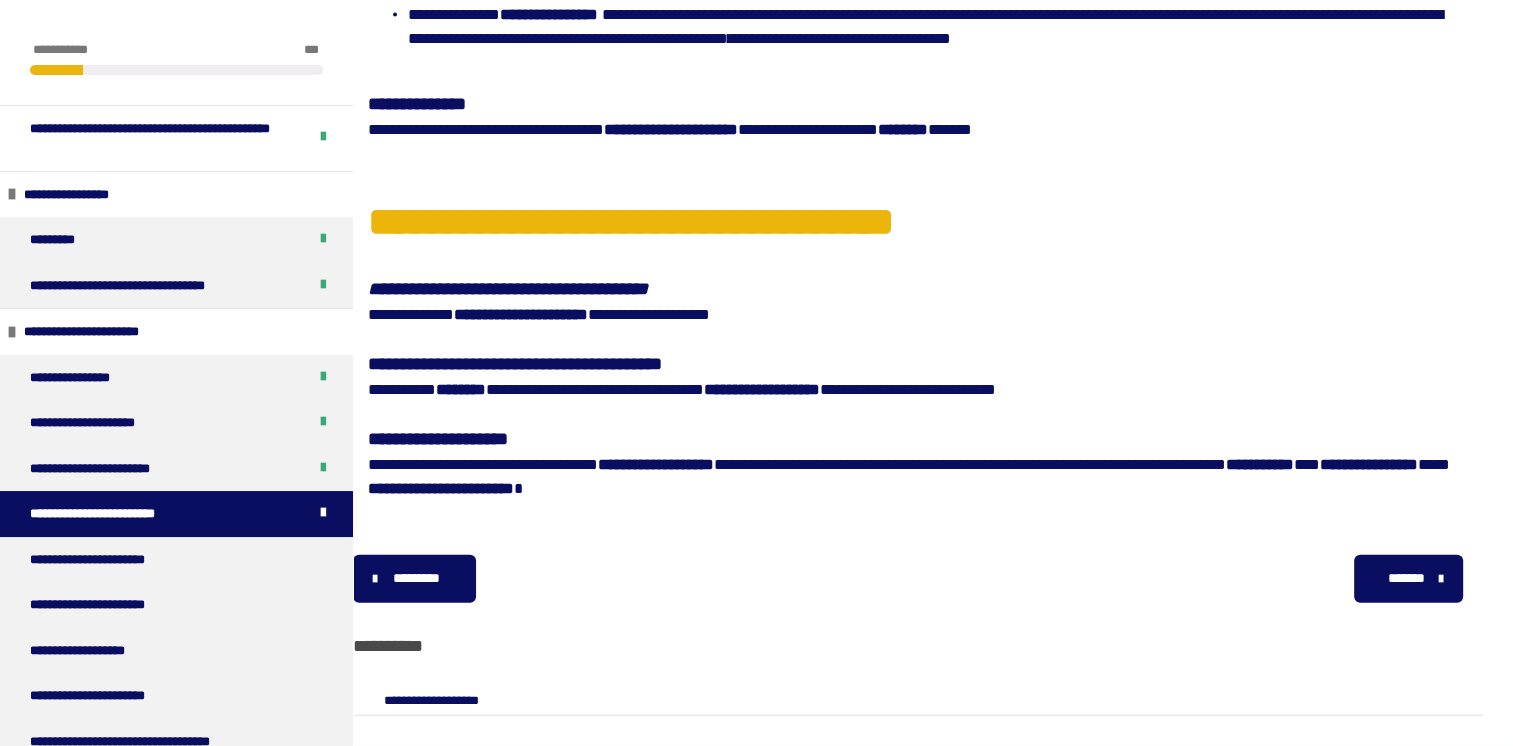 click on "*******" at bounding box center [1406, 578] 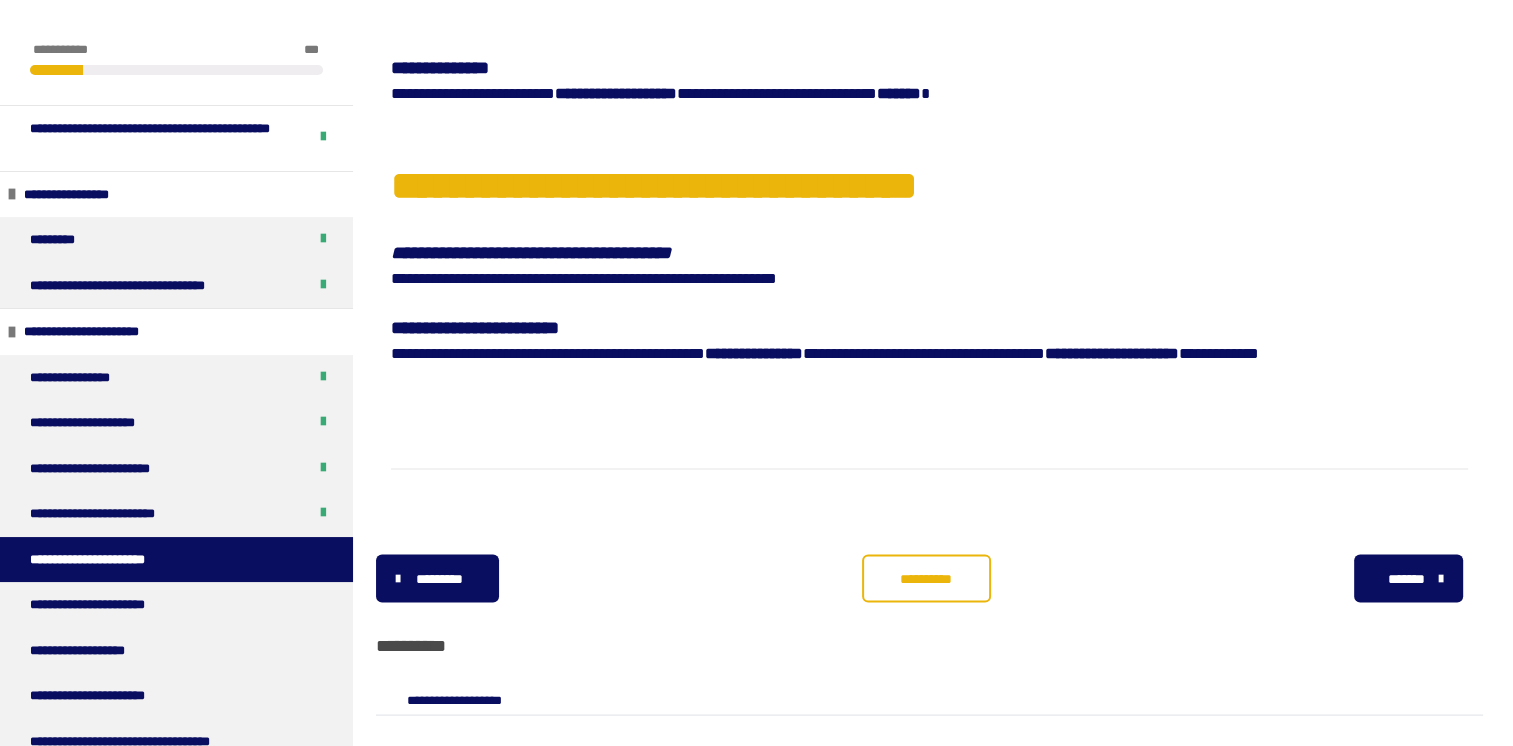 scroll, scrollTop: 4052, scrollLeft: 0, axis: vertical 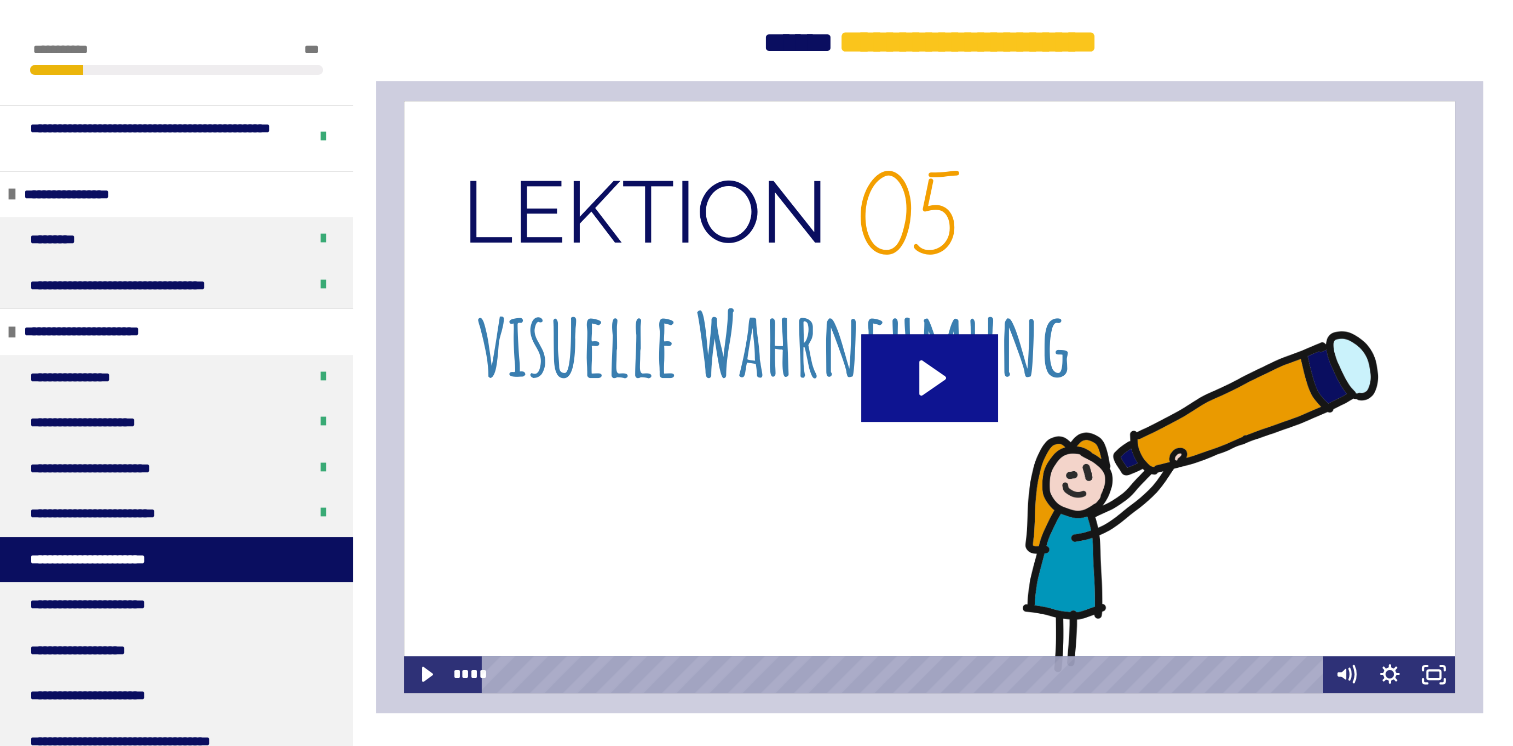 click 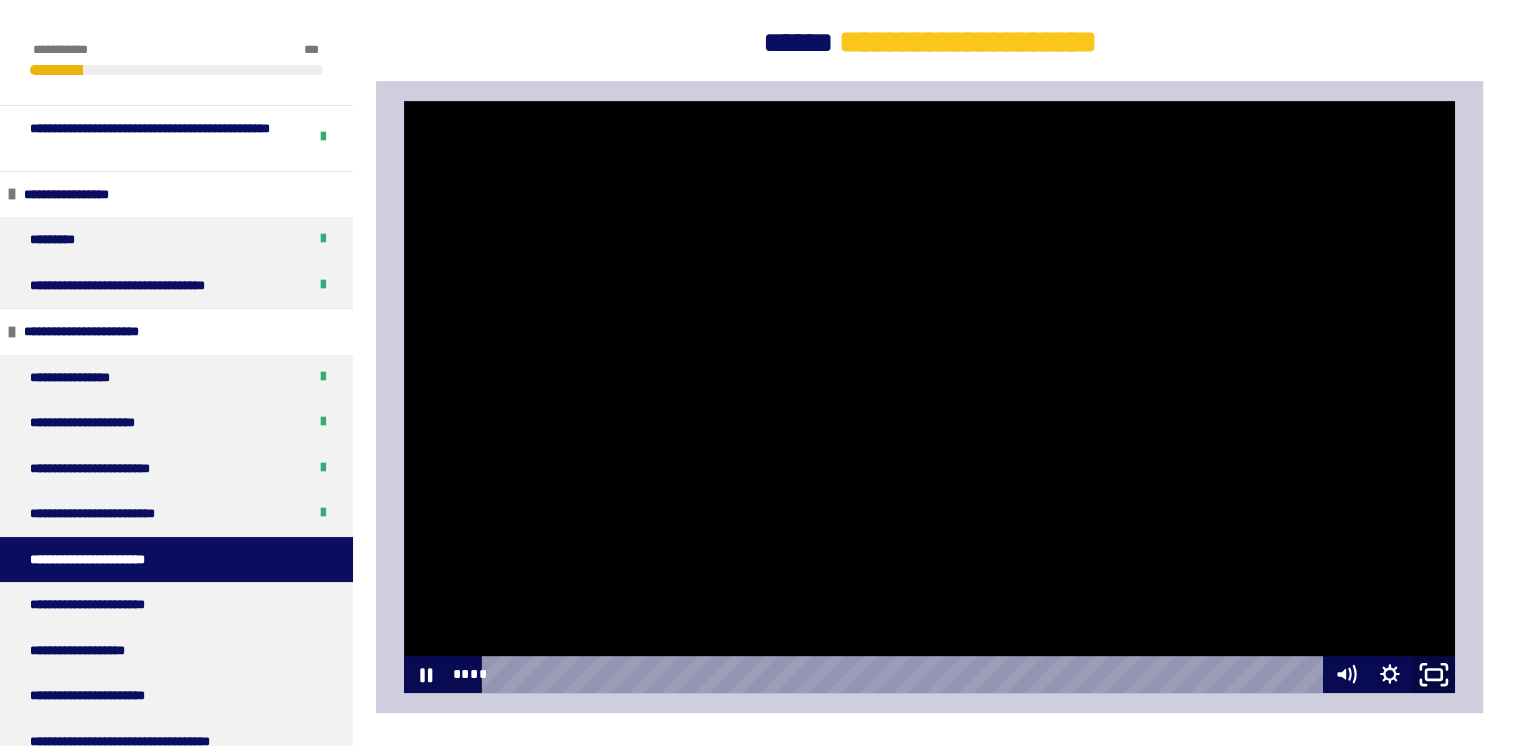 click 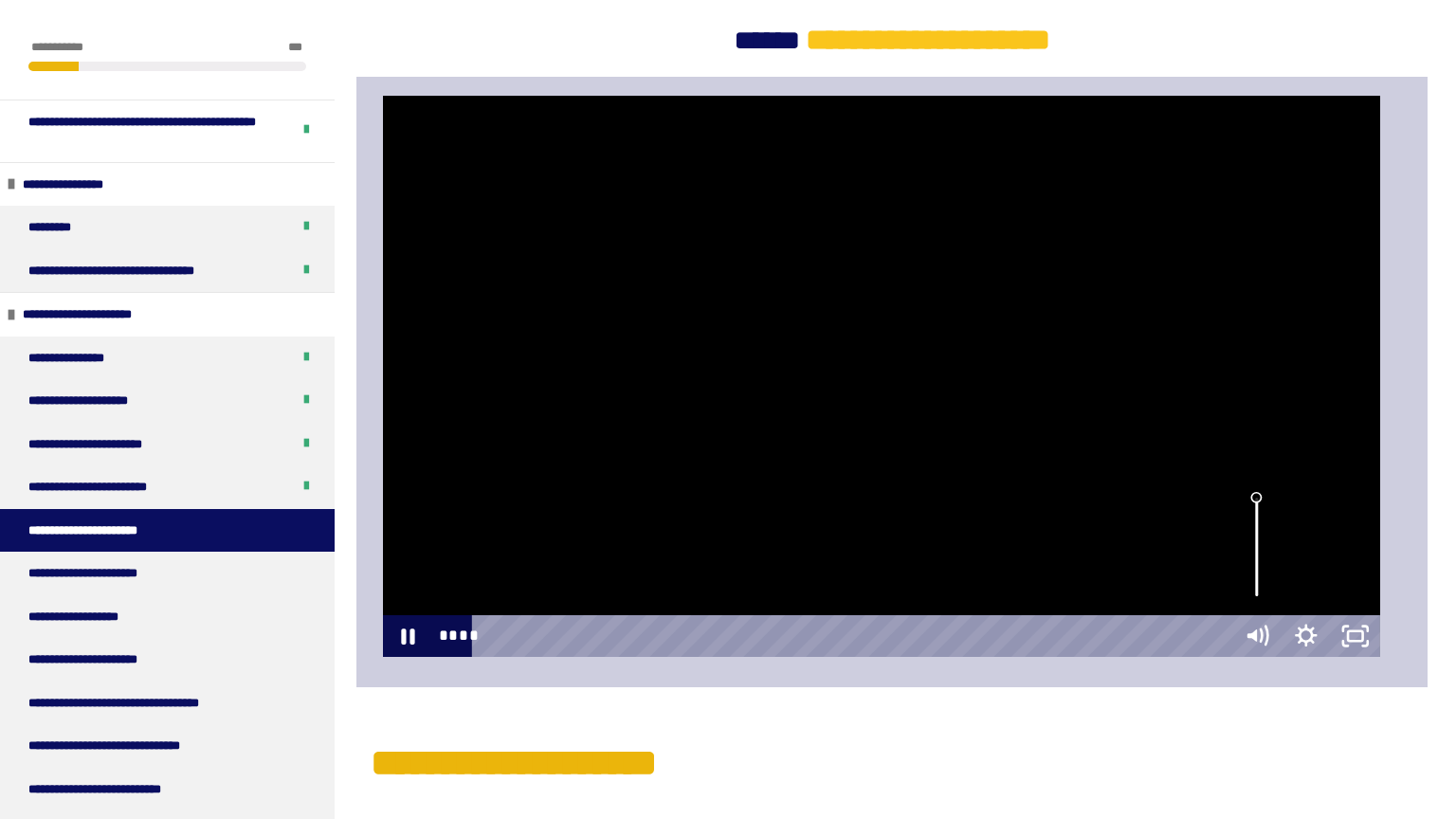 type 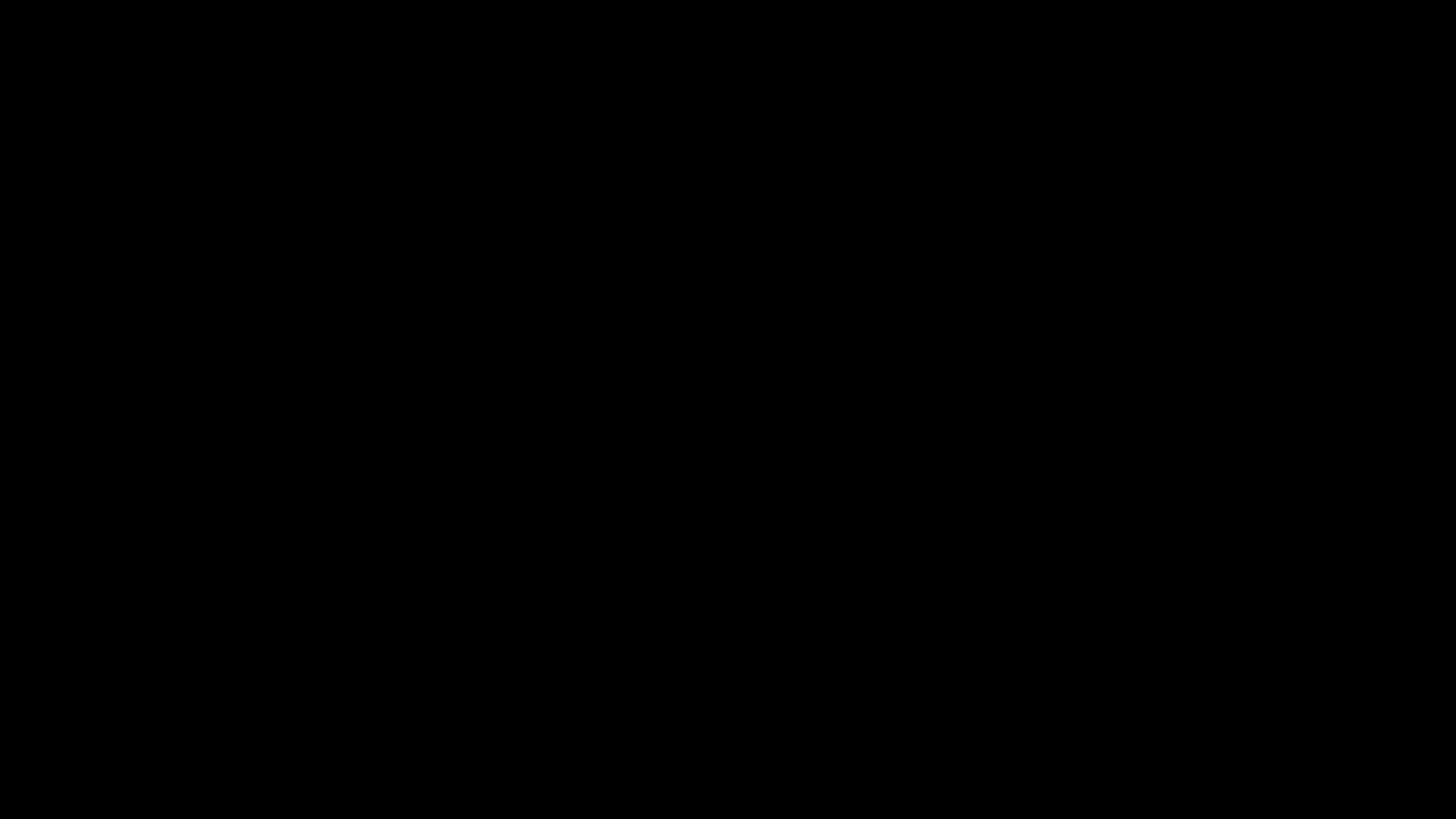 click at bounding box center [1431, 798] 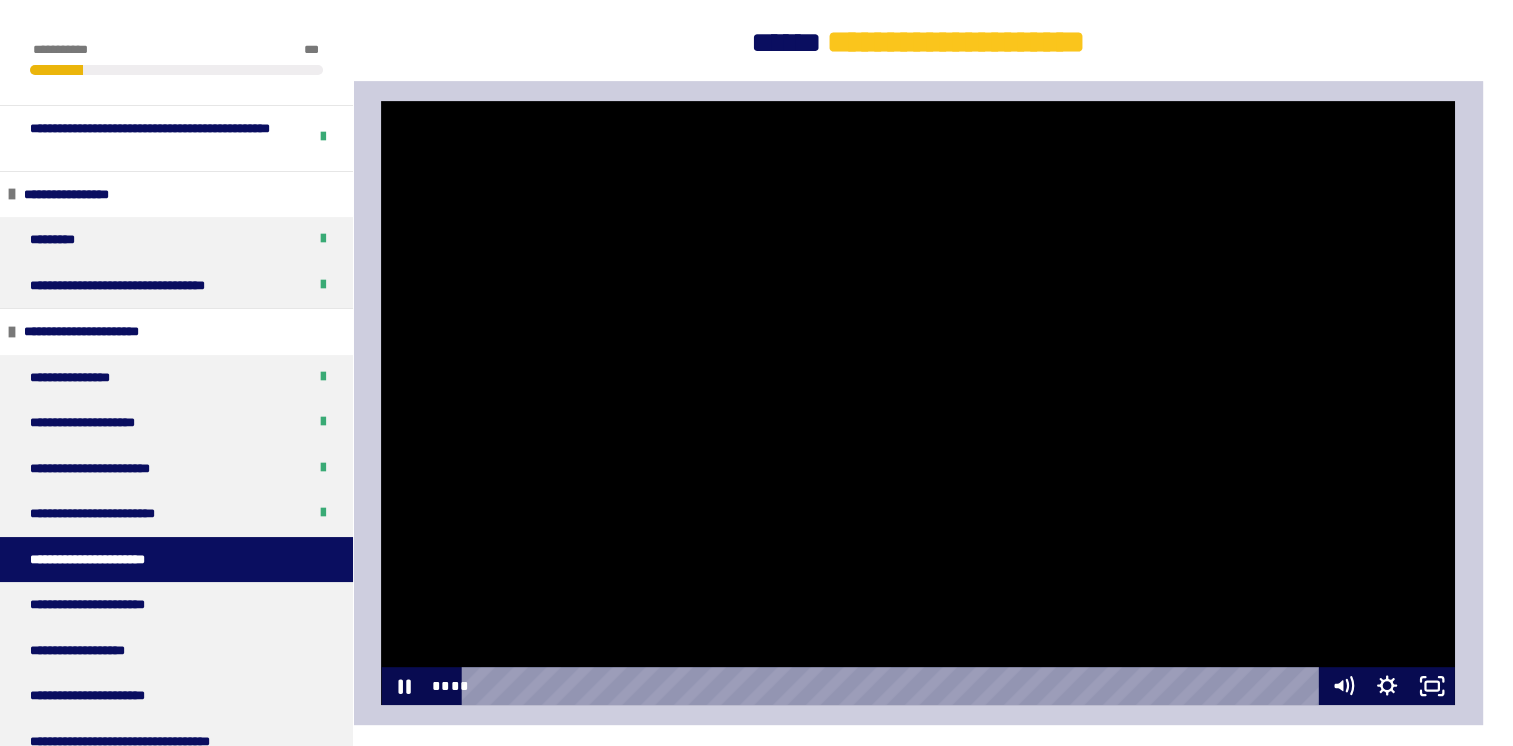 click at bounding box center (917, 403) 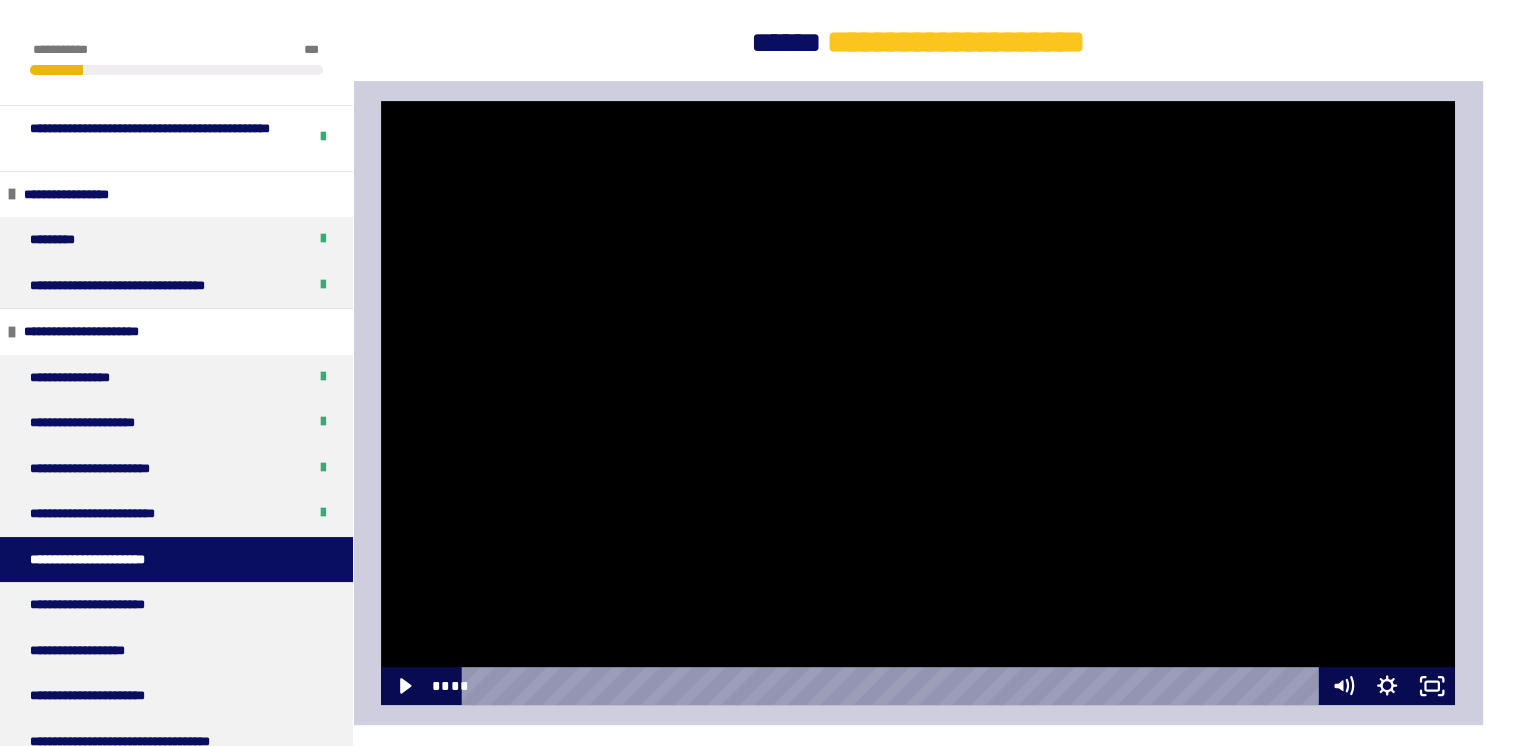 type 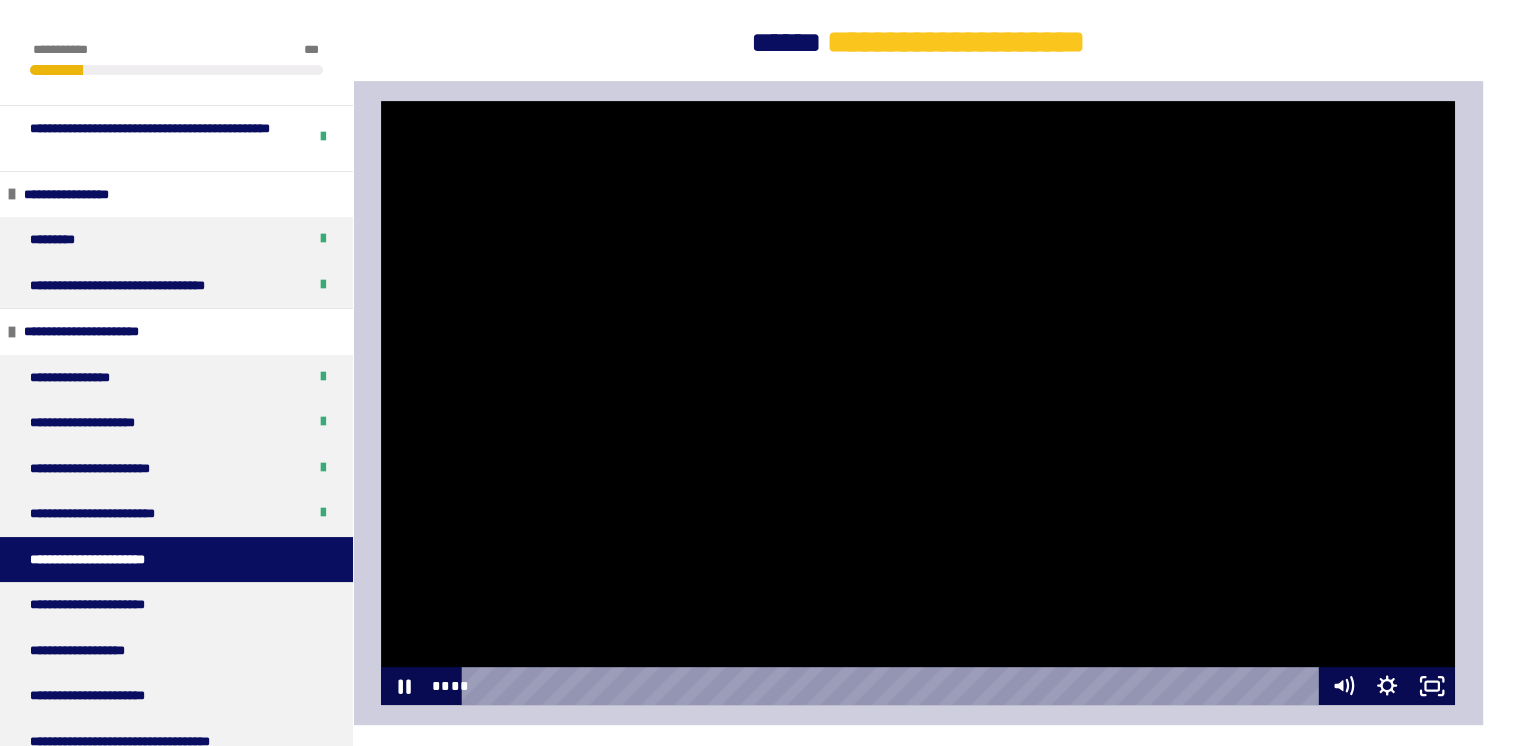 click at bounding box center [381, 101] 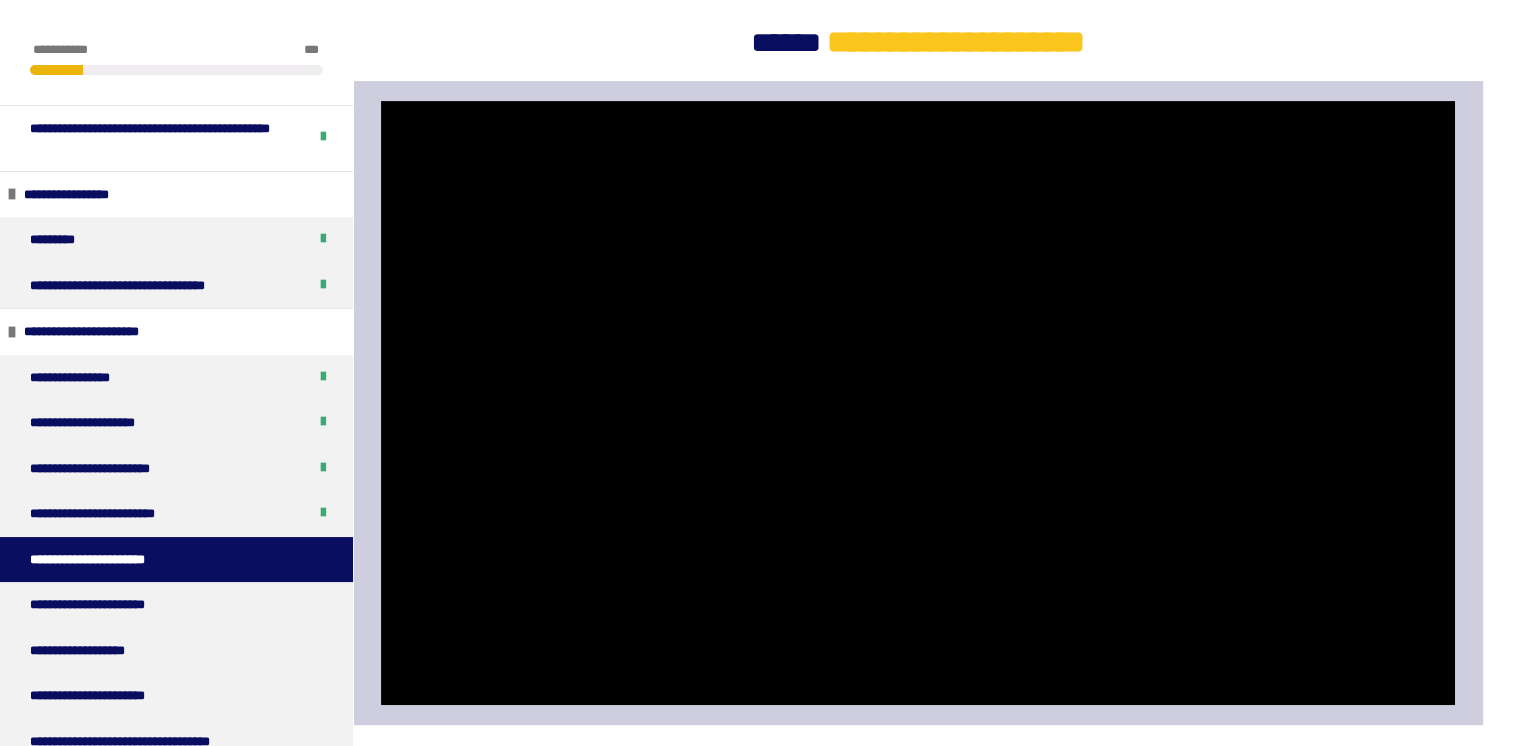 click at bounding box center [381, 101] 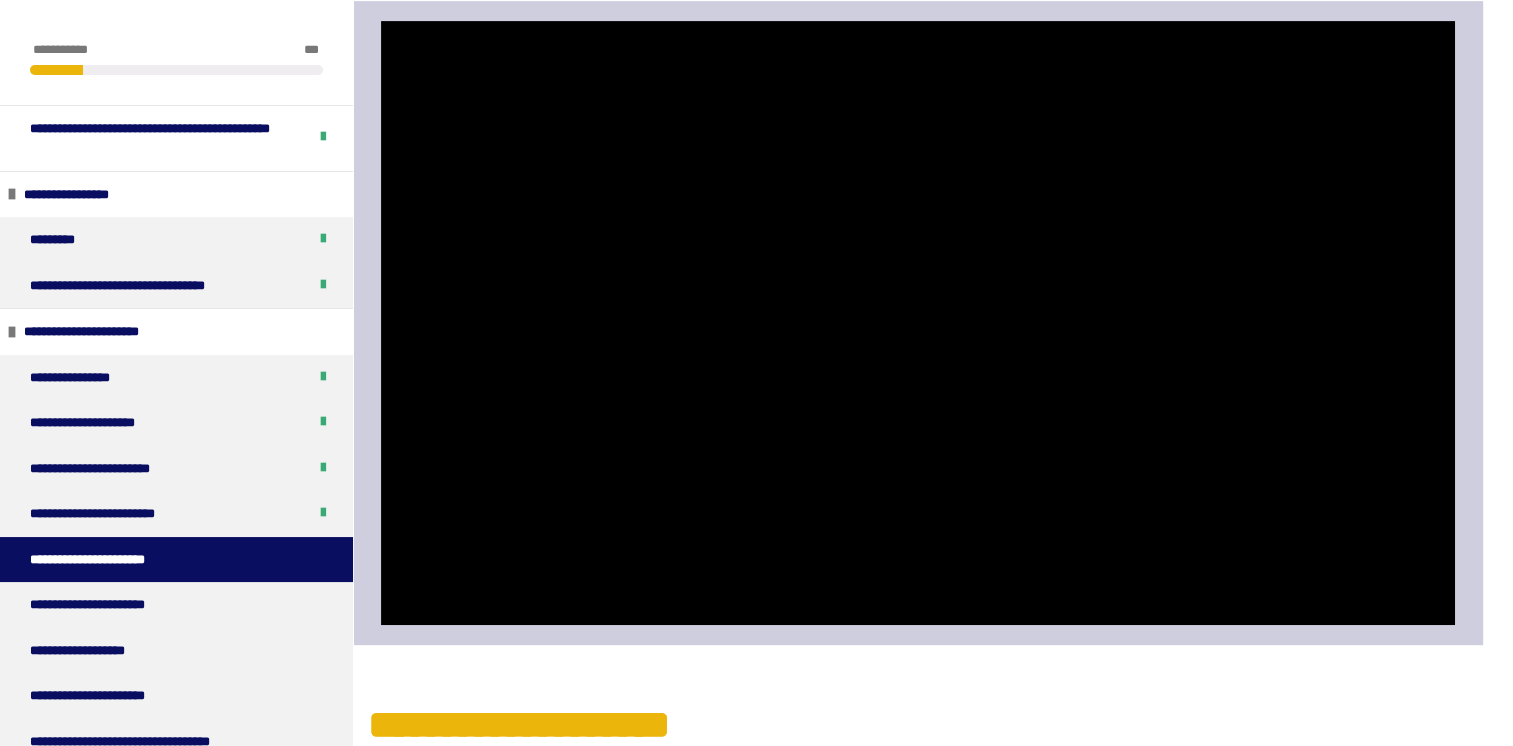 scroll, scrollTop: 780, scrollLeft: 0, axis: vertical 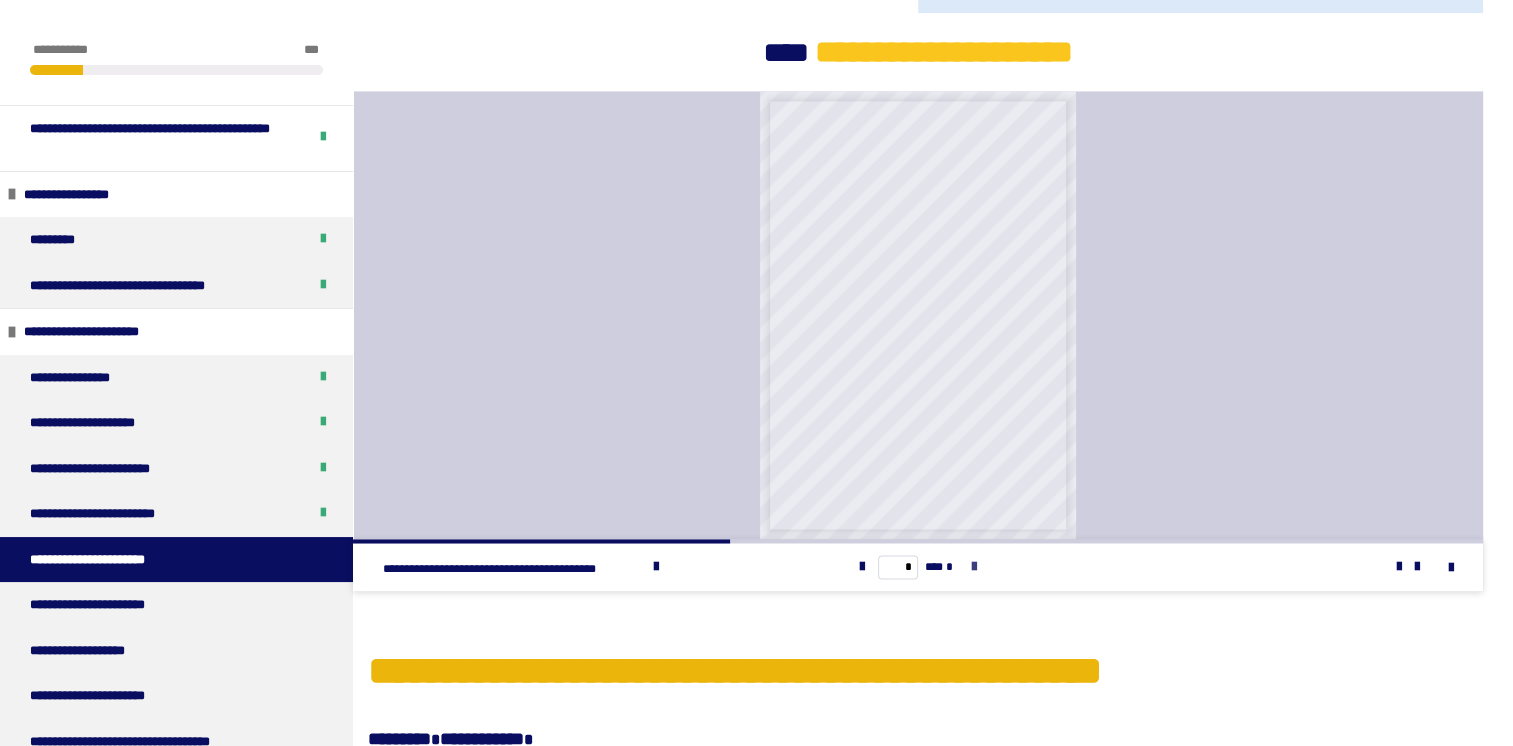 click at bounding box center [974, 567] 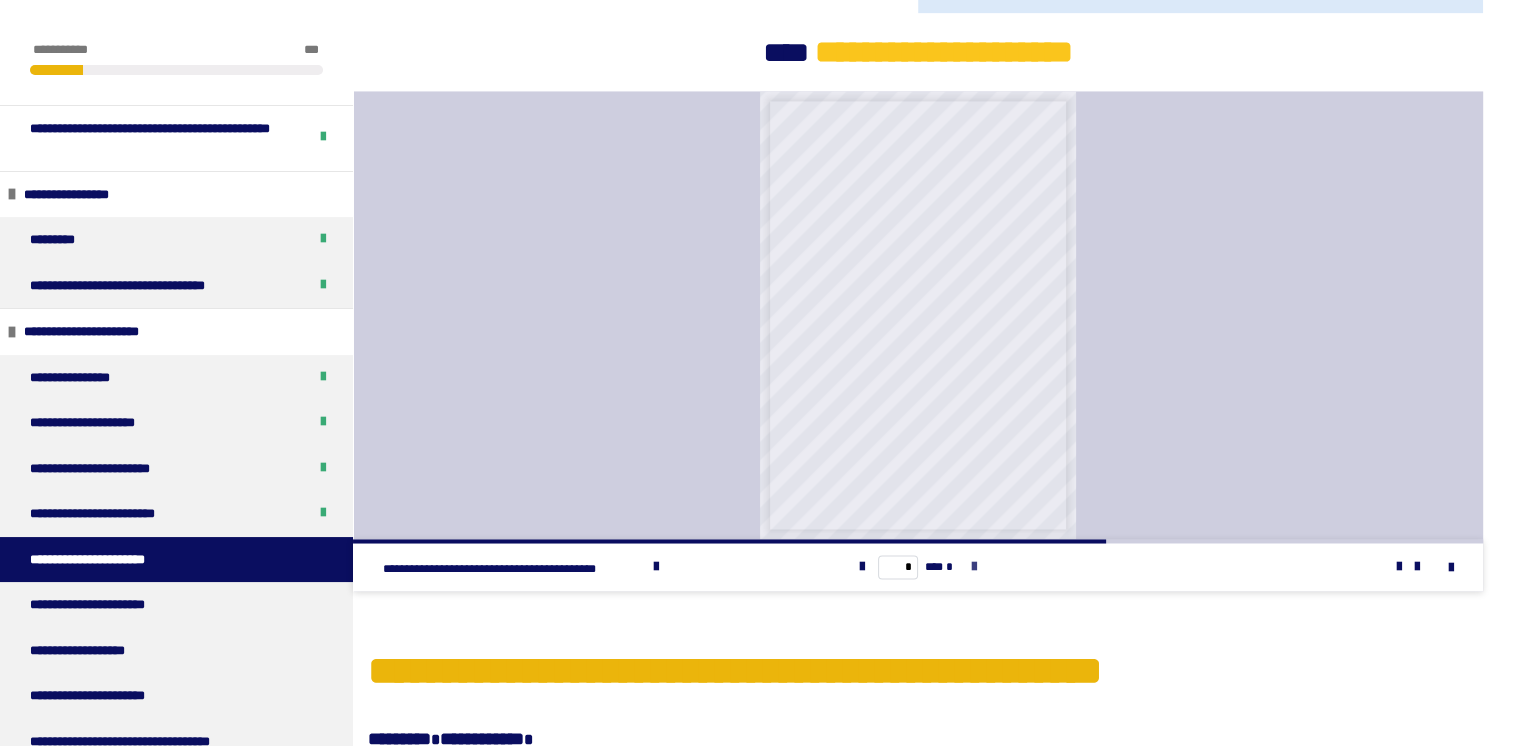 click at bounding box center [974, 567] 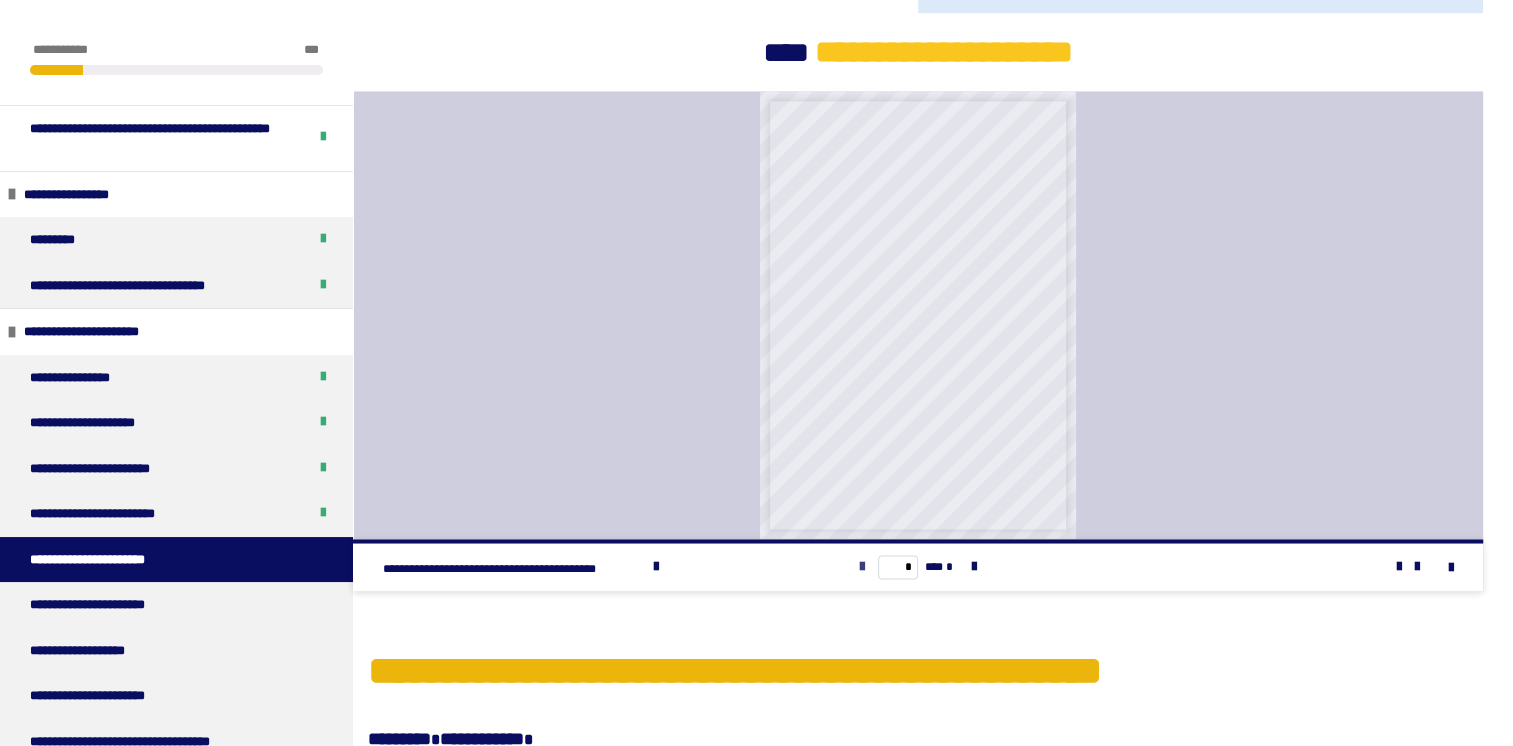click at bounding box center (862, 567) 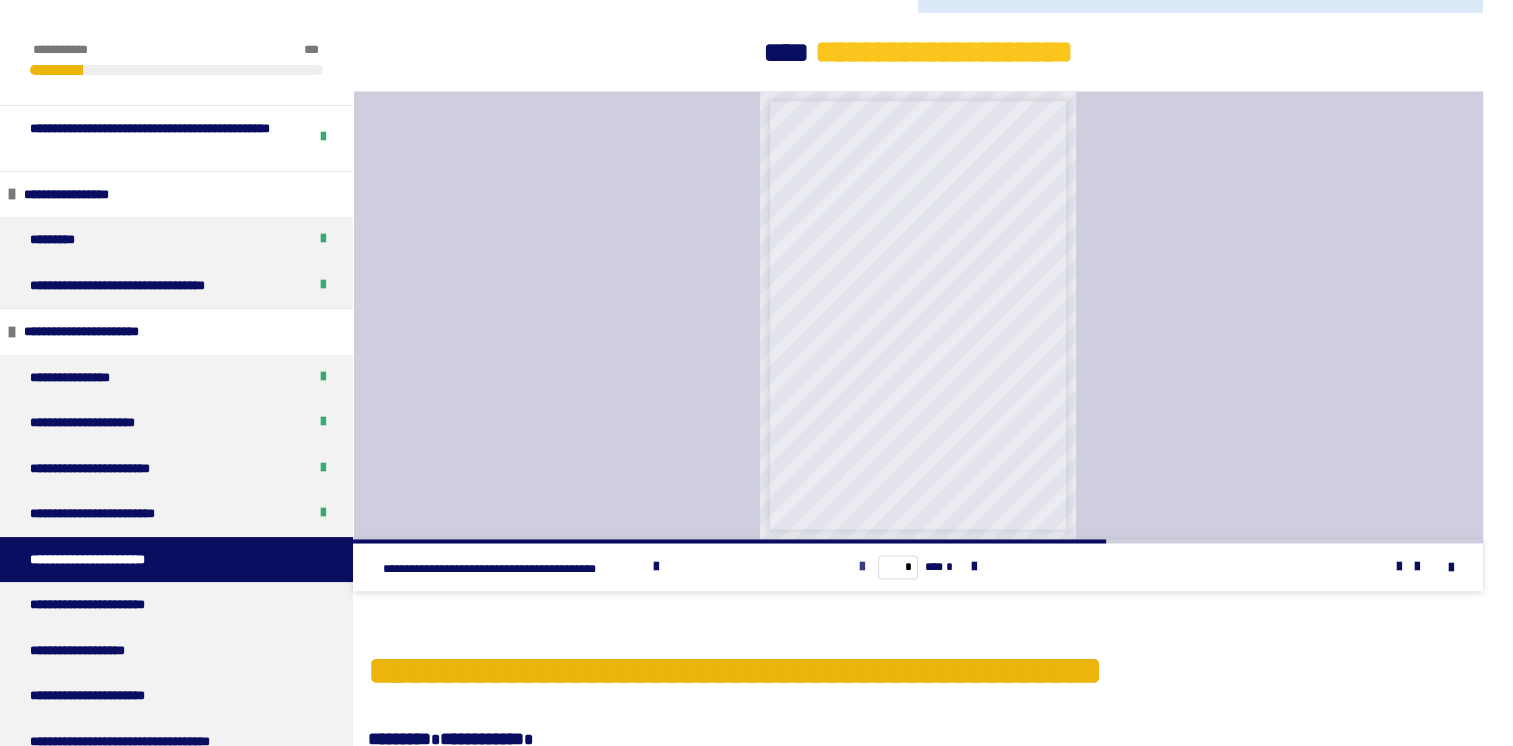 click at bounding box center [862, 567] 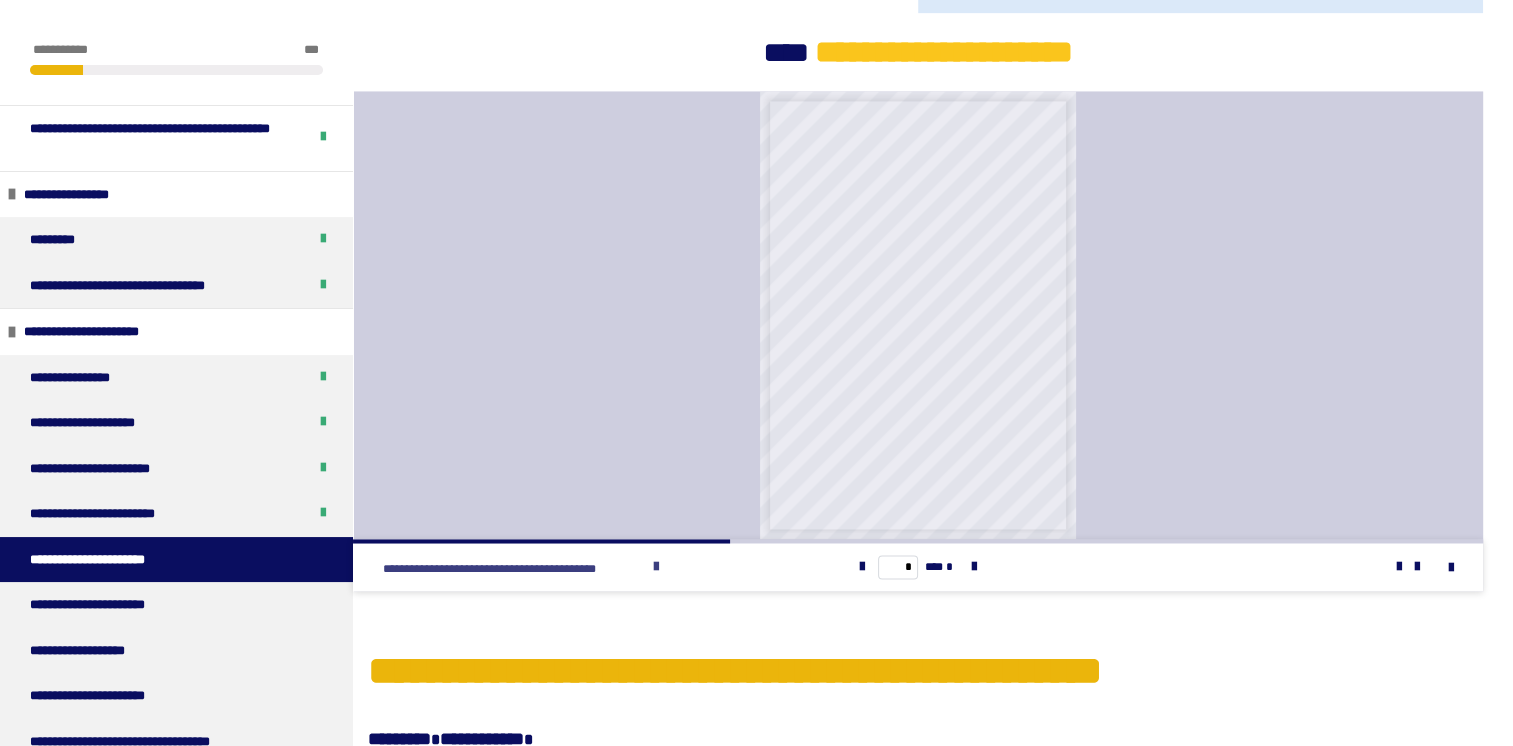 click at bounding box center (656, 567) 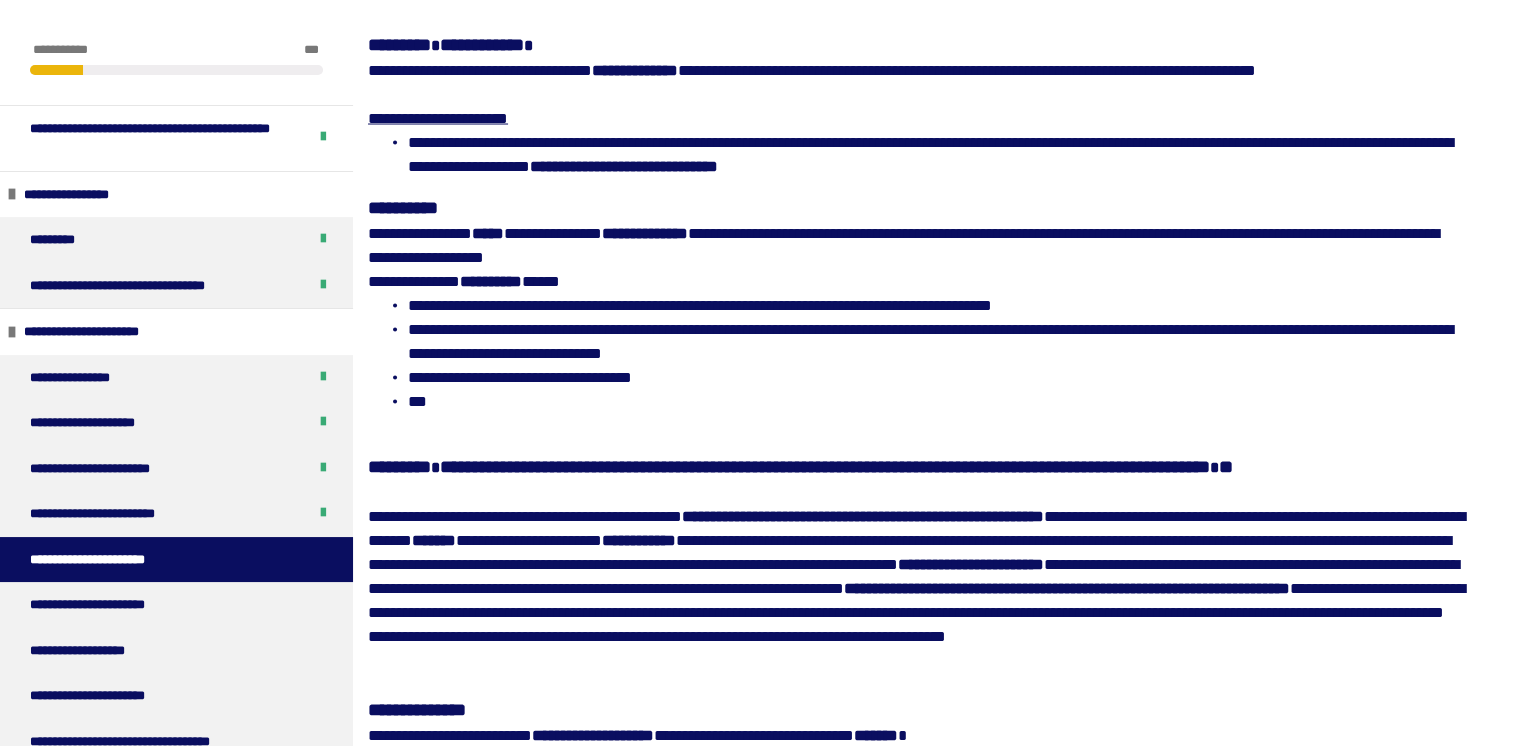 scroll, scrollTop: 3779, scrollLeft: 0, axis: vertical 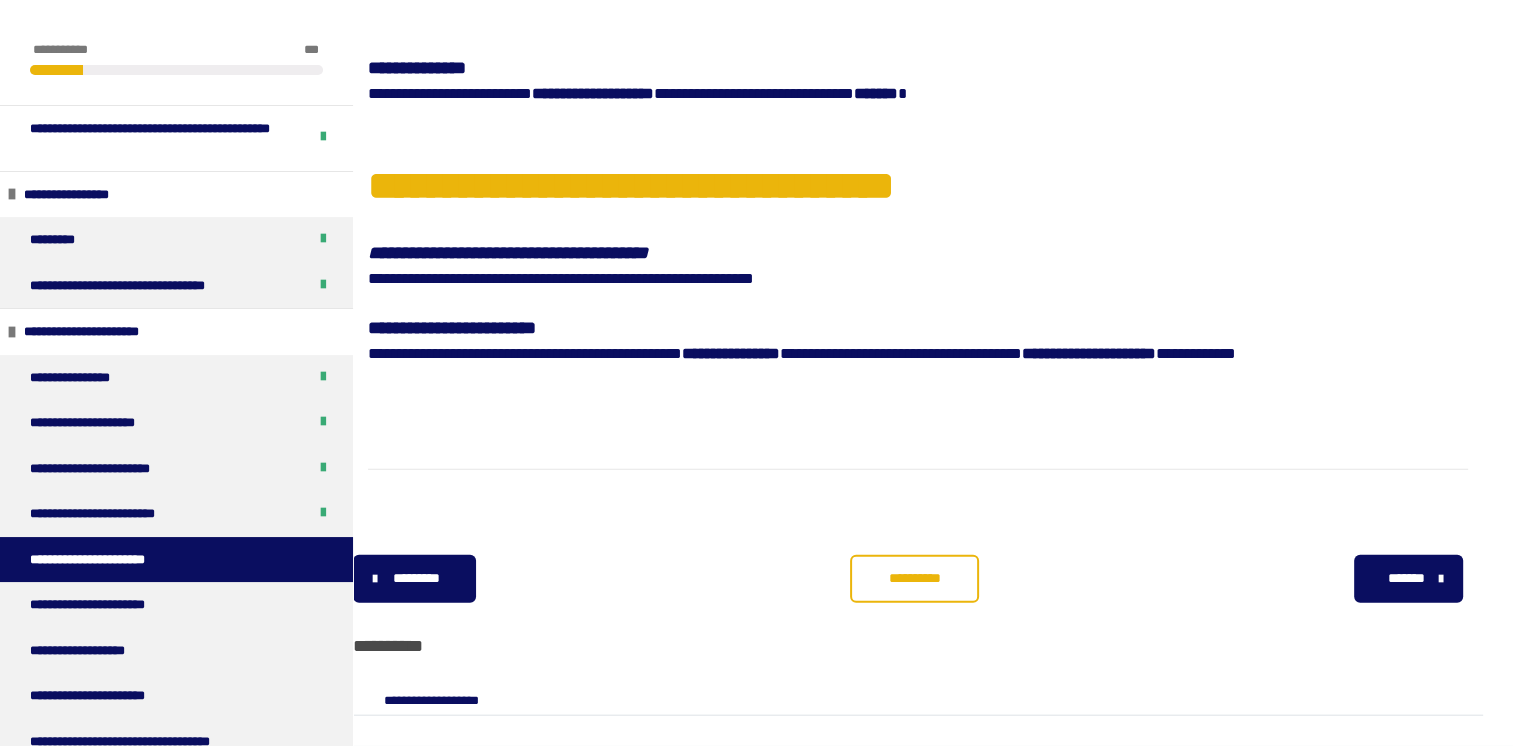 click on "**********" at bounding box center (914, 578) 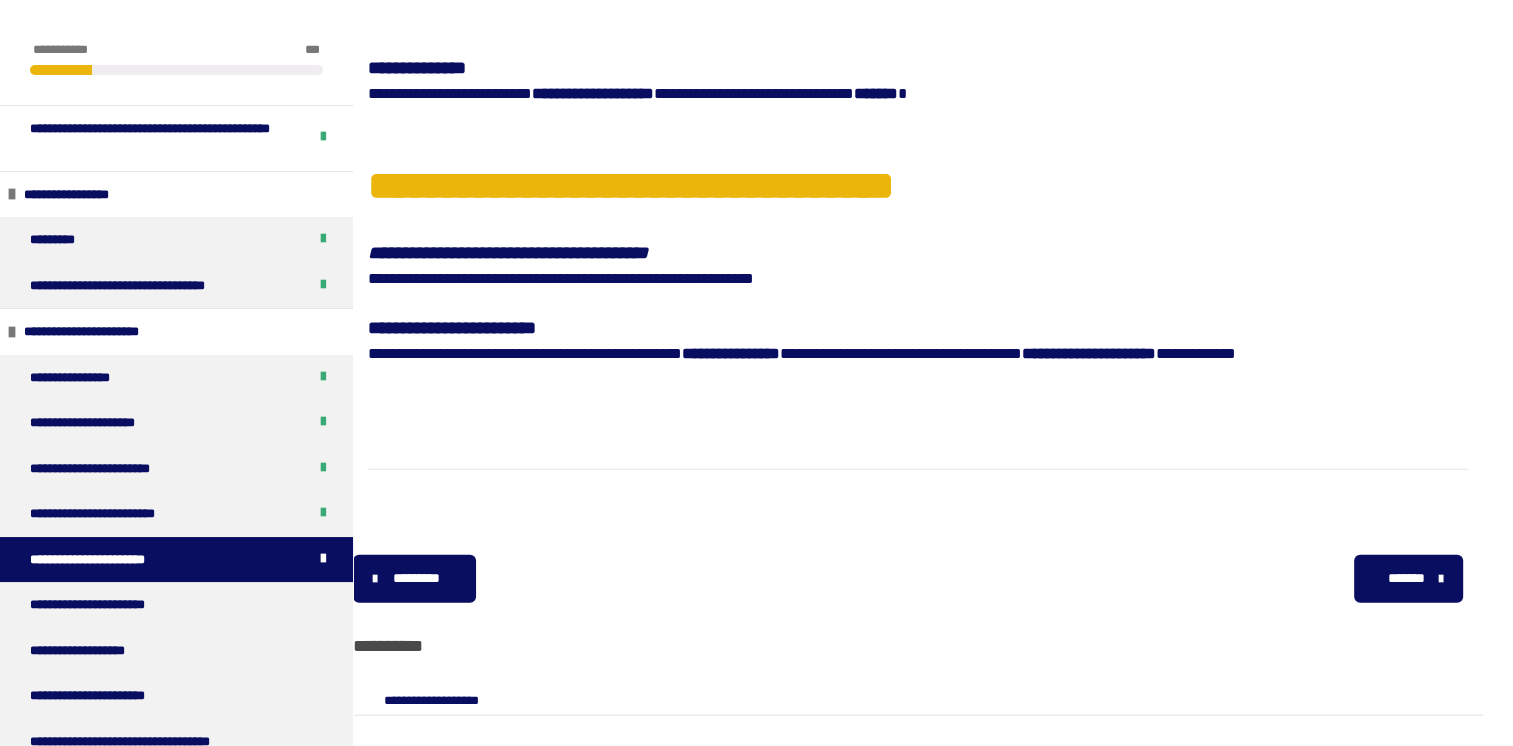 click on "*******" at bounding box center (1408, 579) 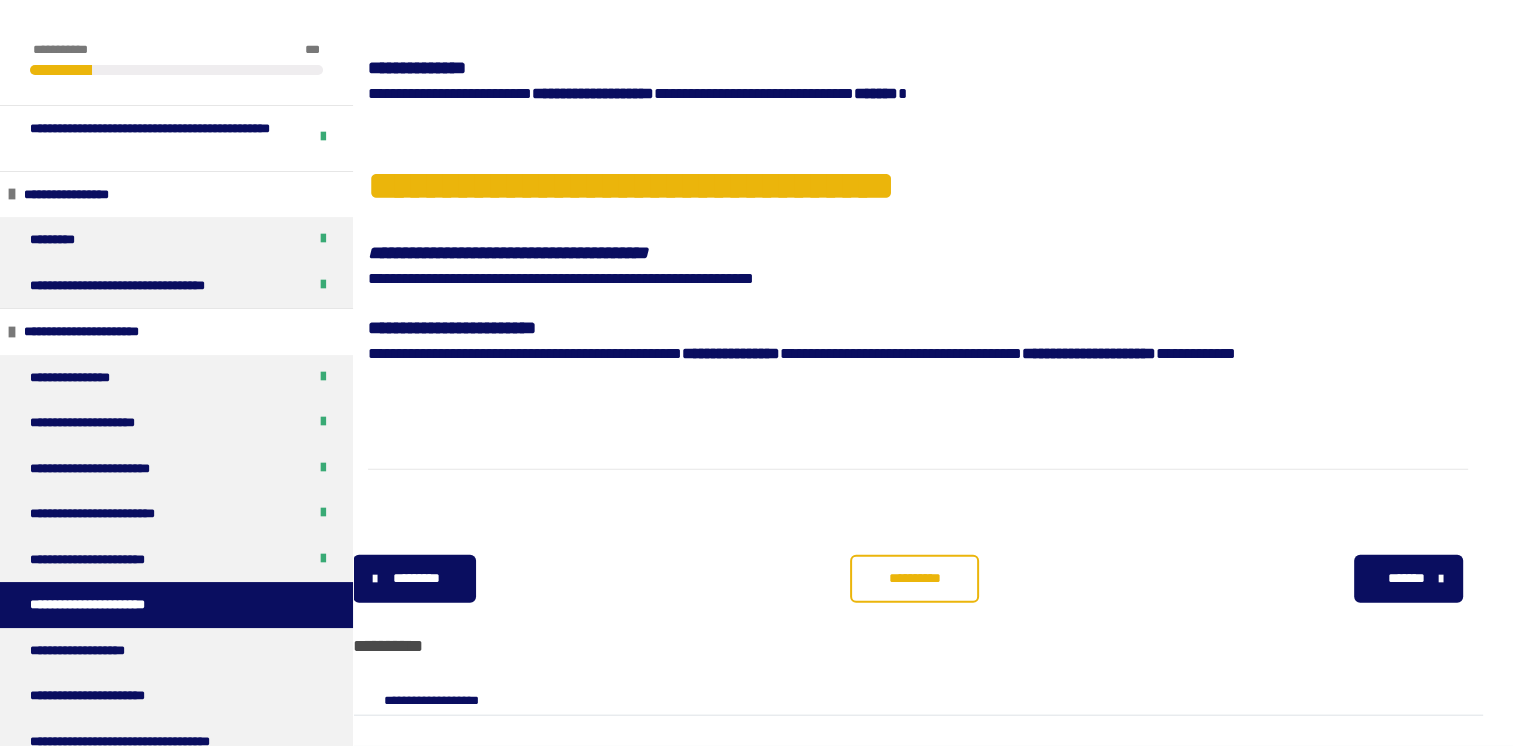 scroll, scrollTop: 3999, scrollLeft: 0, axis: vertical 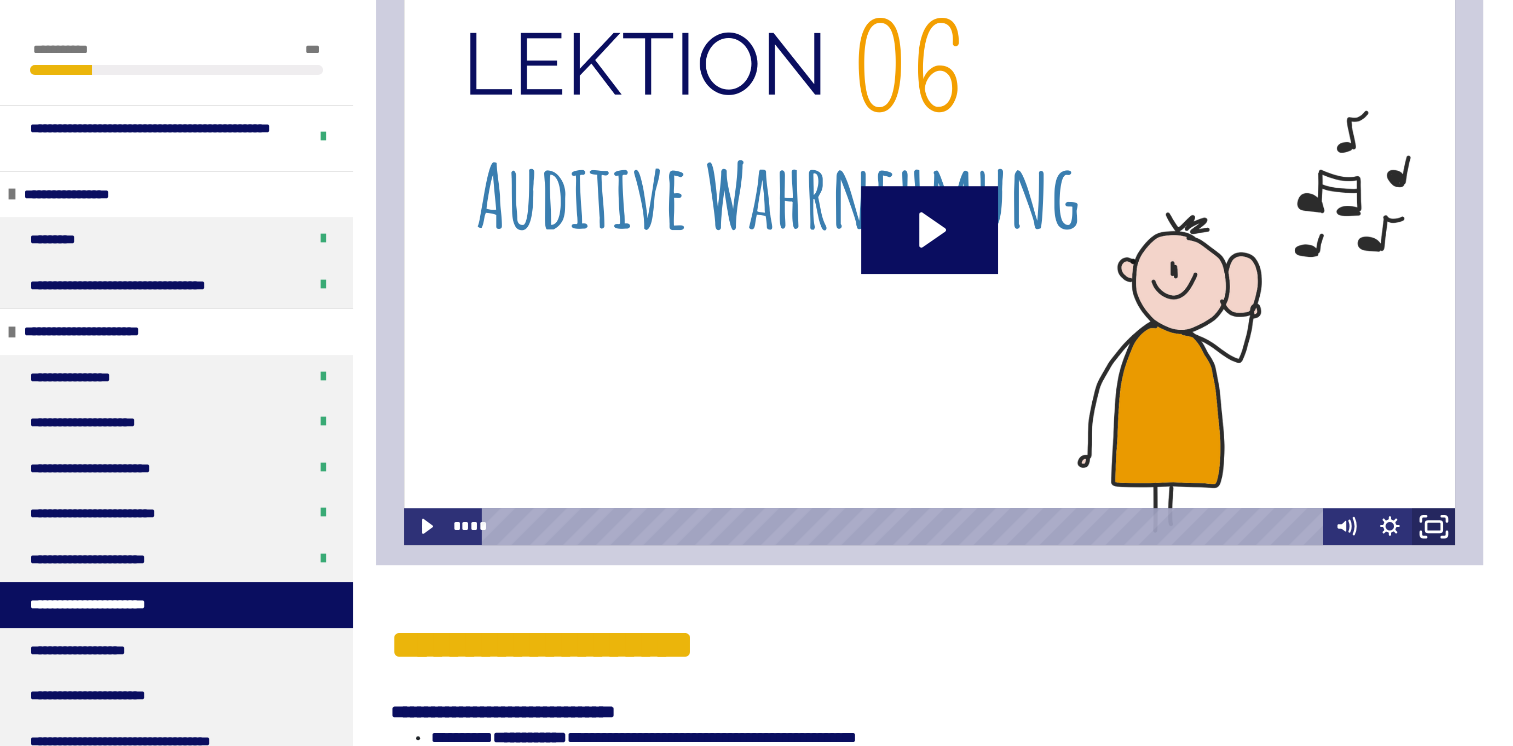 click 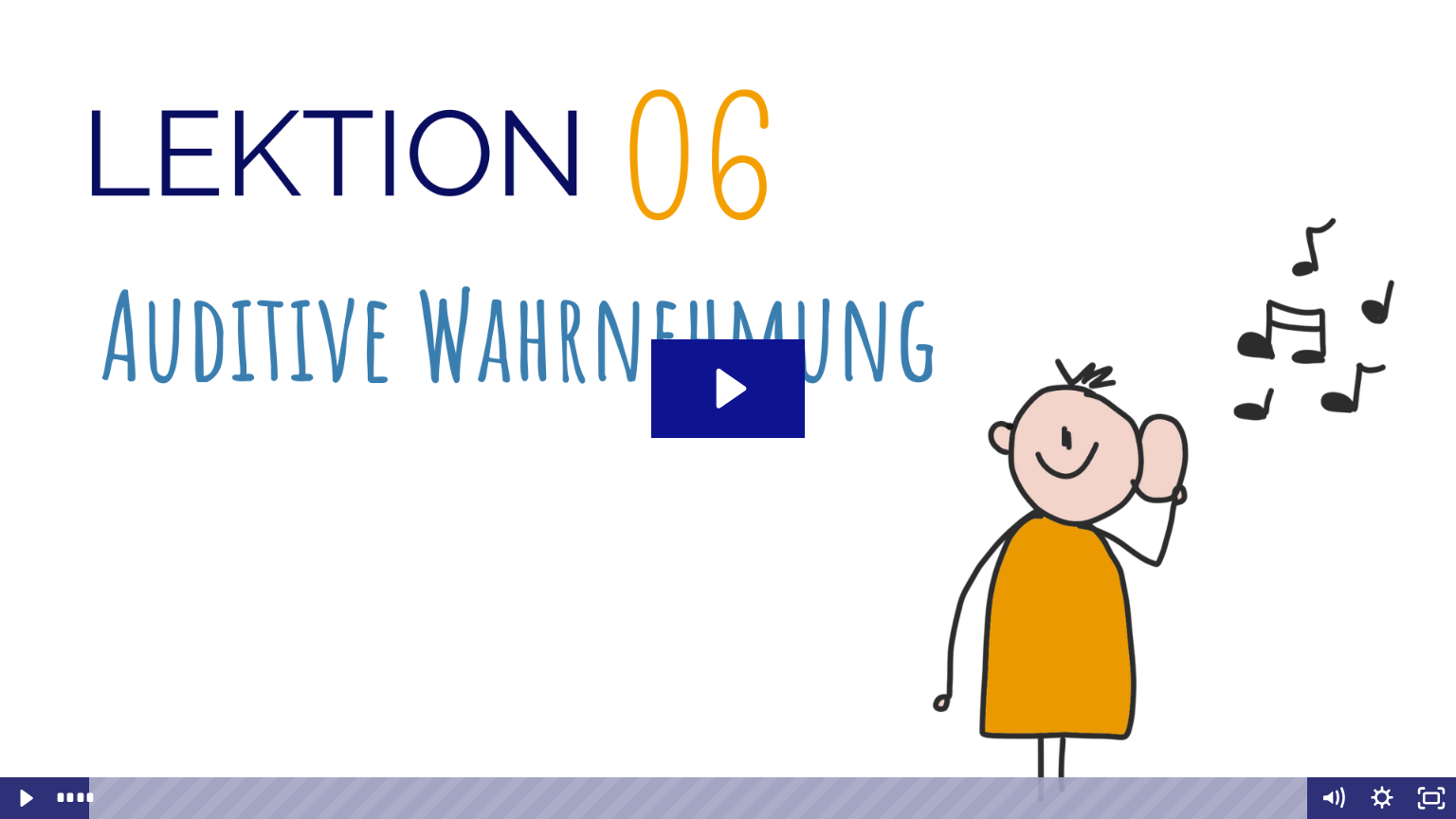 click 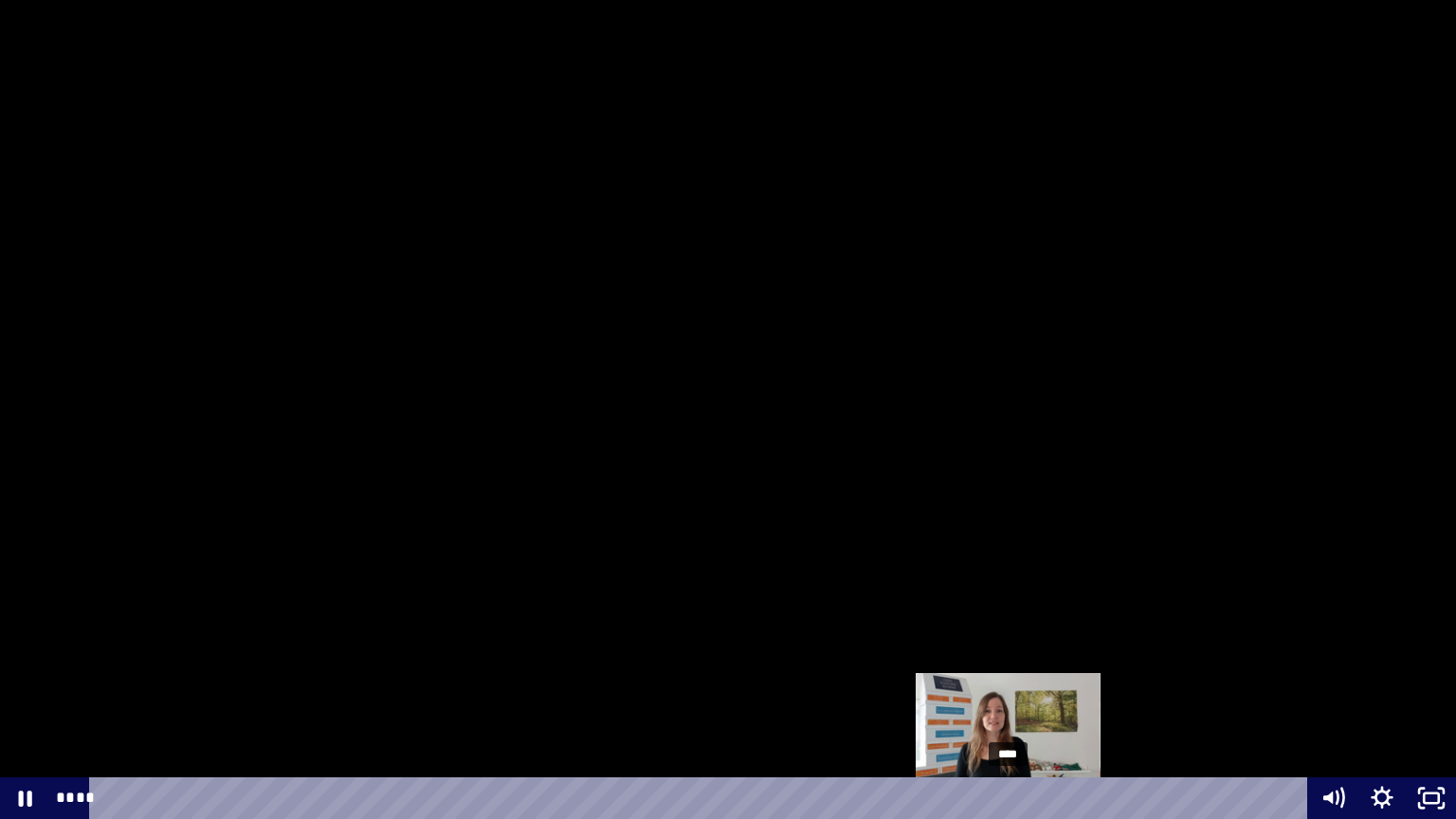 click on "****" at bounding box center (701, 798) 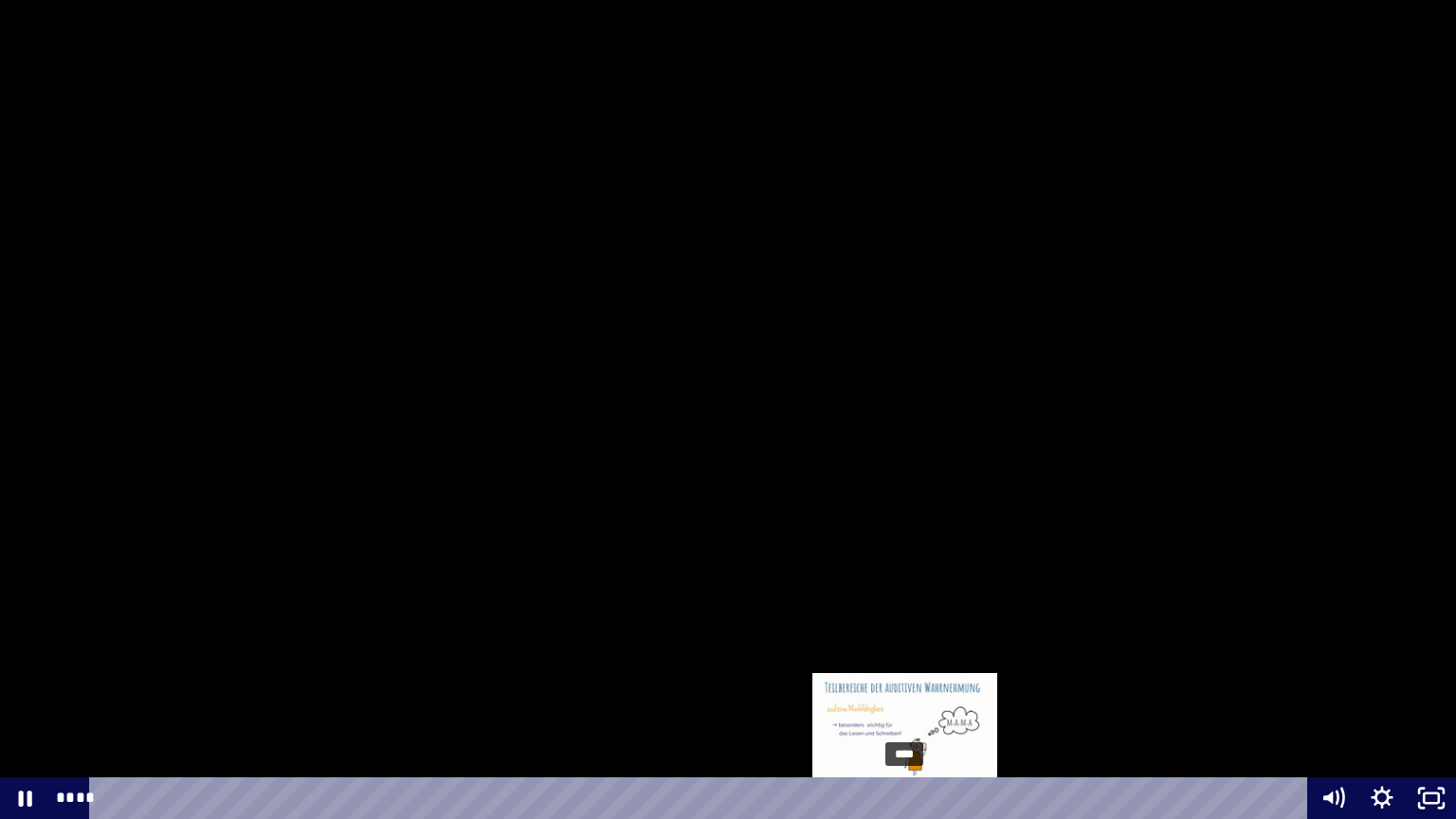 click on "****" at bounding box center [701, 798] 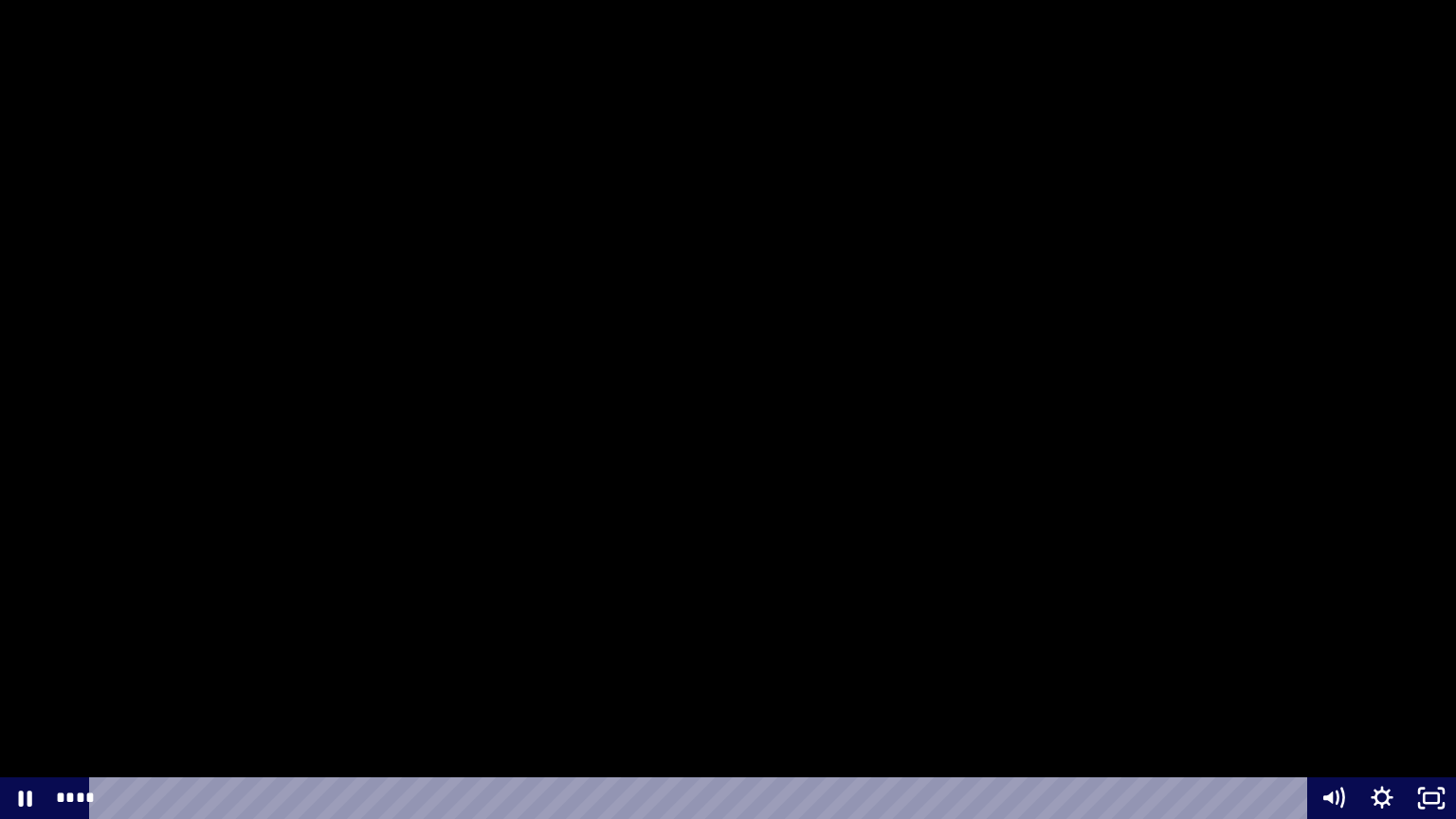 click at bounding box center [728, 410] 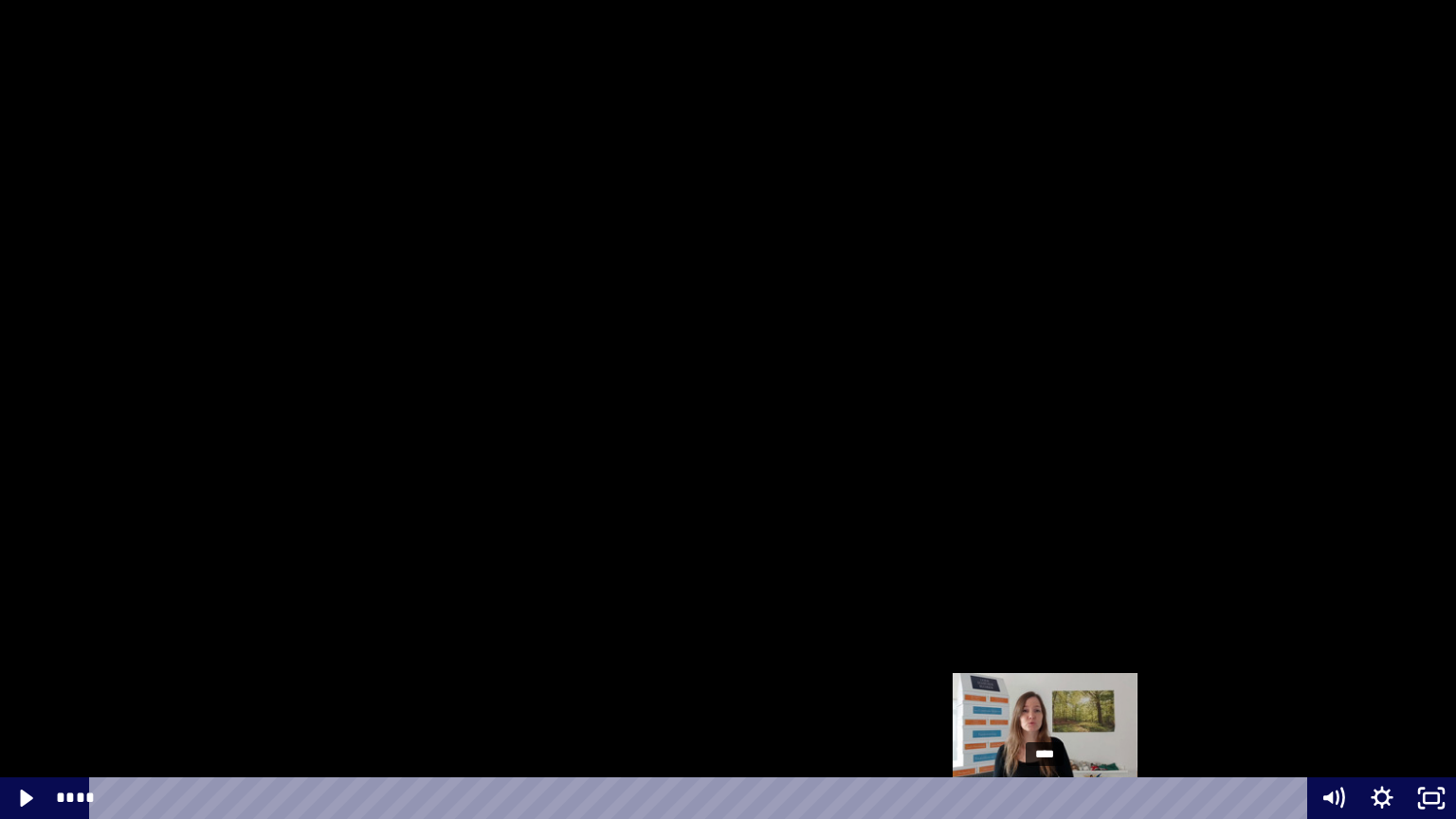 click on "****" at bounding box center [701, 798] 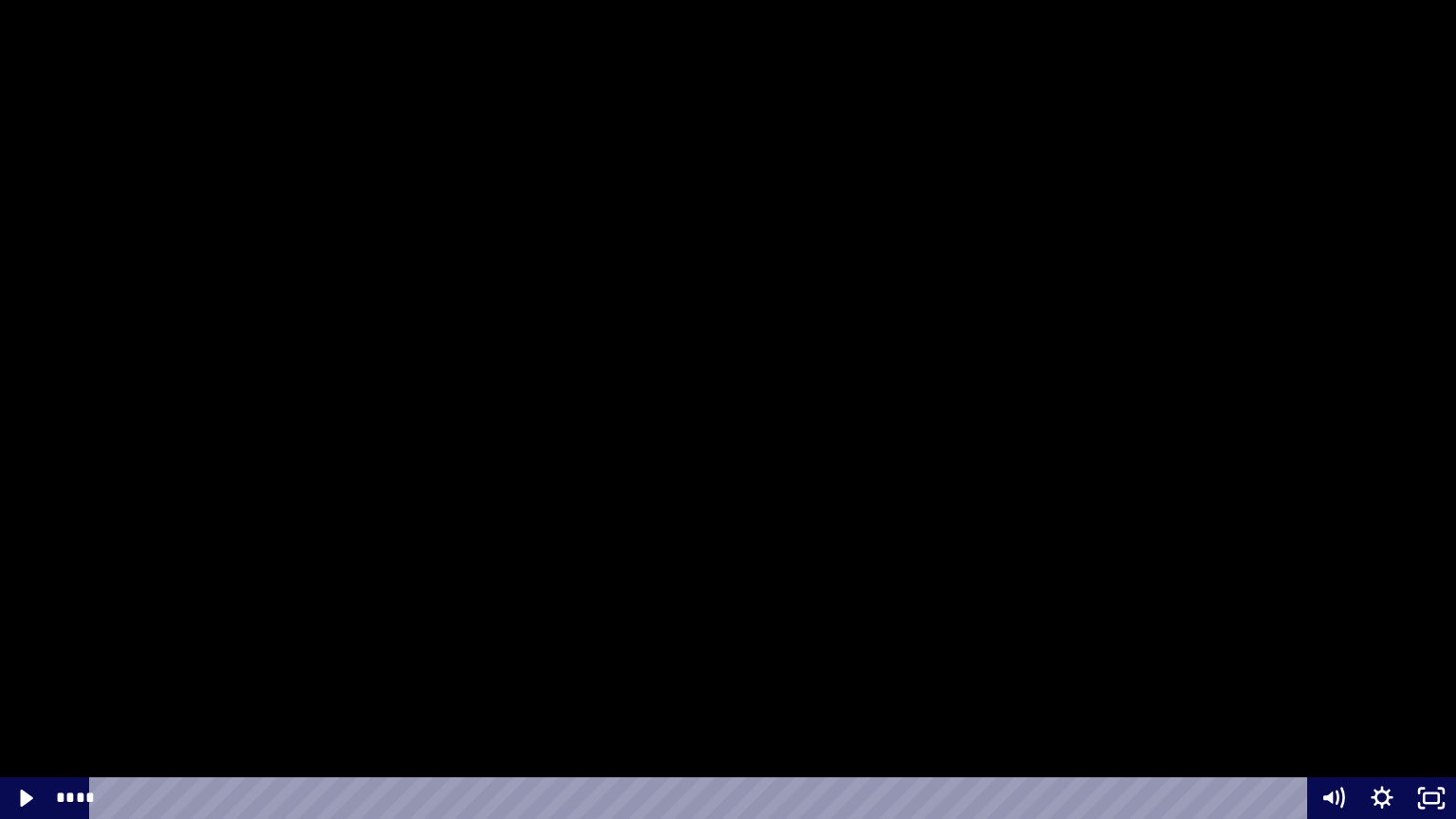click at bounding box center [728, 410] 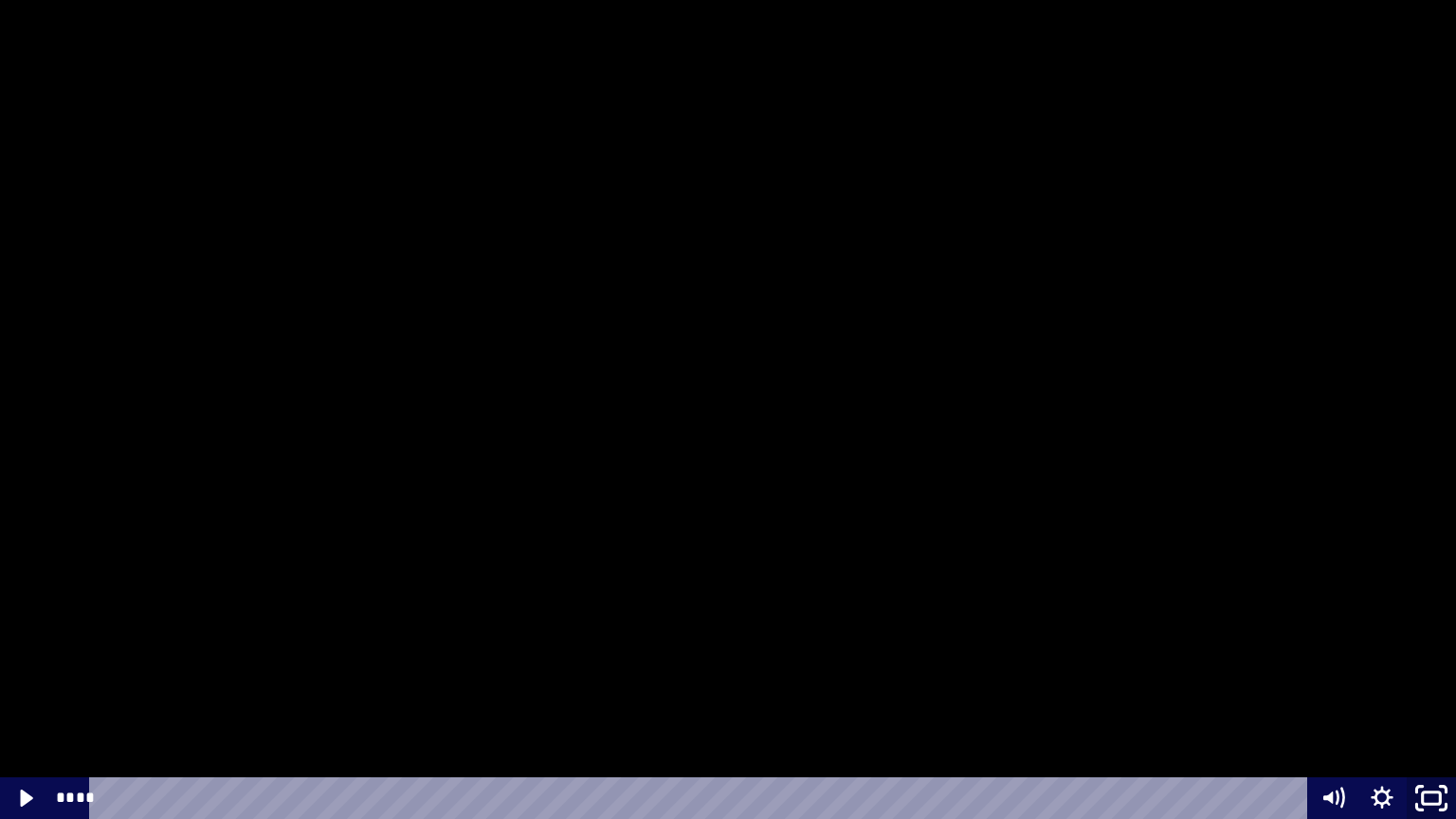 click 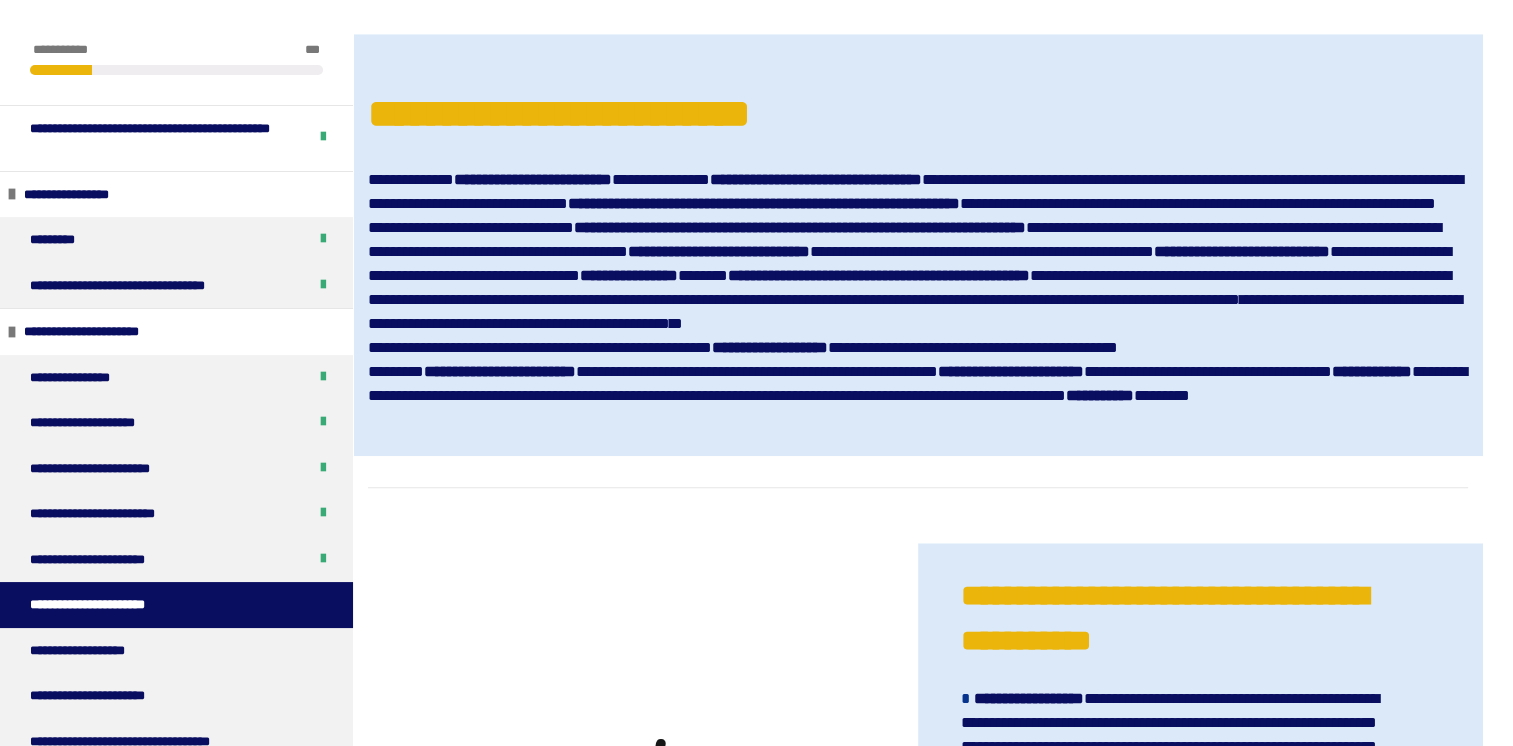 scroll, scrollTop: 1825, scrollLeft: 0, axis: vertical 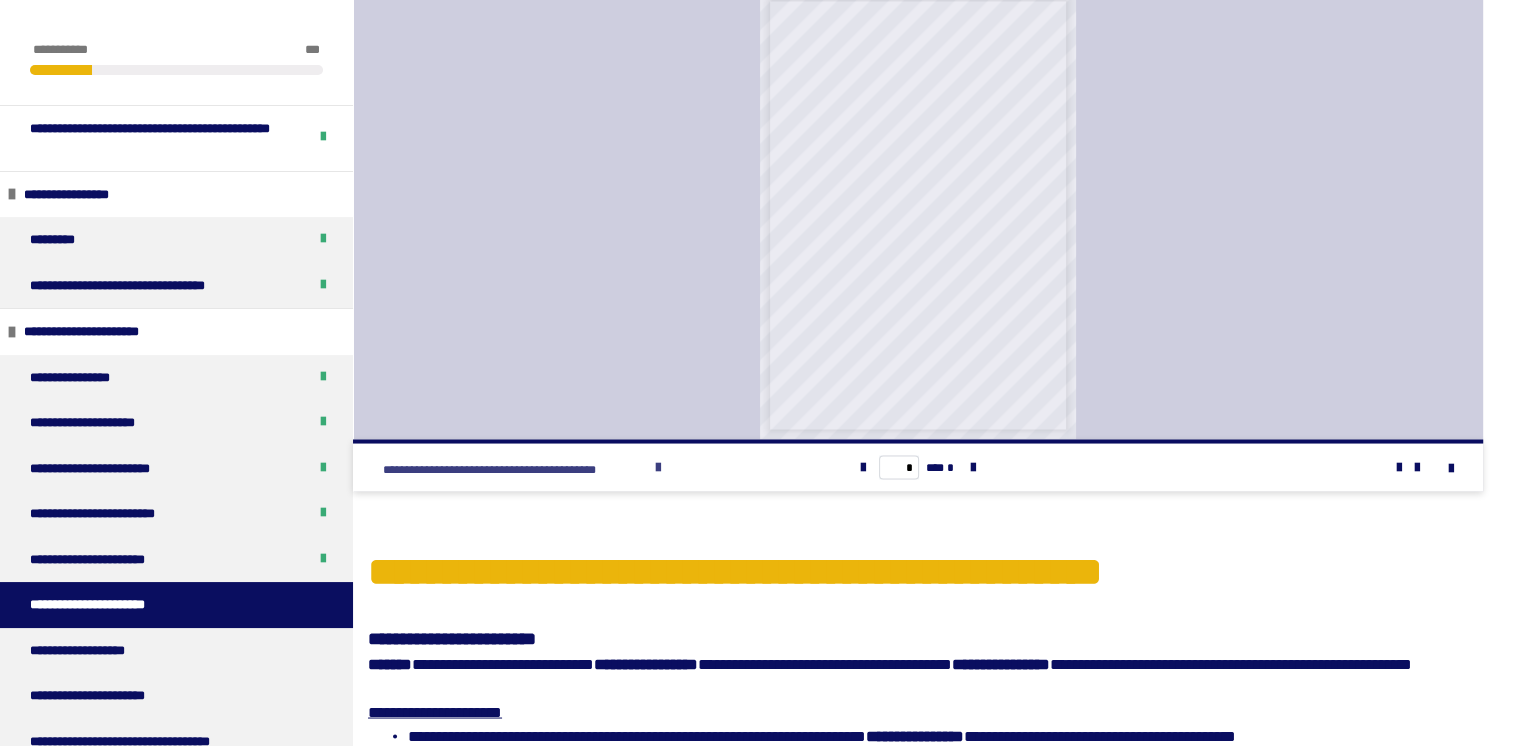 click at bounding box center (658, 467) 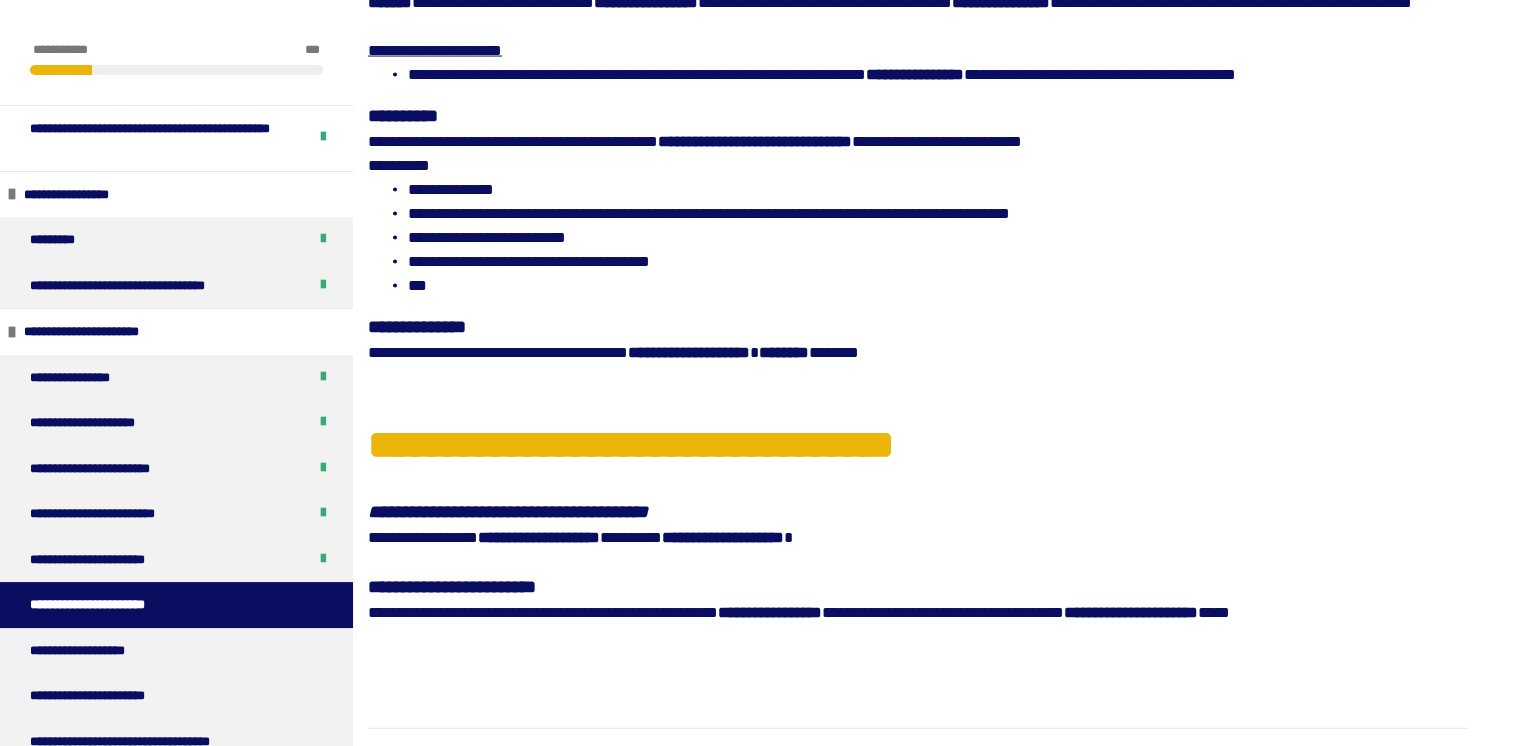 scroll, scrollTop: 4047, scrollLeft: 0, axis: vertical 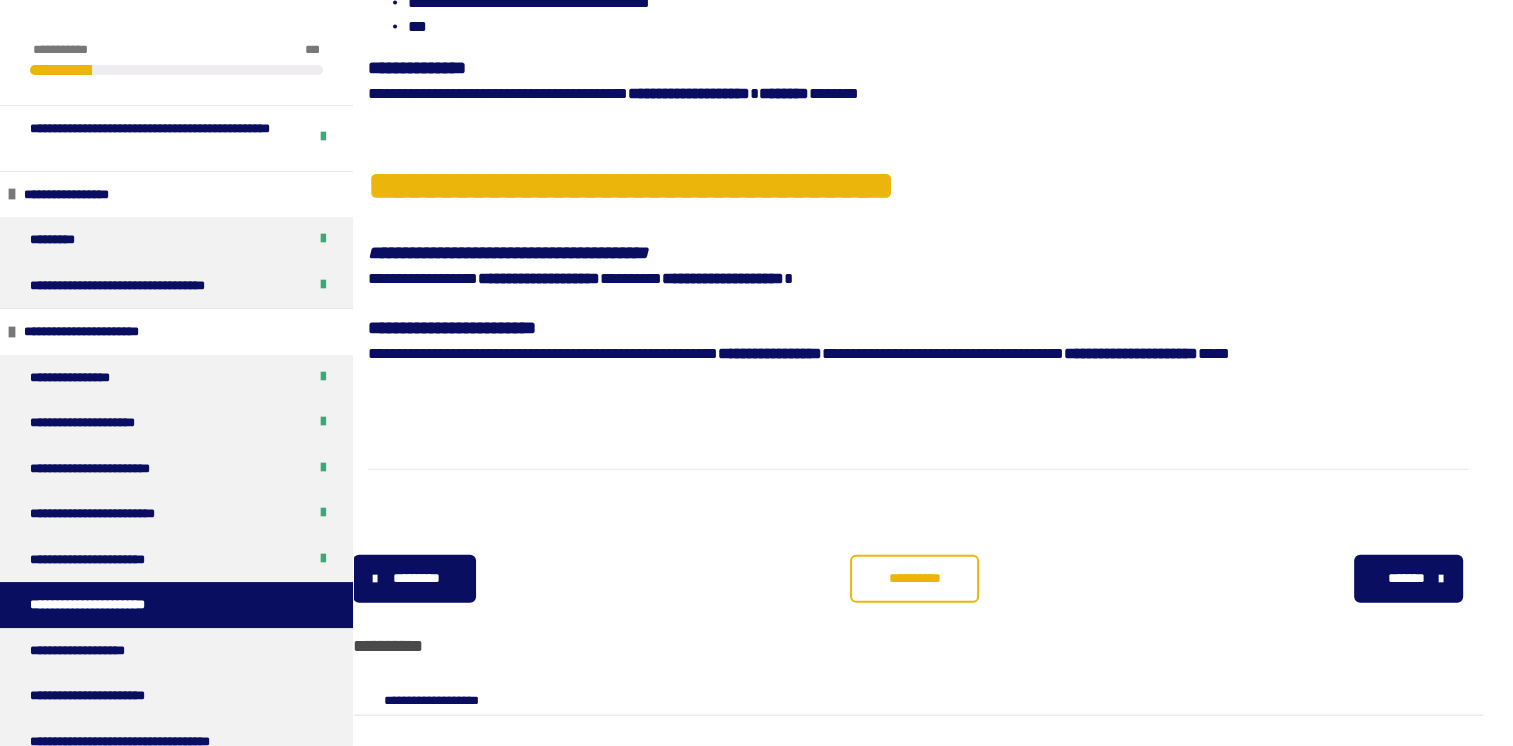 click on "**********" at bounding box center [914, 578] 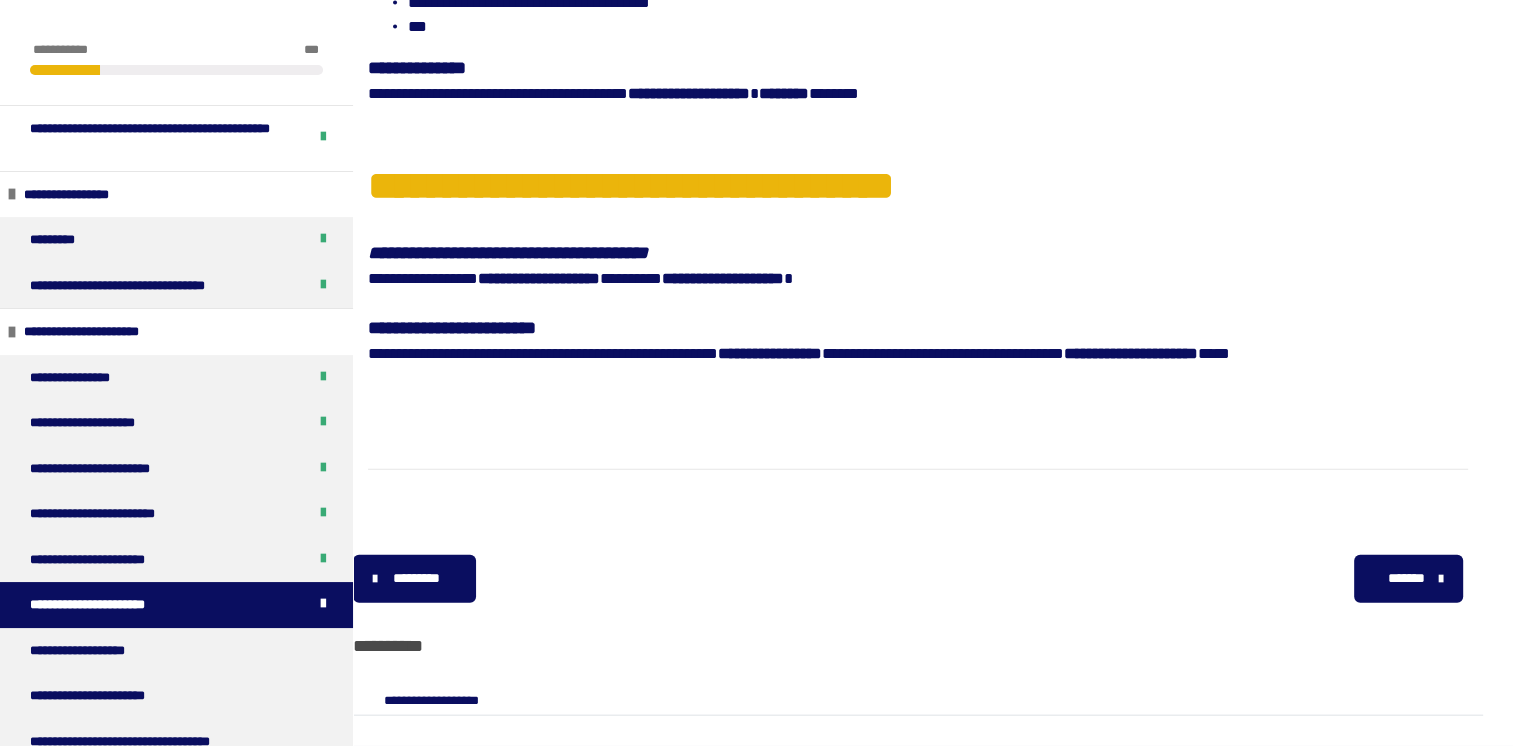 click on "*******" at bounding box center [1406, 578] 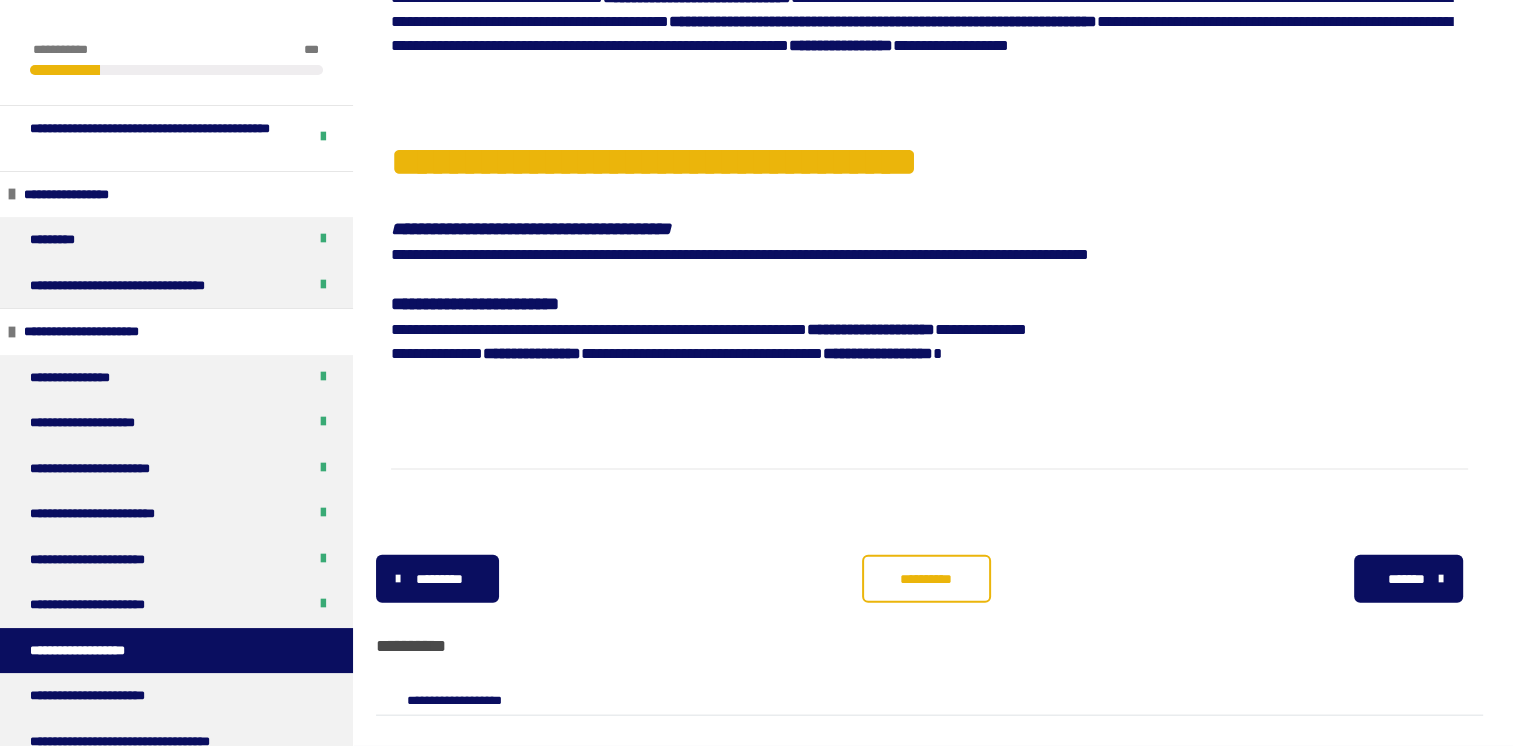 scroll, scrollTop: 4389, scrollLeft: 0, axis: vertical 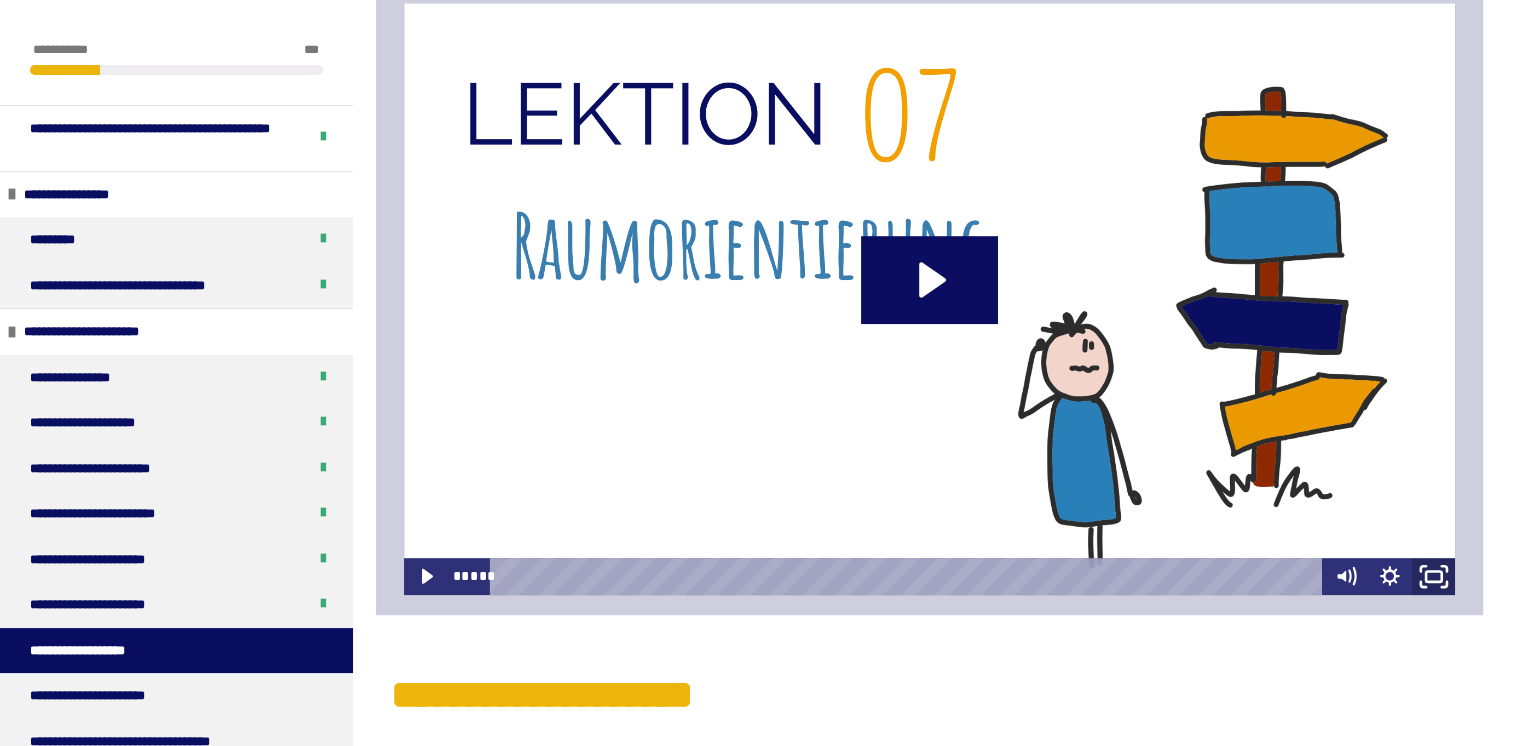 click 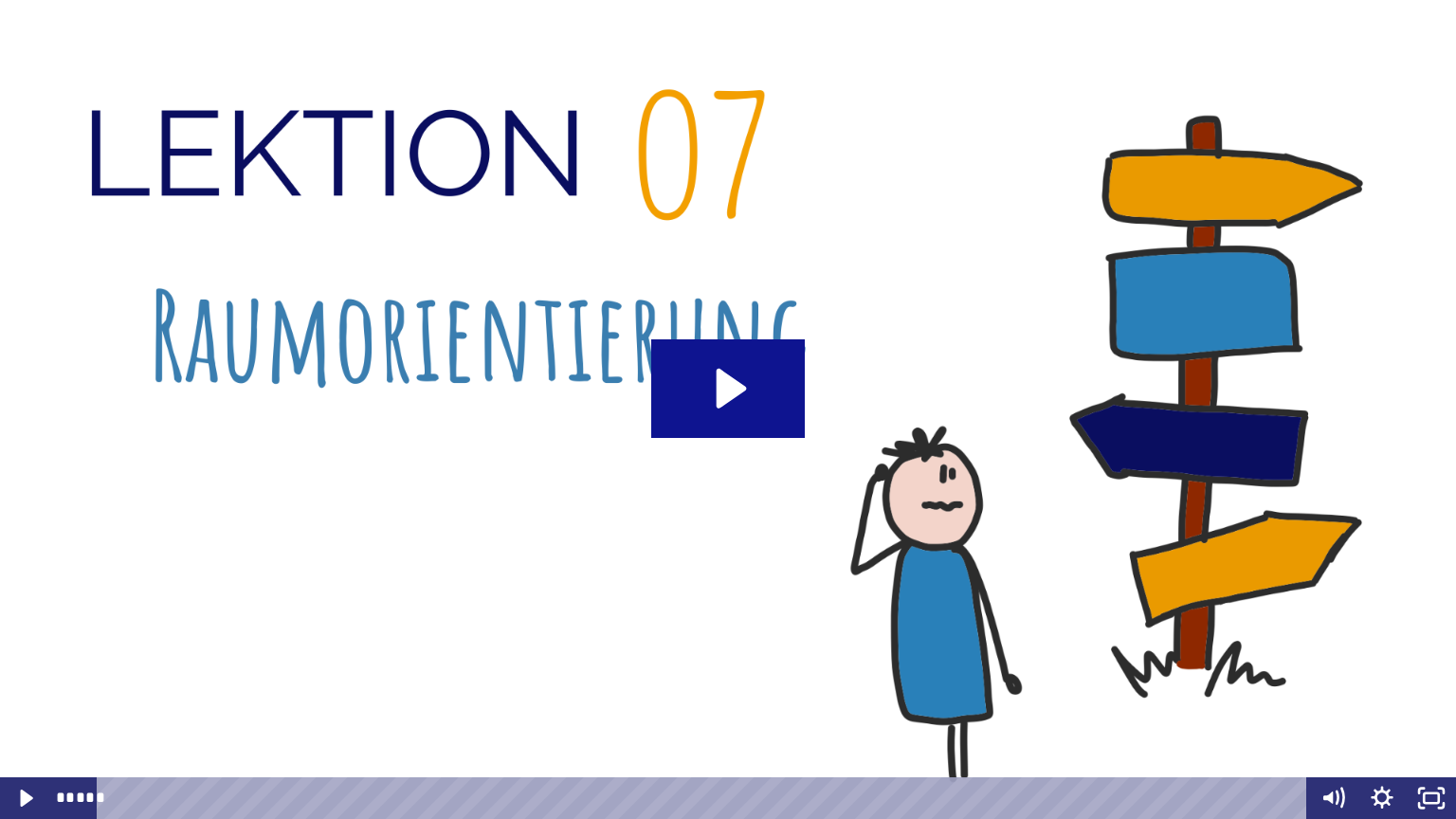 click 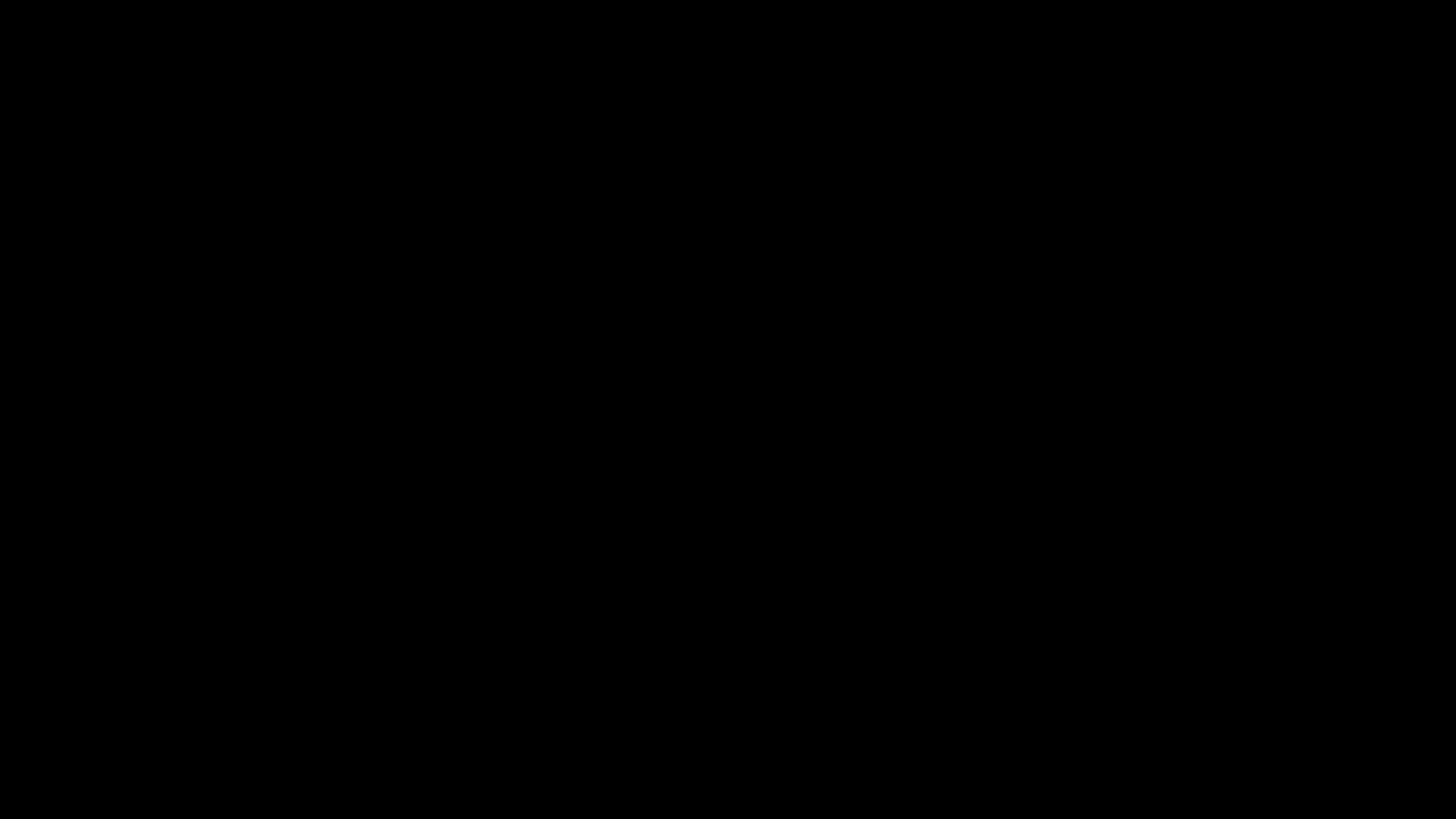 type 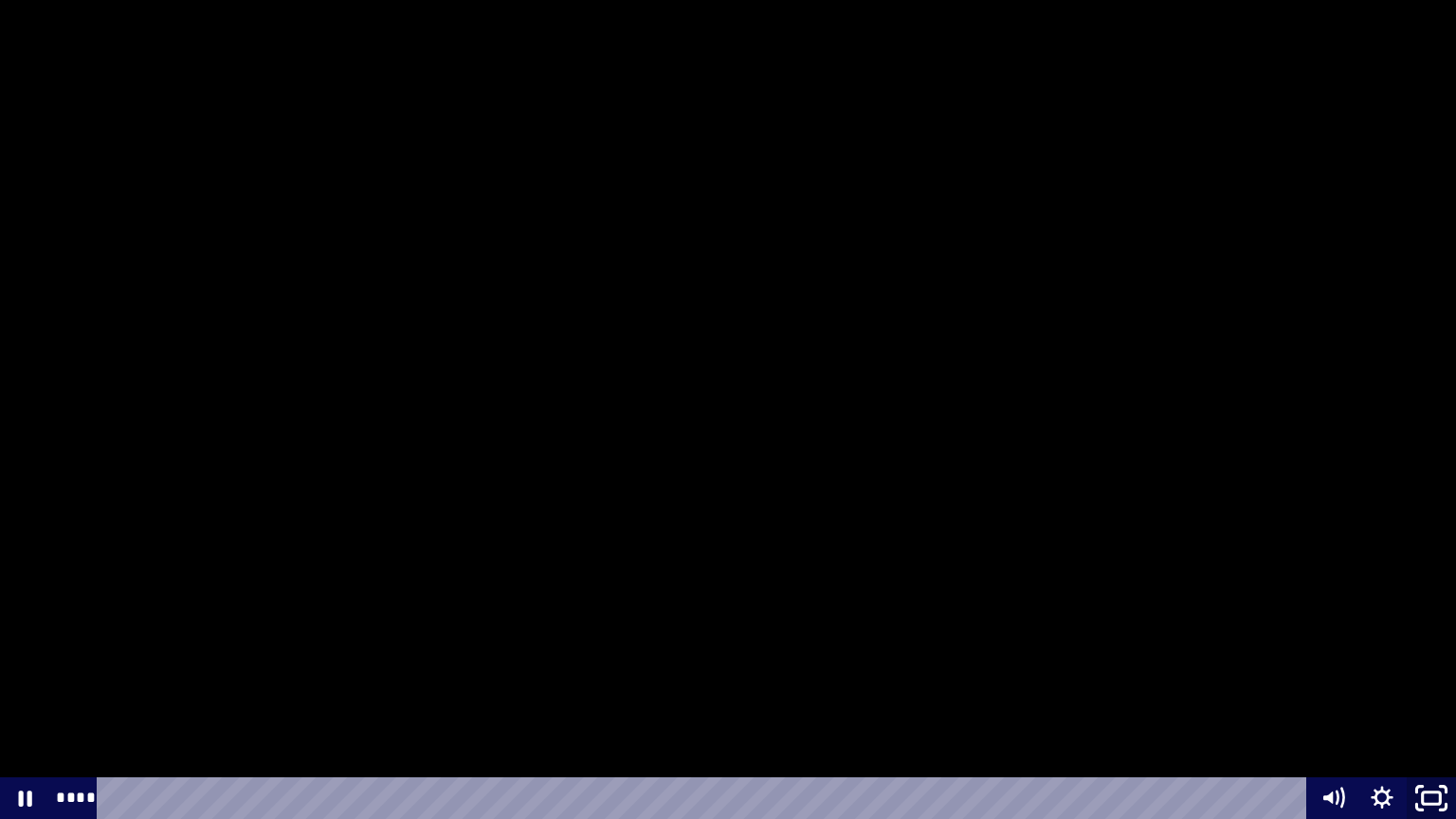 click 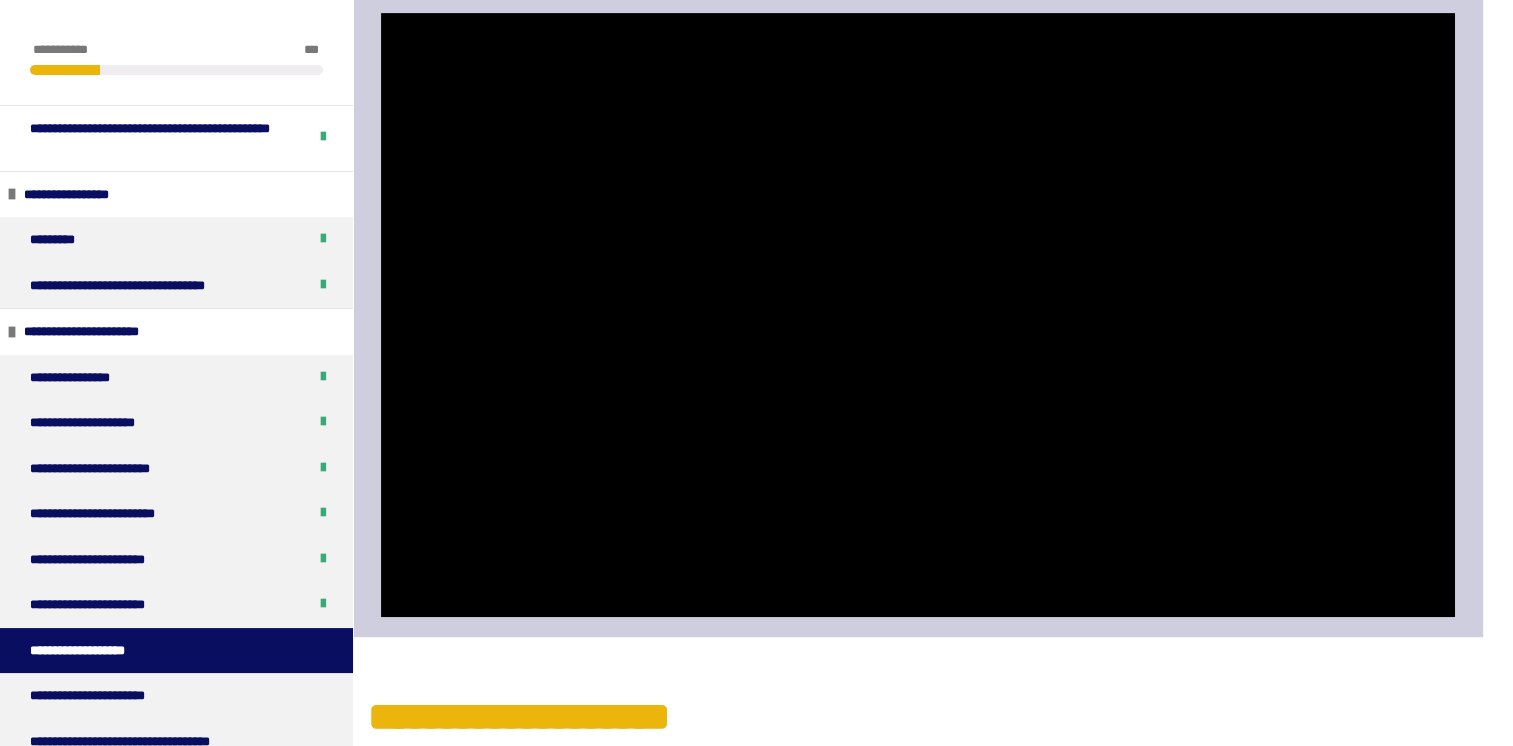 scroll, scrollTop: 842, scrollLeft: 0, axis: vertical 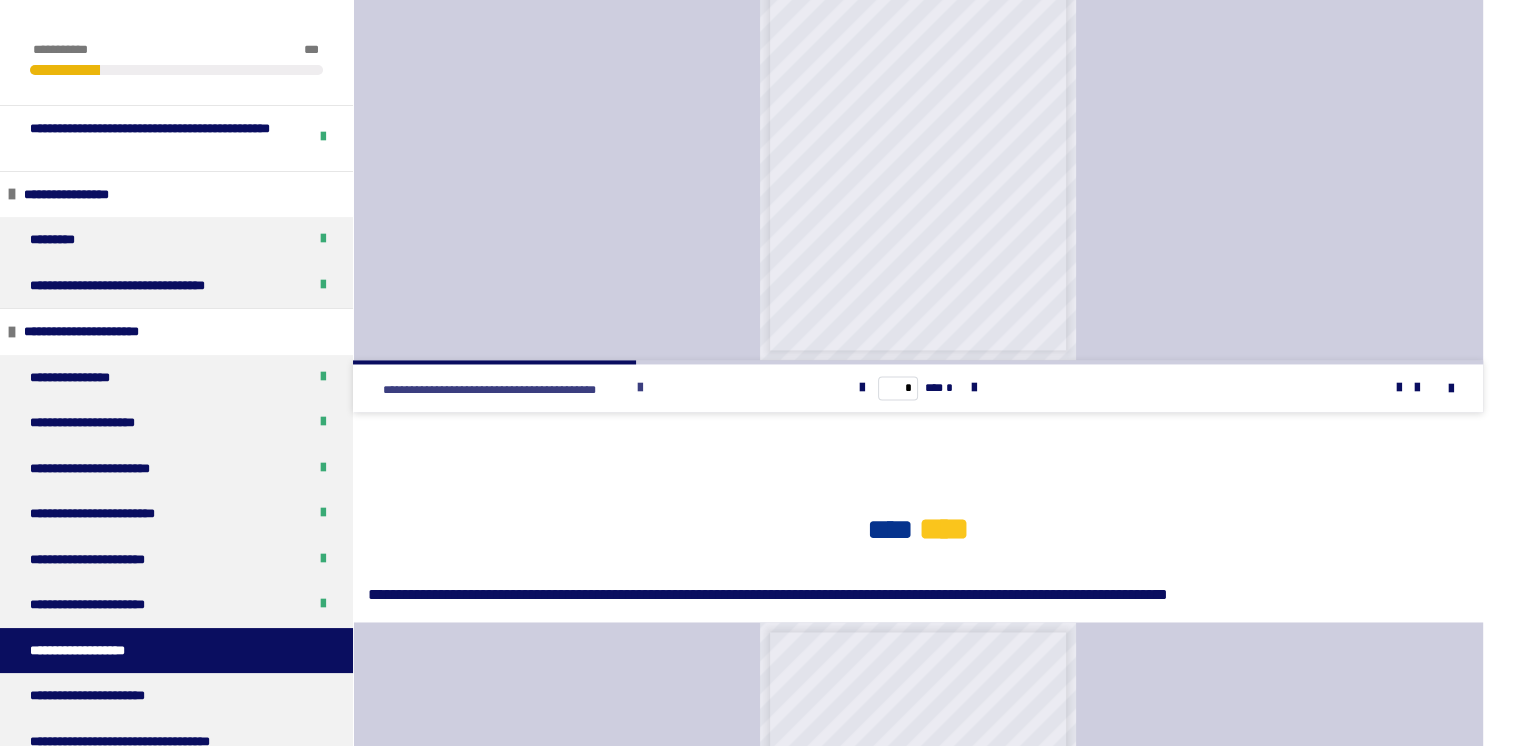 click at bounding box center [640, 388] 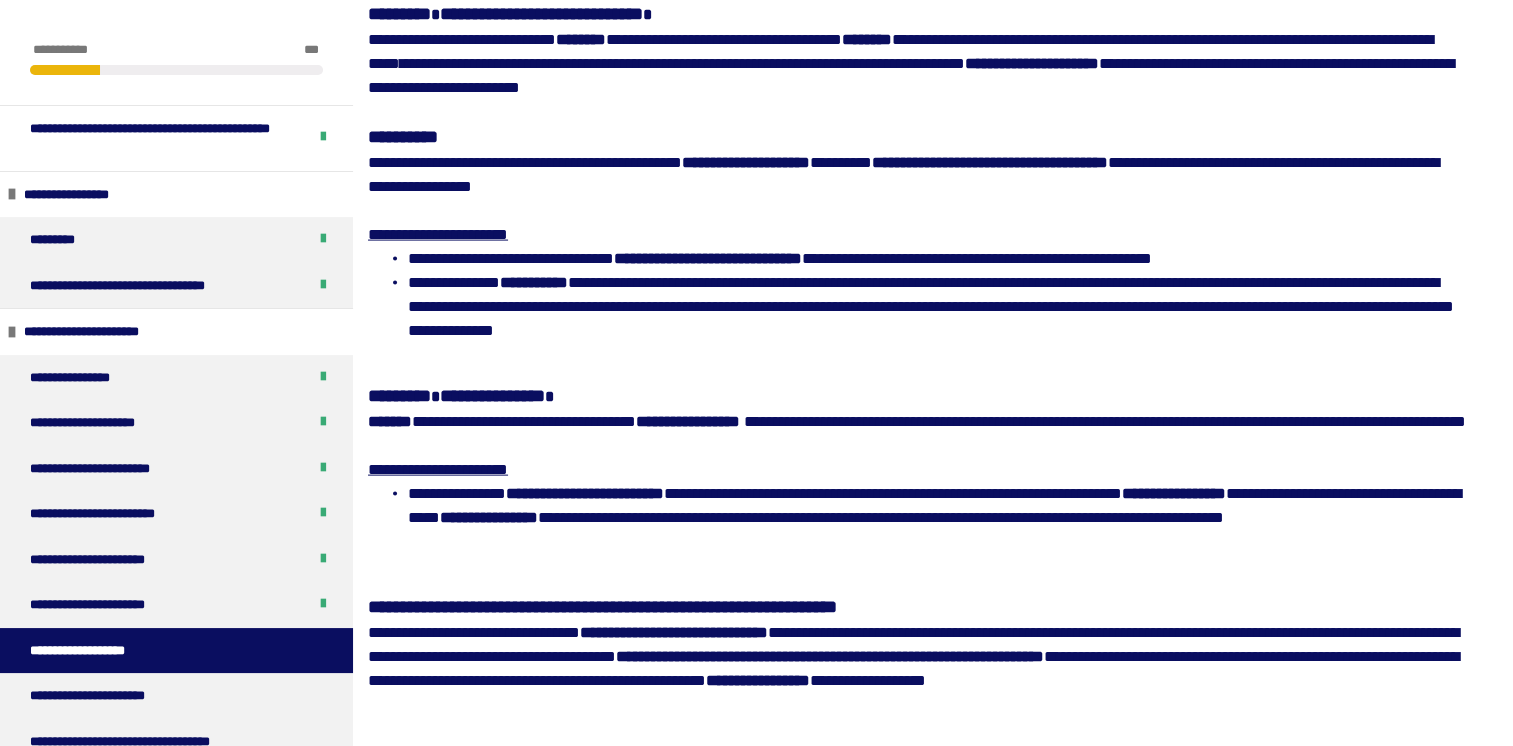 scroll, scrollTop: 4180, scrollLeft: 0, axis: vertical 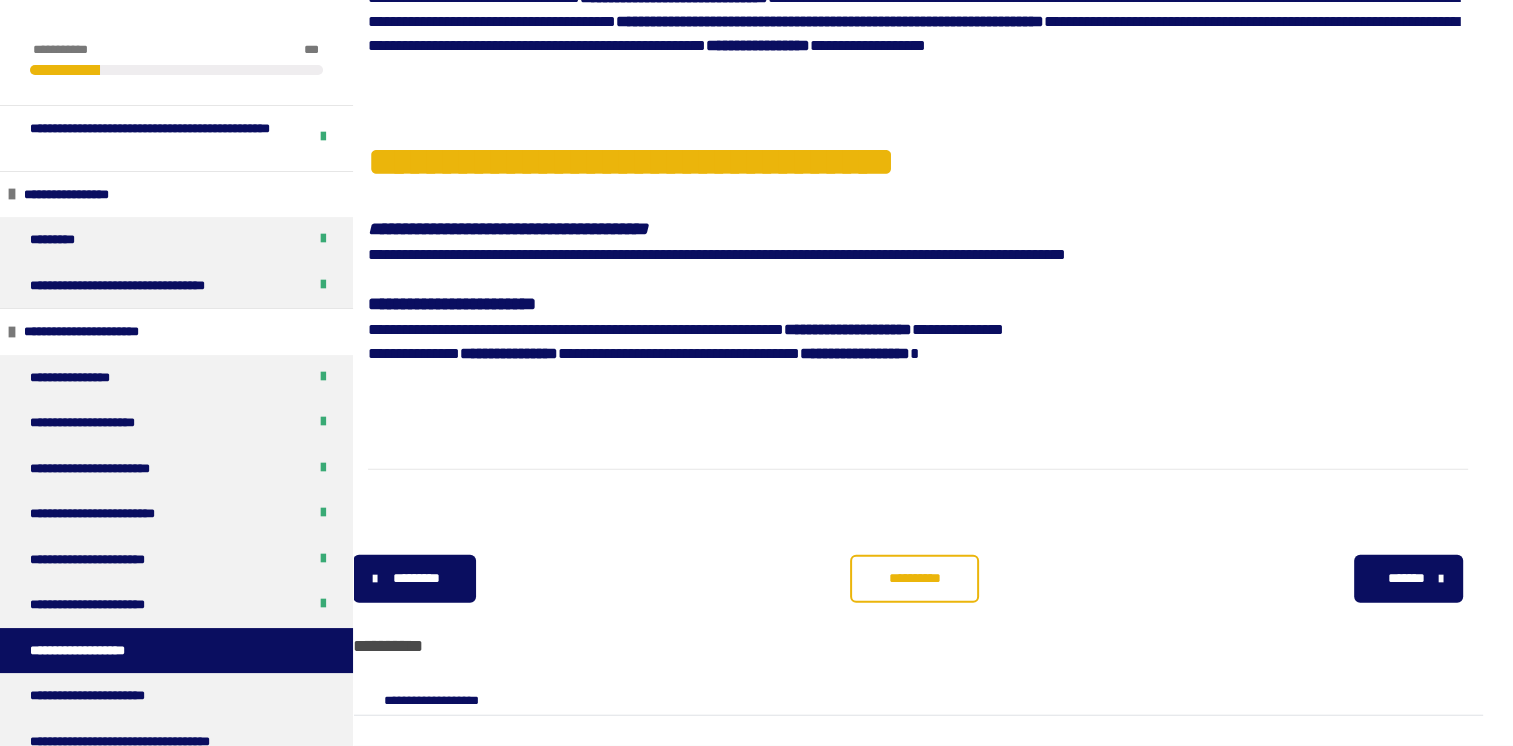 click on "**********" at bounding box center [914, 579] 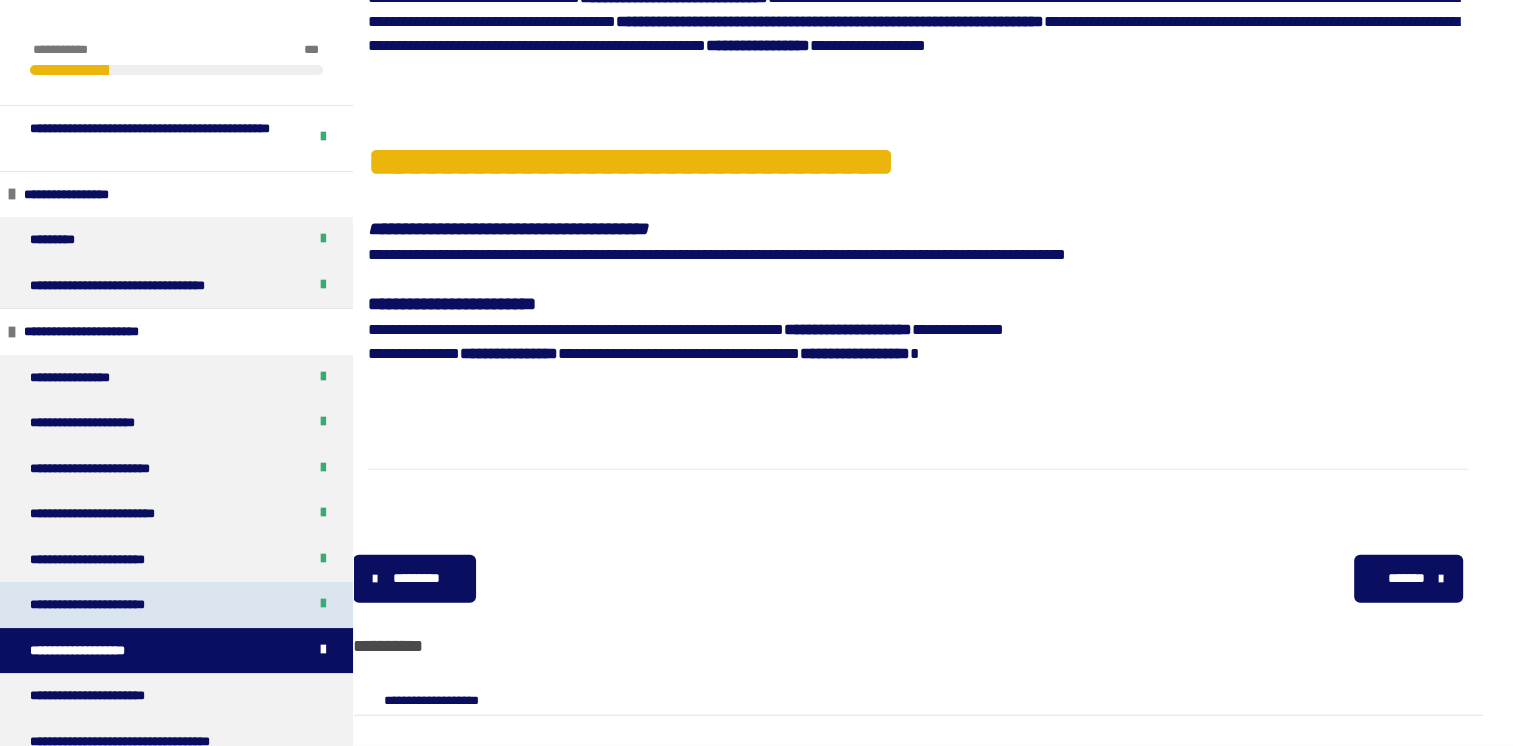 click on "**********" at bounding box center (176, 605) 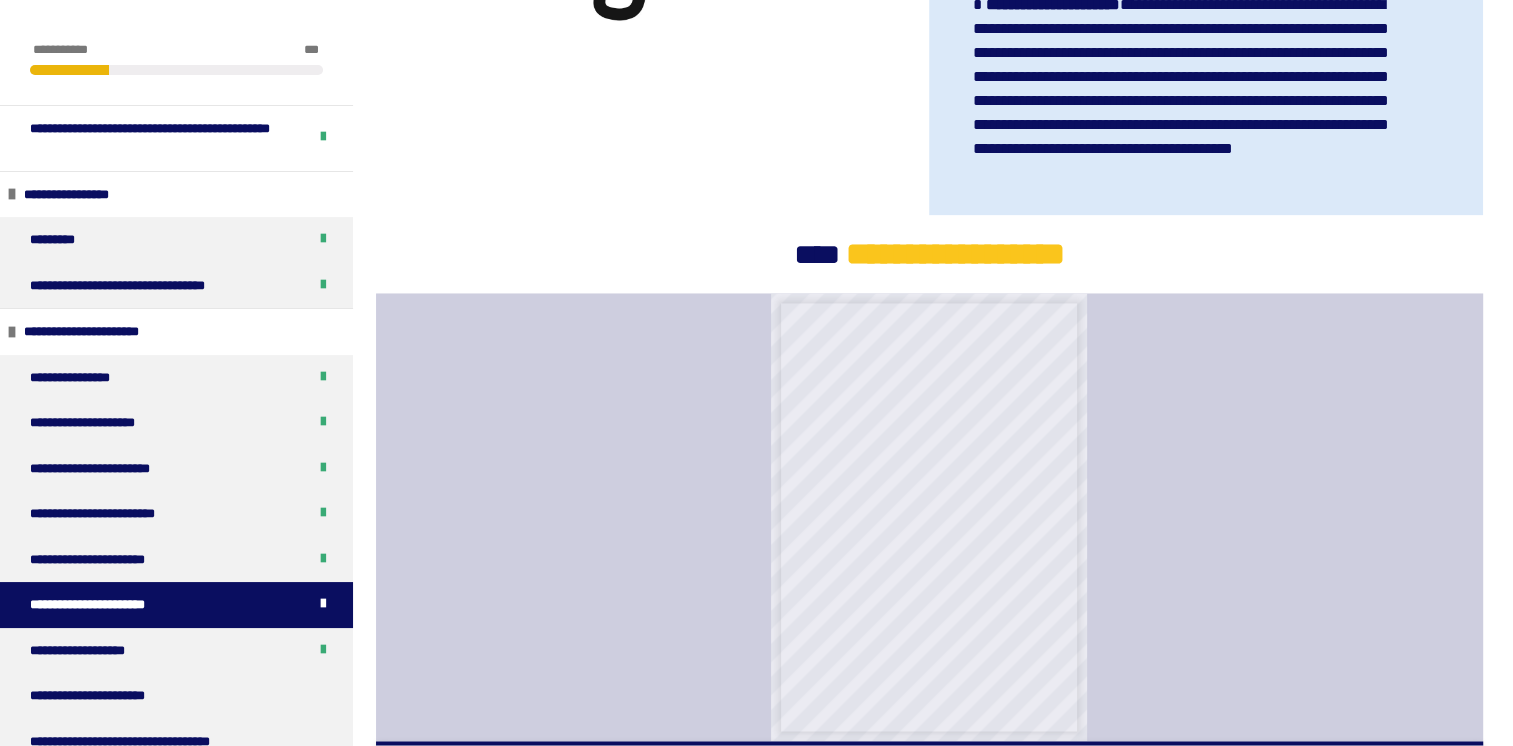 scroll, scrollTop: 3156, scrollLeft: 0, axis: vertical 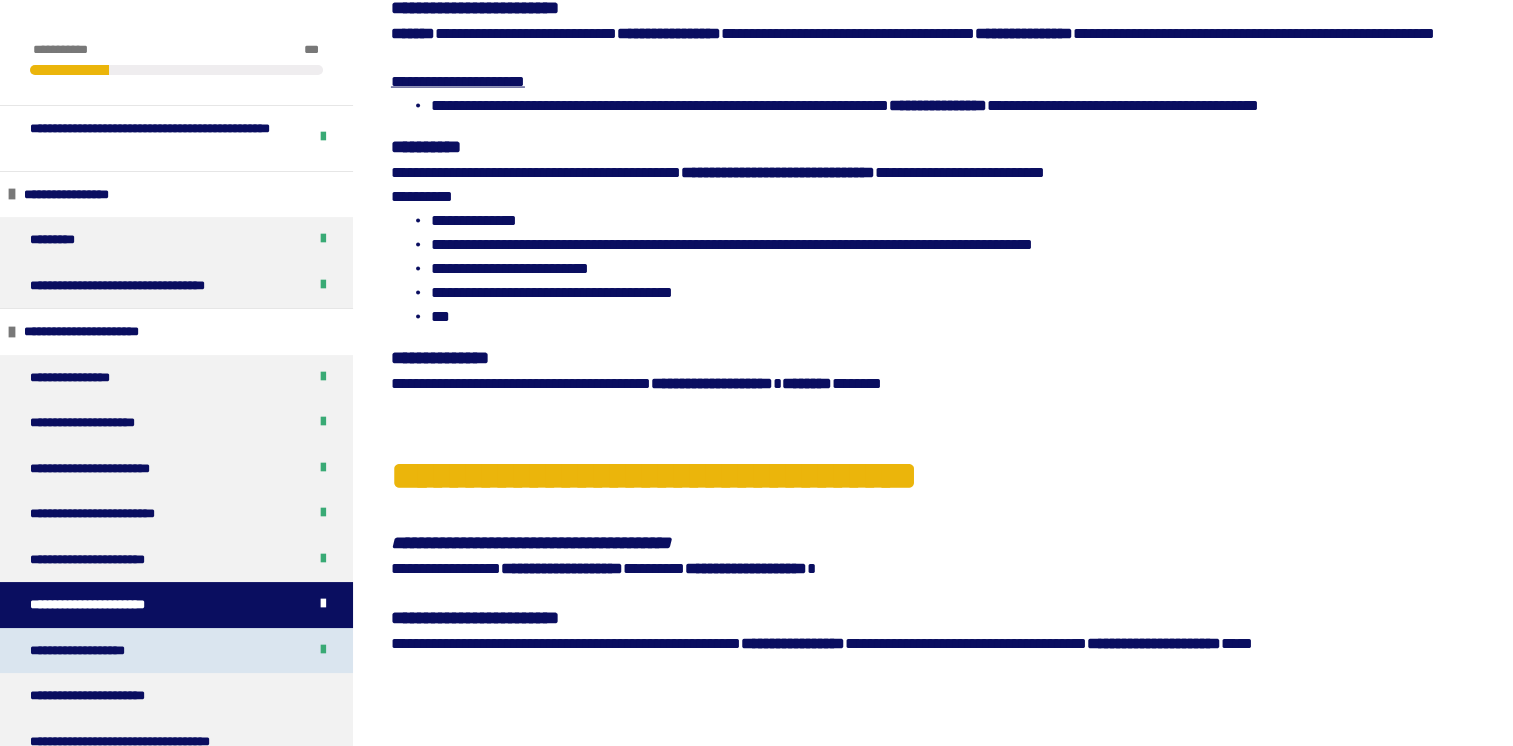 click on "**********" at bounding box center (176, 651) 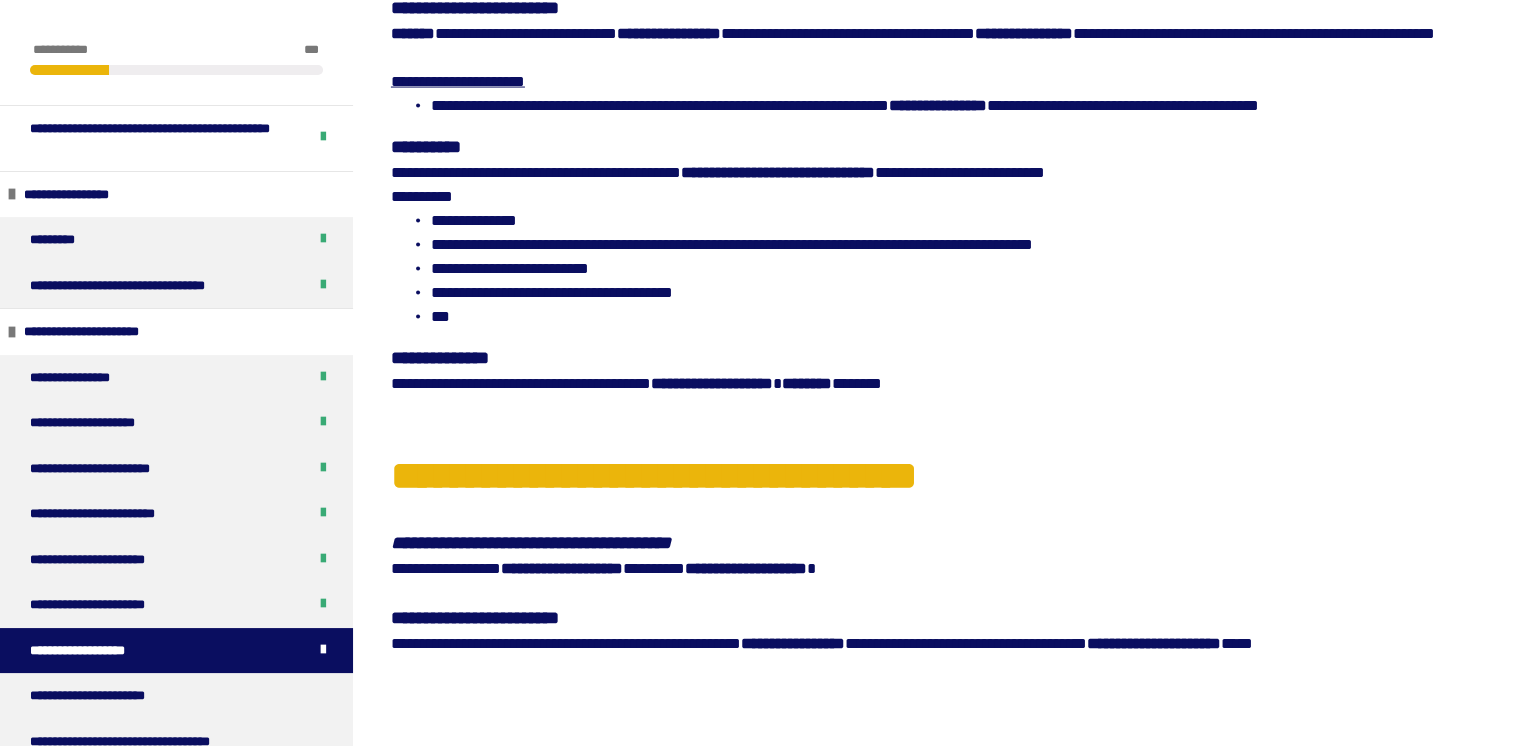 scroll, scrollTop: 360, scrollLeft: 0, axis: vertical 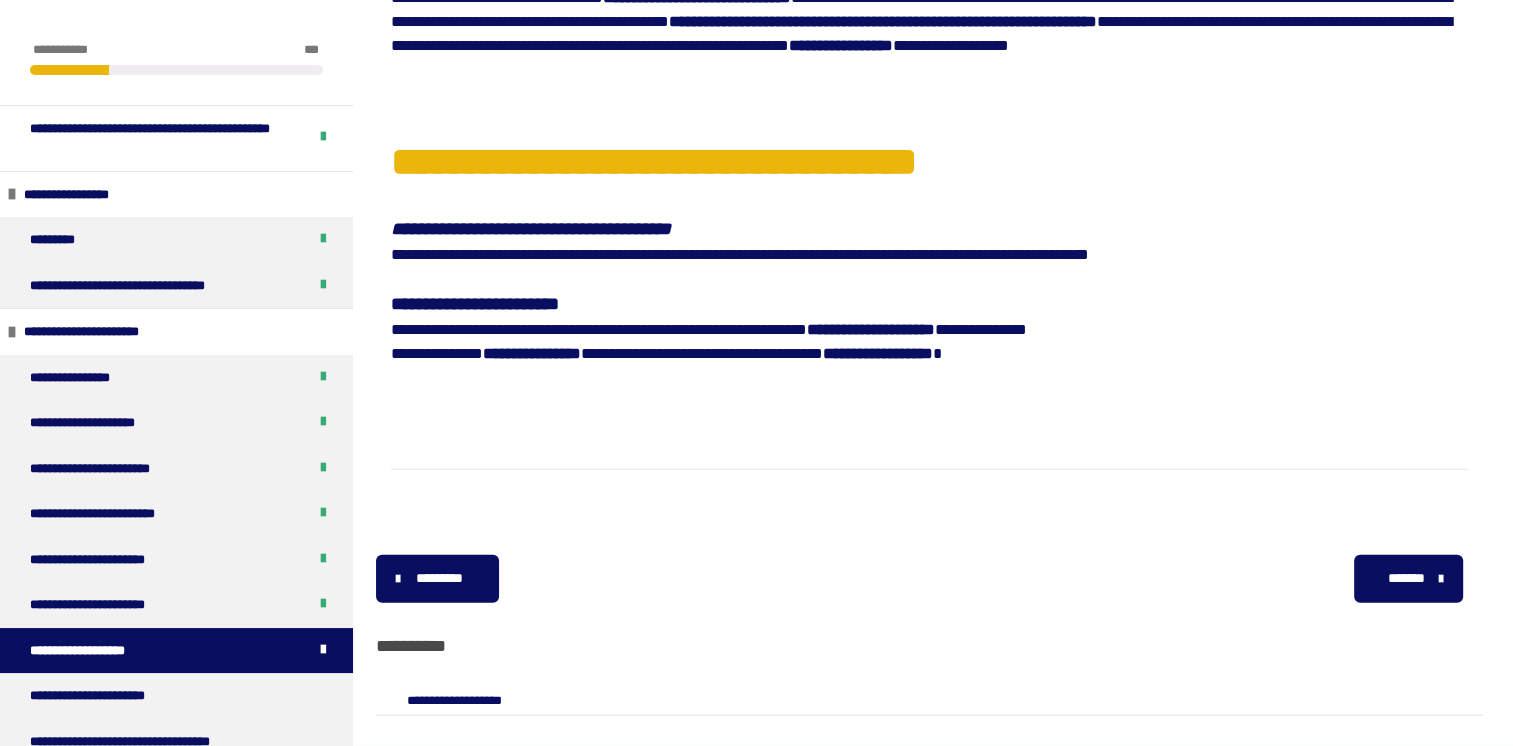 click on "*******" at bounding box center (1406, 578) 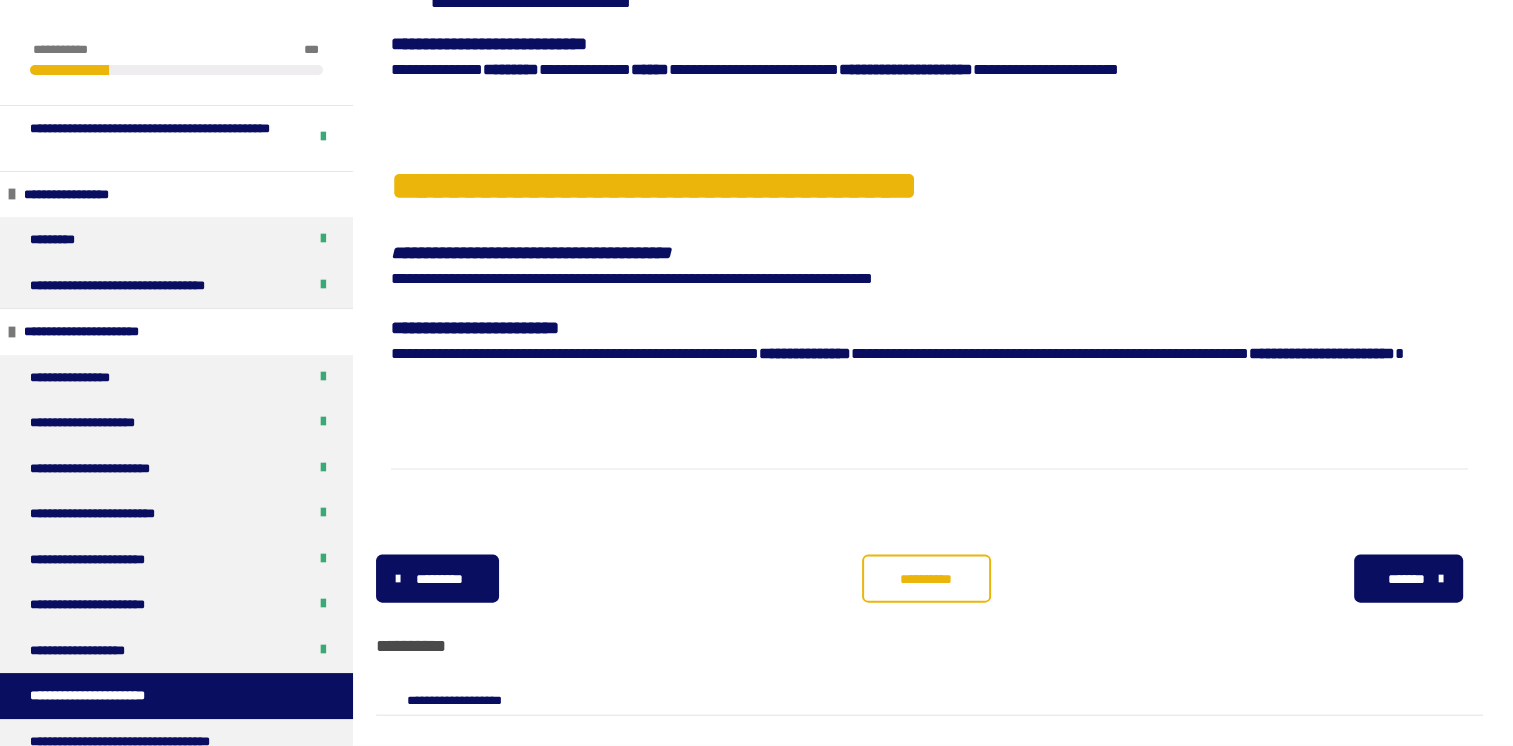scroll, scrollTop: 4476, scrollLeft: 0, axis: vertical 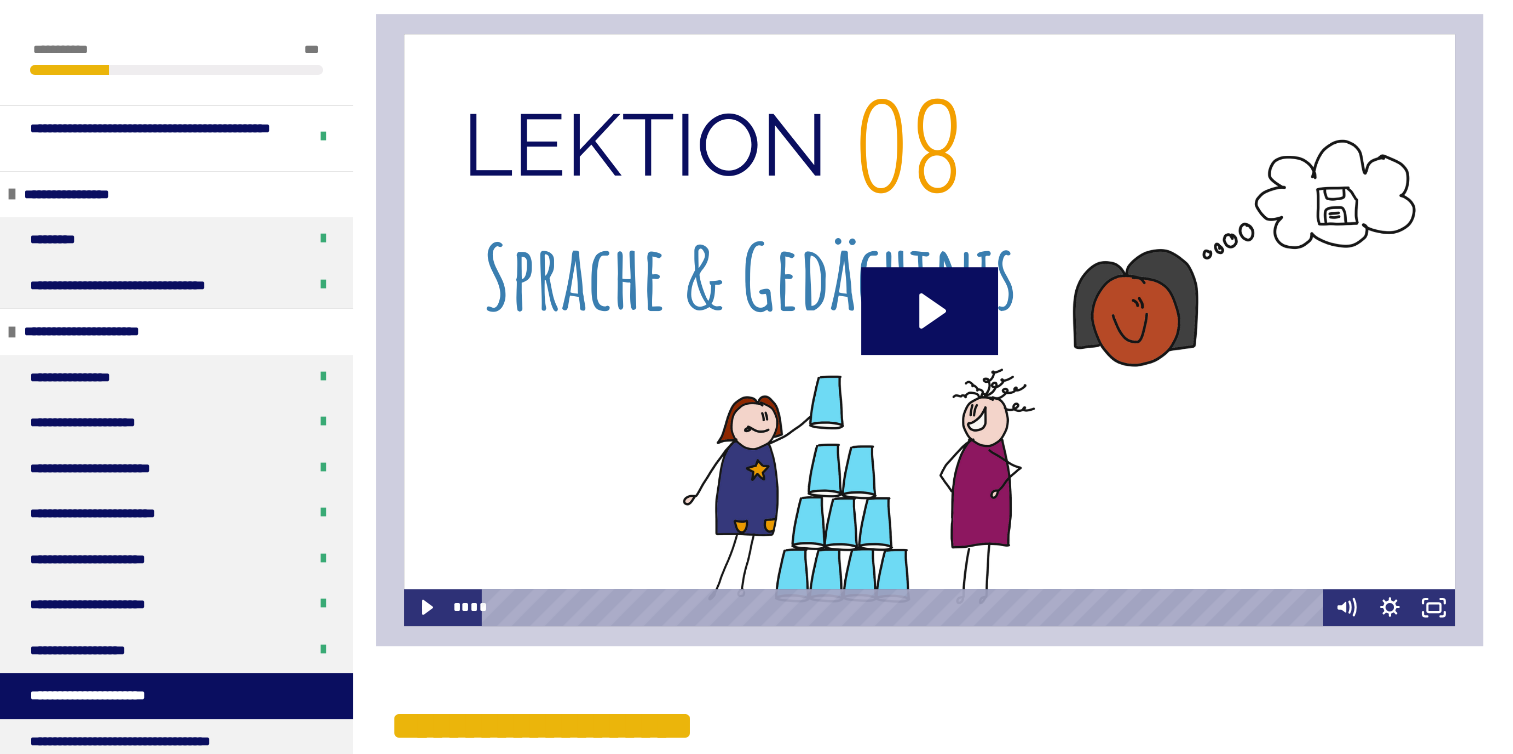 type 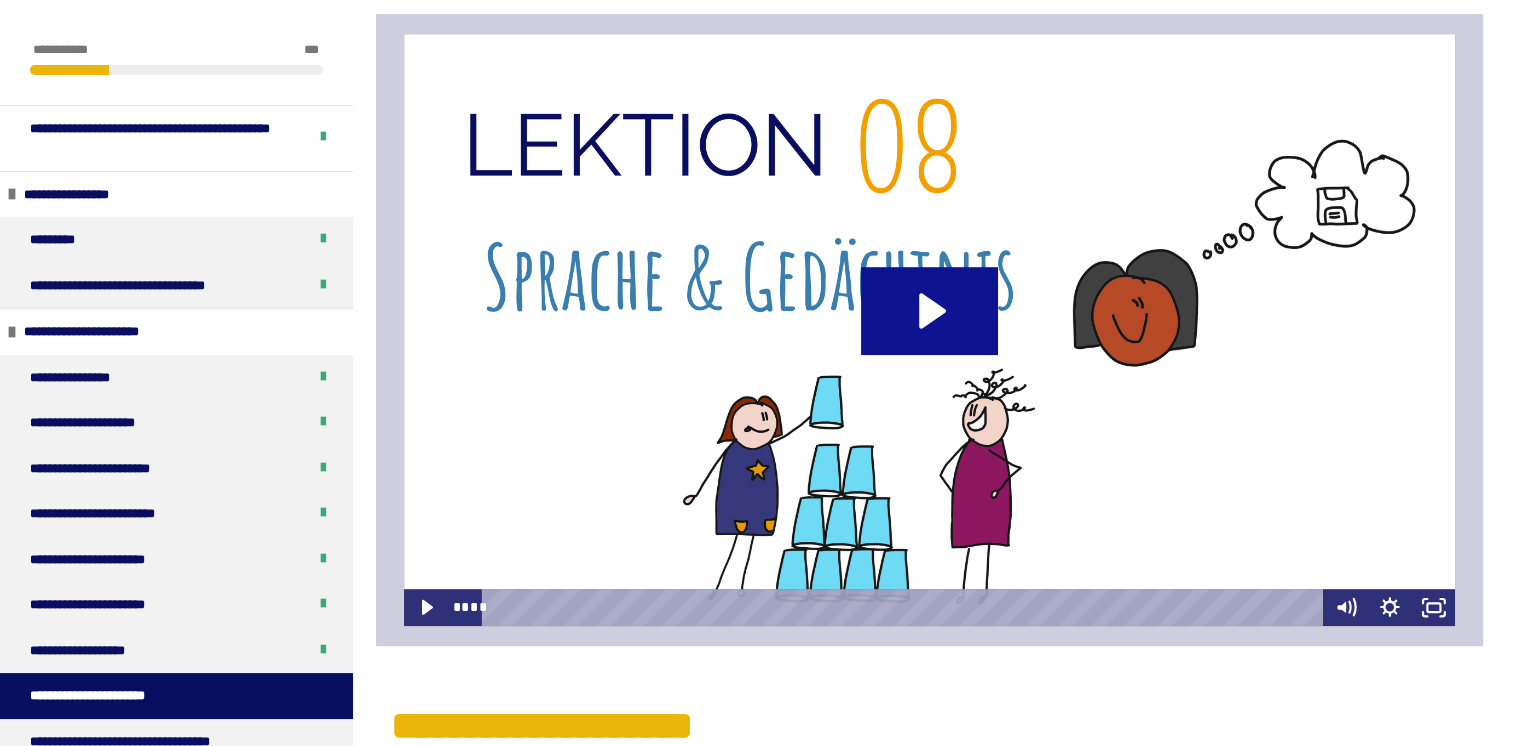 click 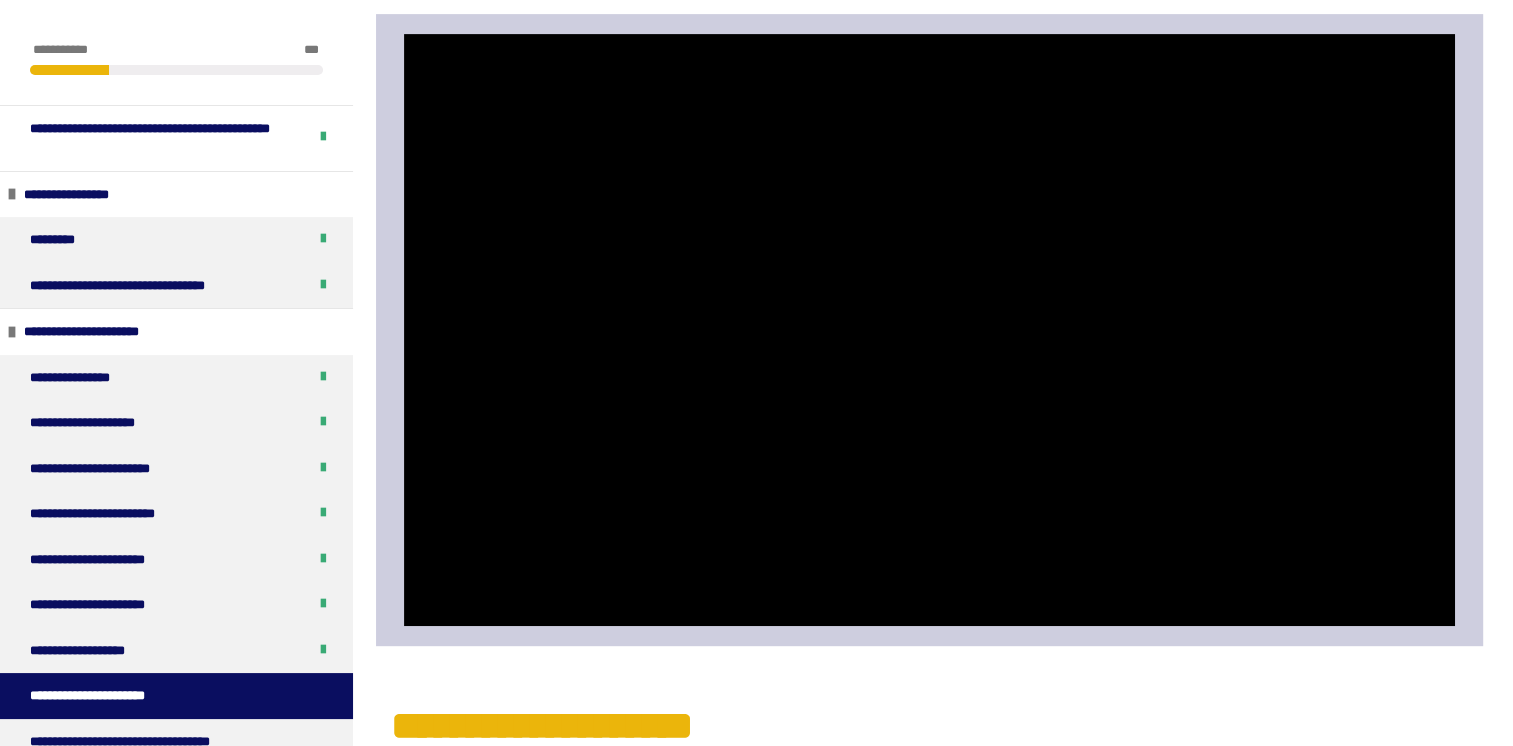 type 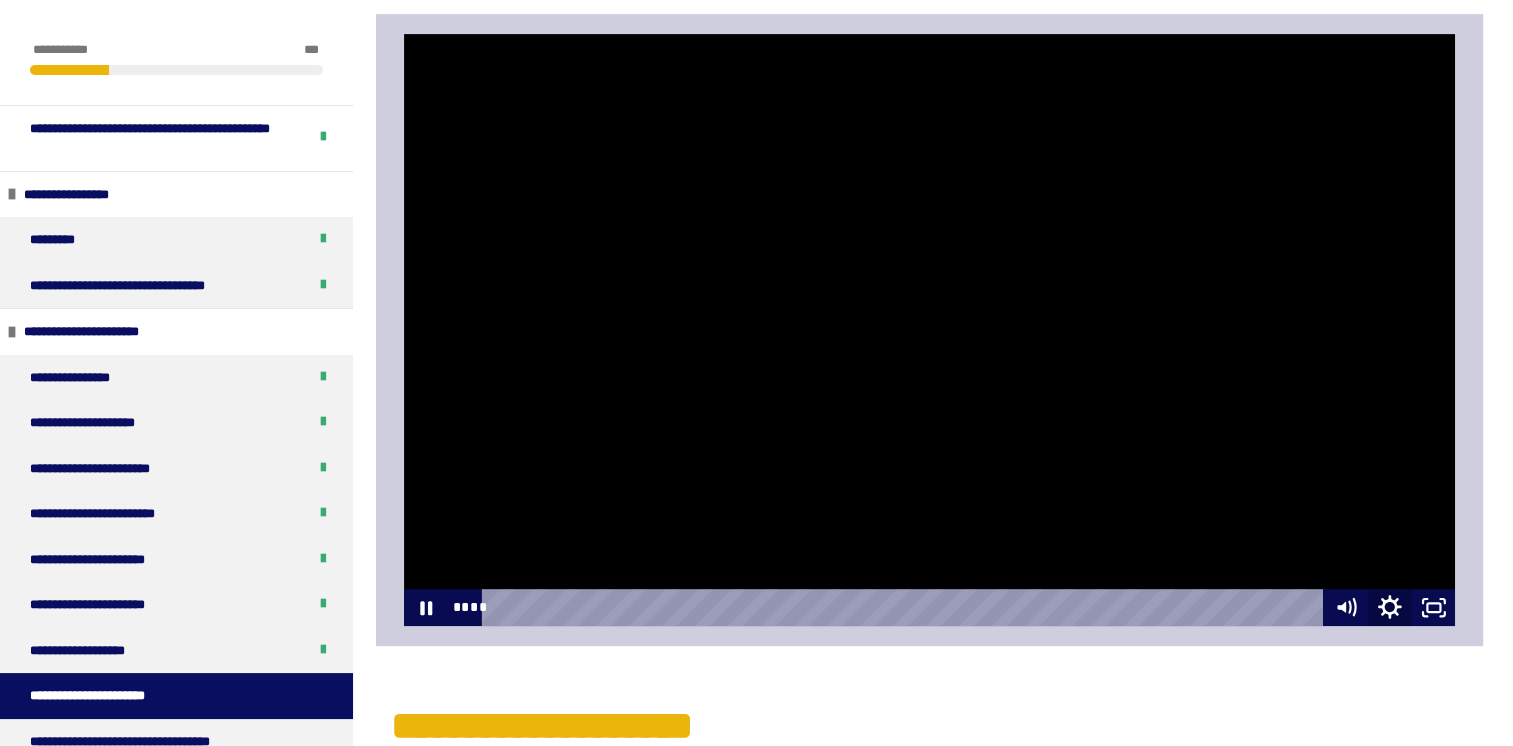 click 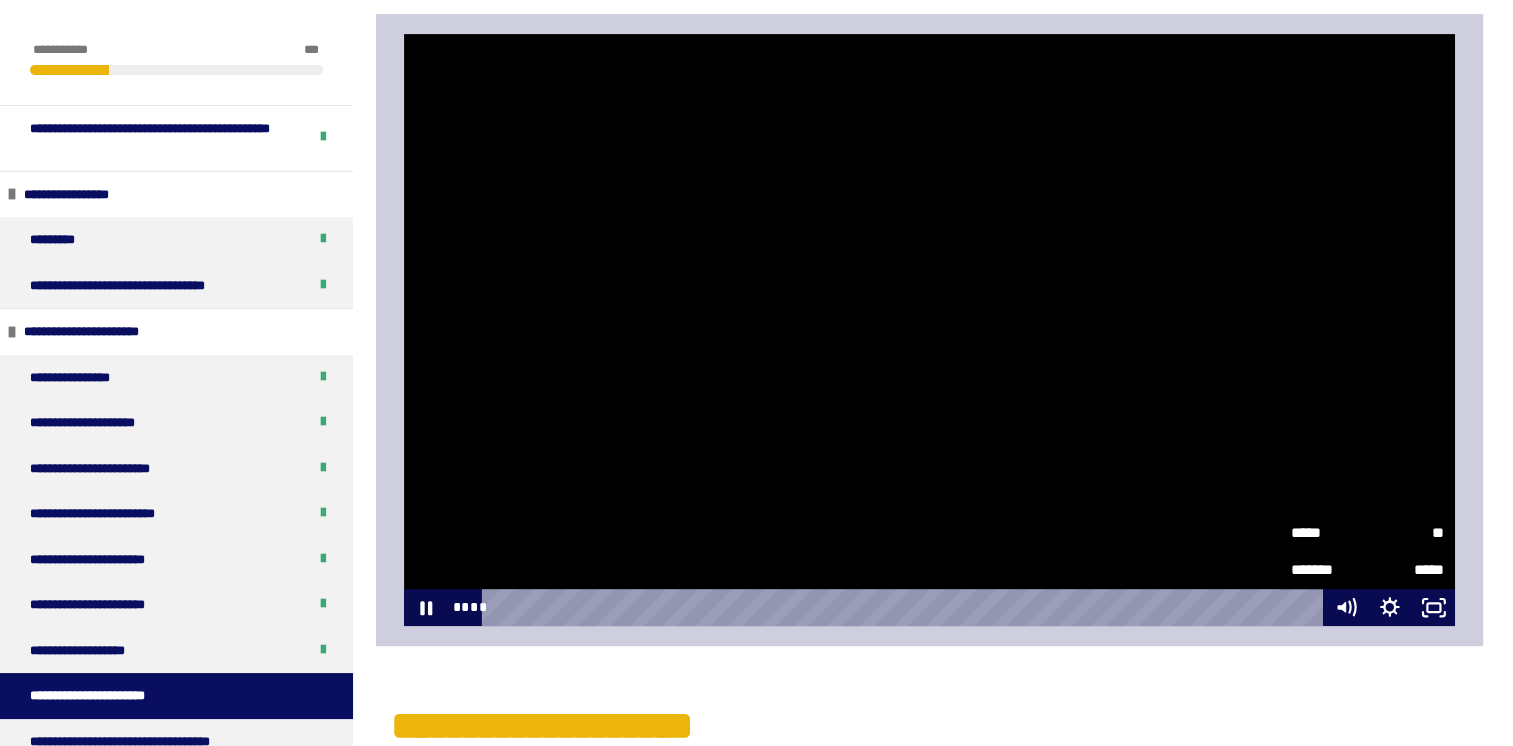 click on "**" at bounding box center [1406, 532] 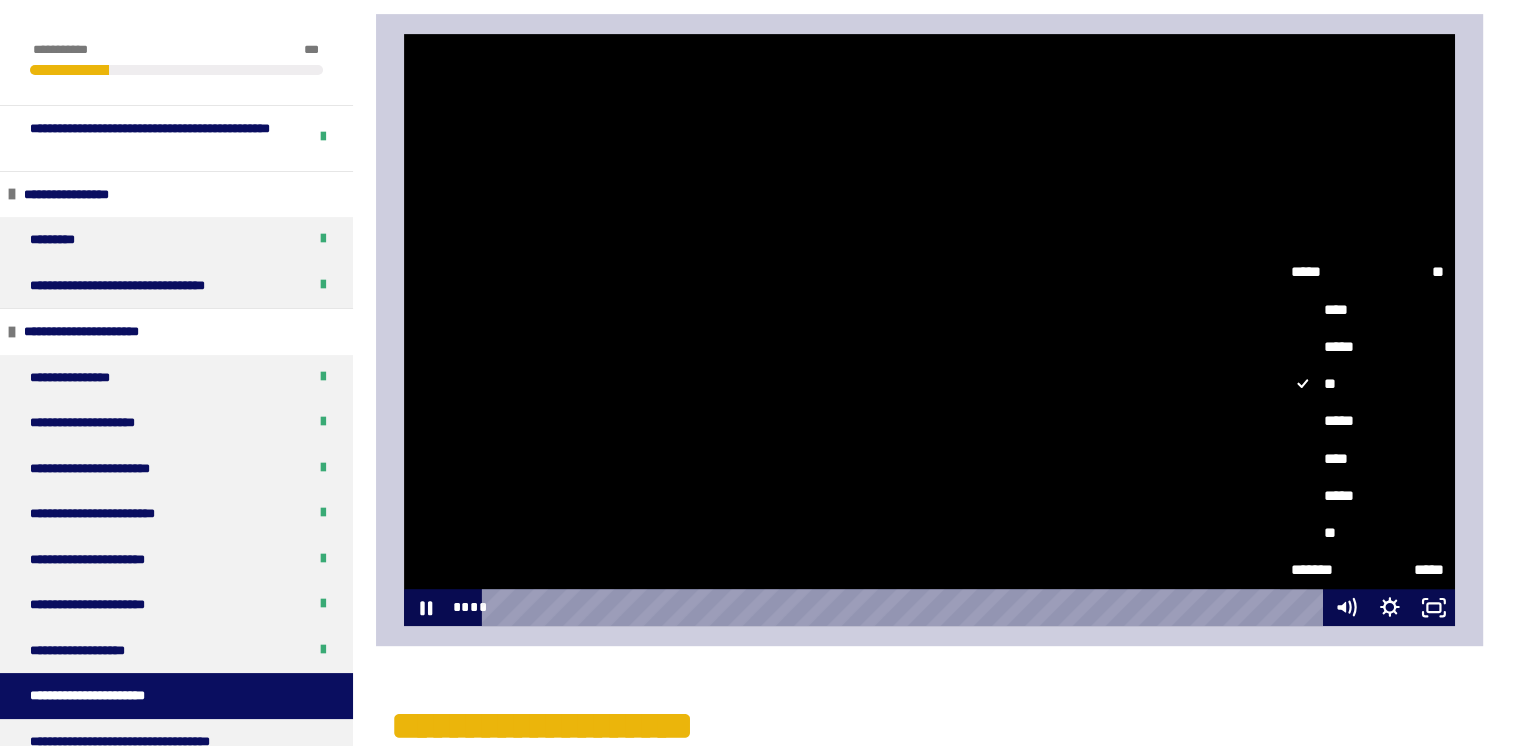 click on "*****" at bounding box center [1367, 421] 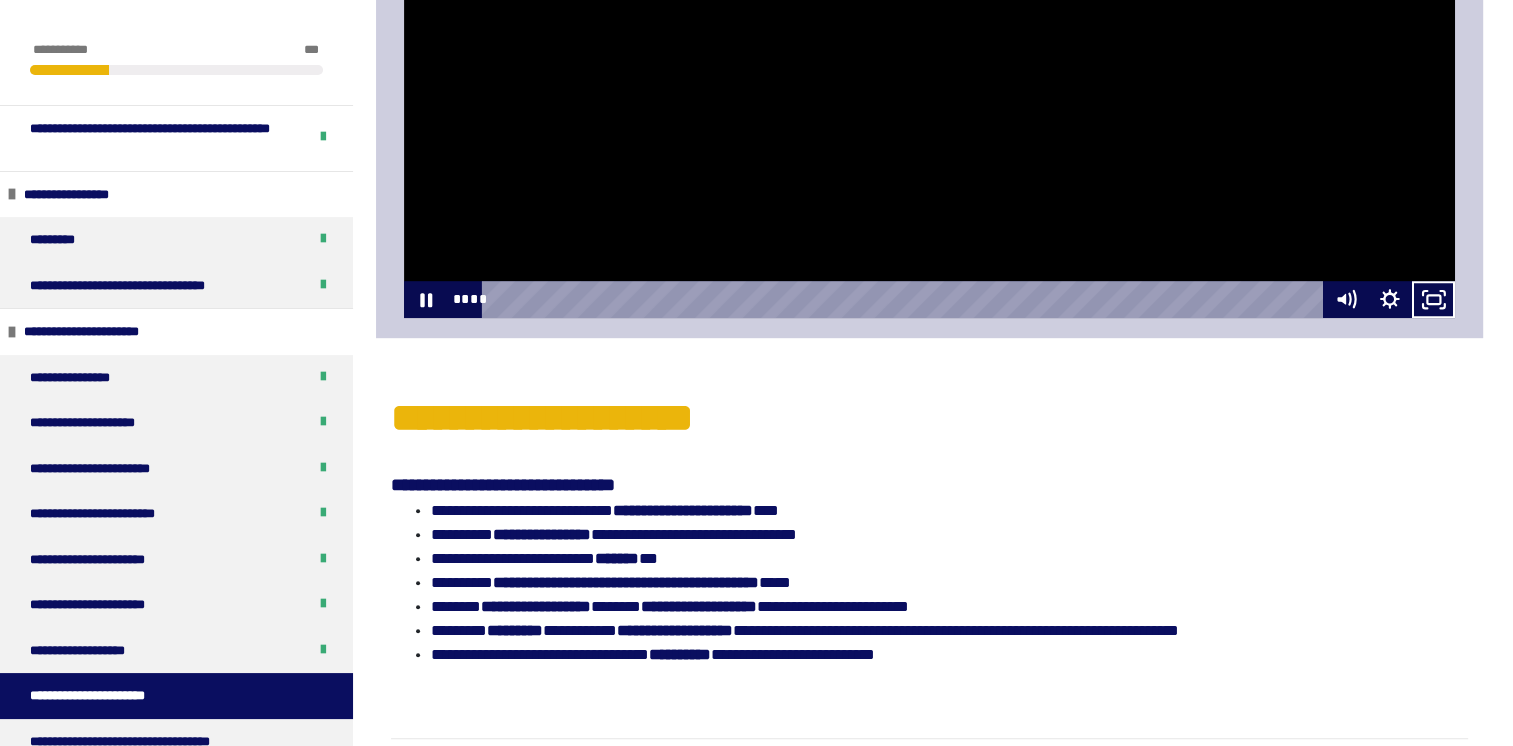 scroll, scrollTop: 1117, scrollLeft: 0, axis: vertical 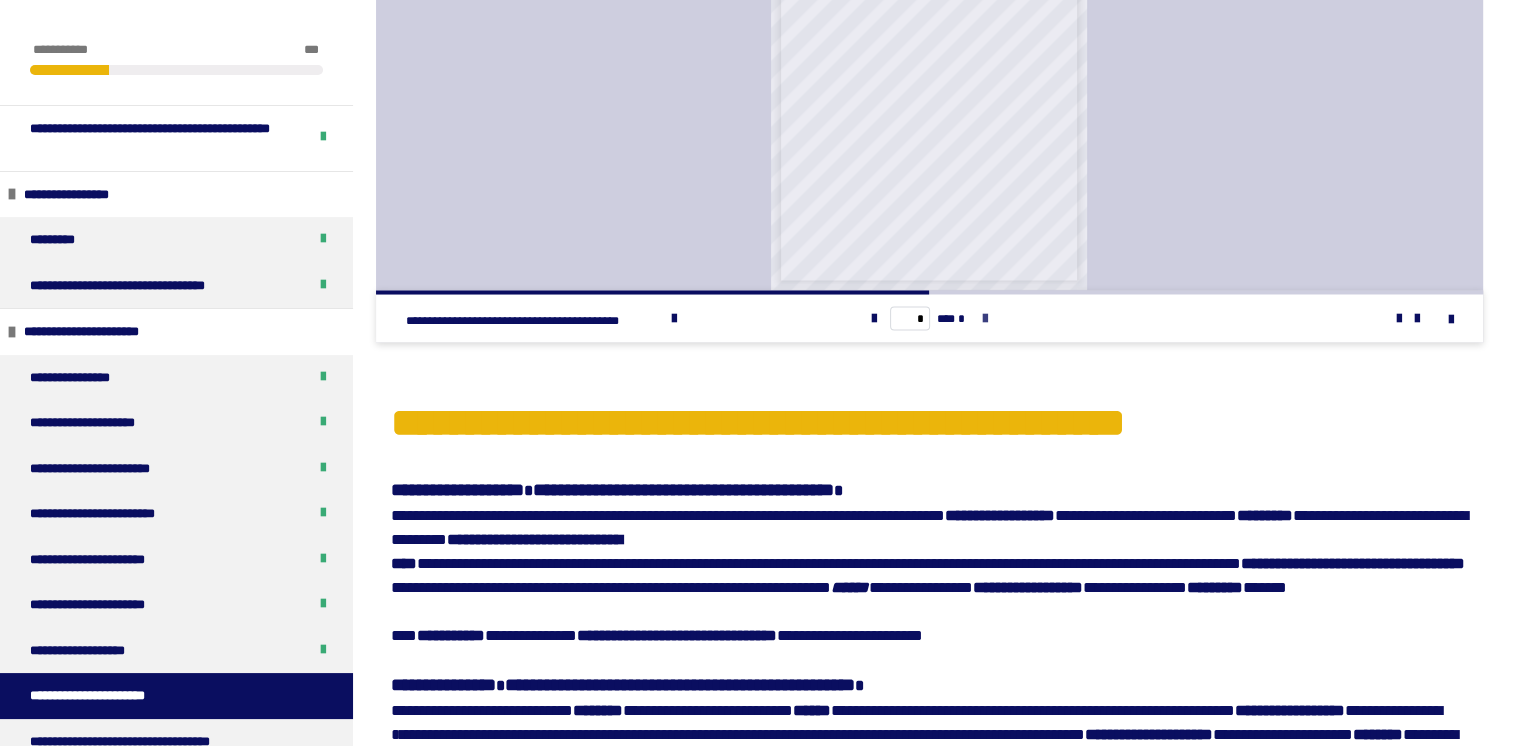 click at bounding box center (985, 318) 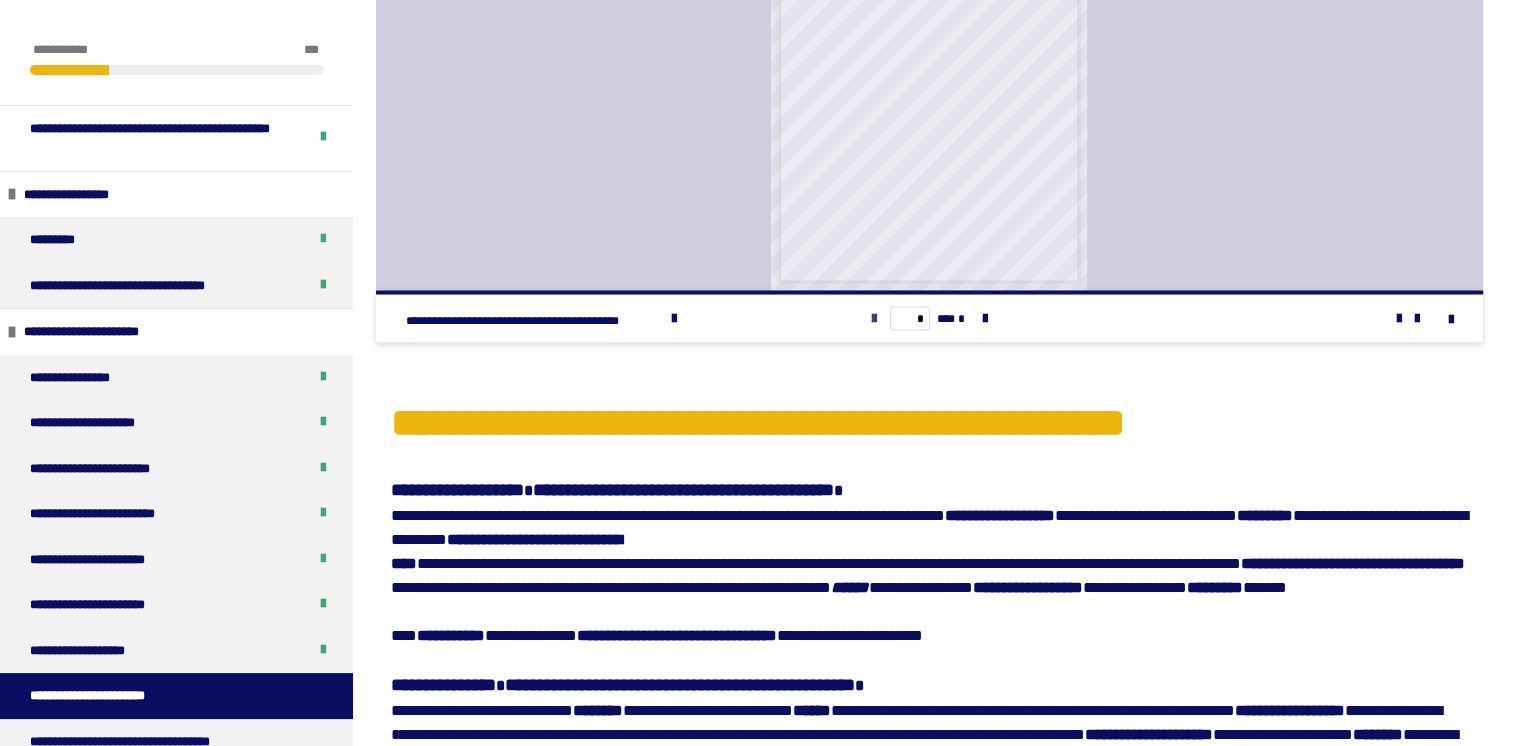 click at bounding box center [874, 318] 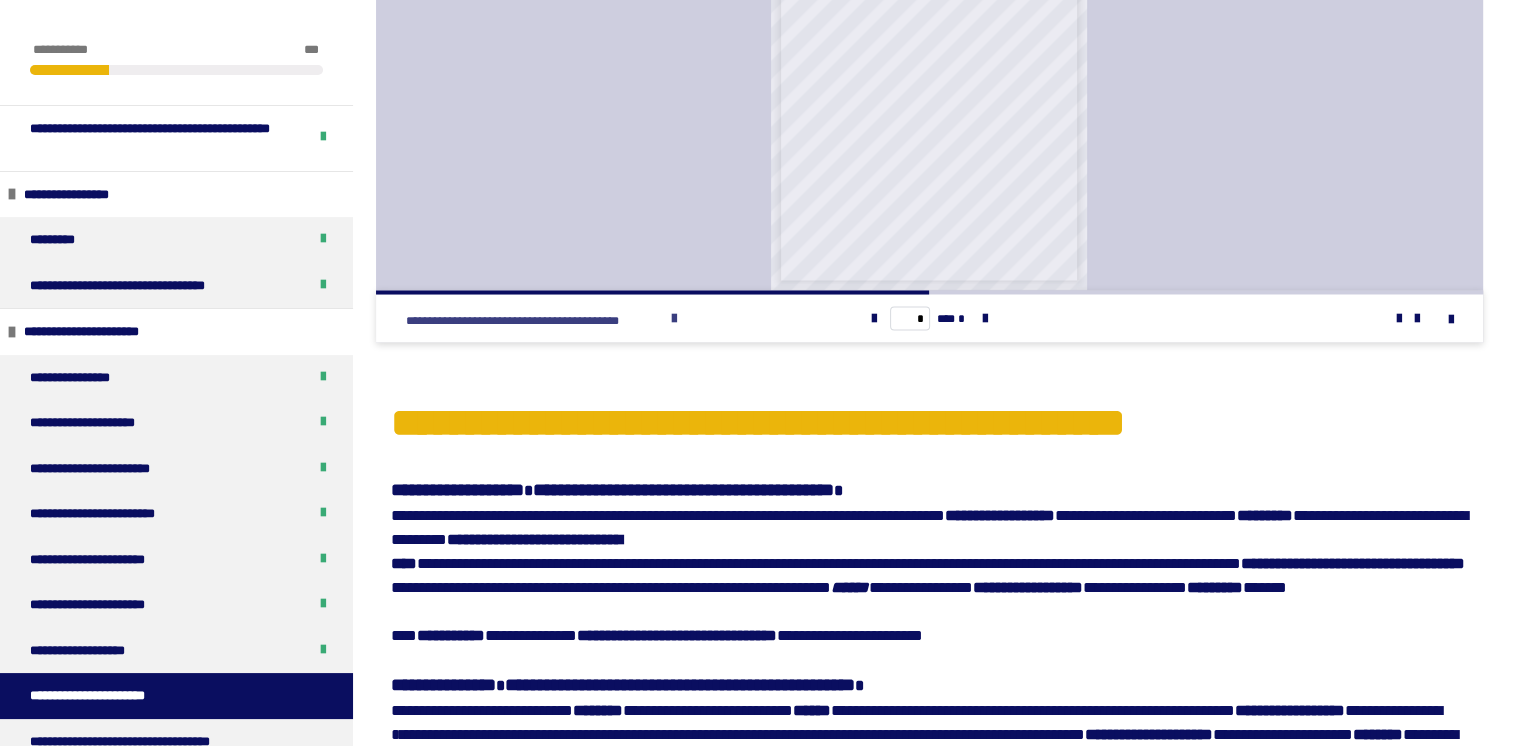 click at bounding box center [674, 318] 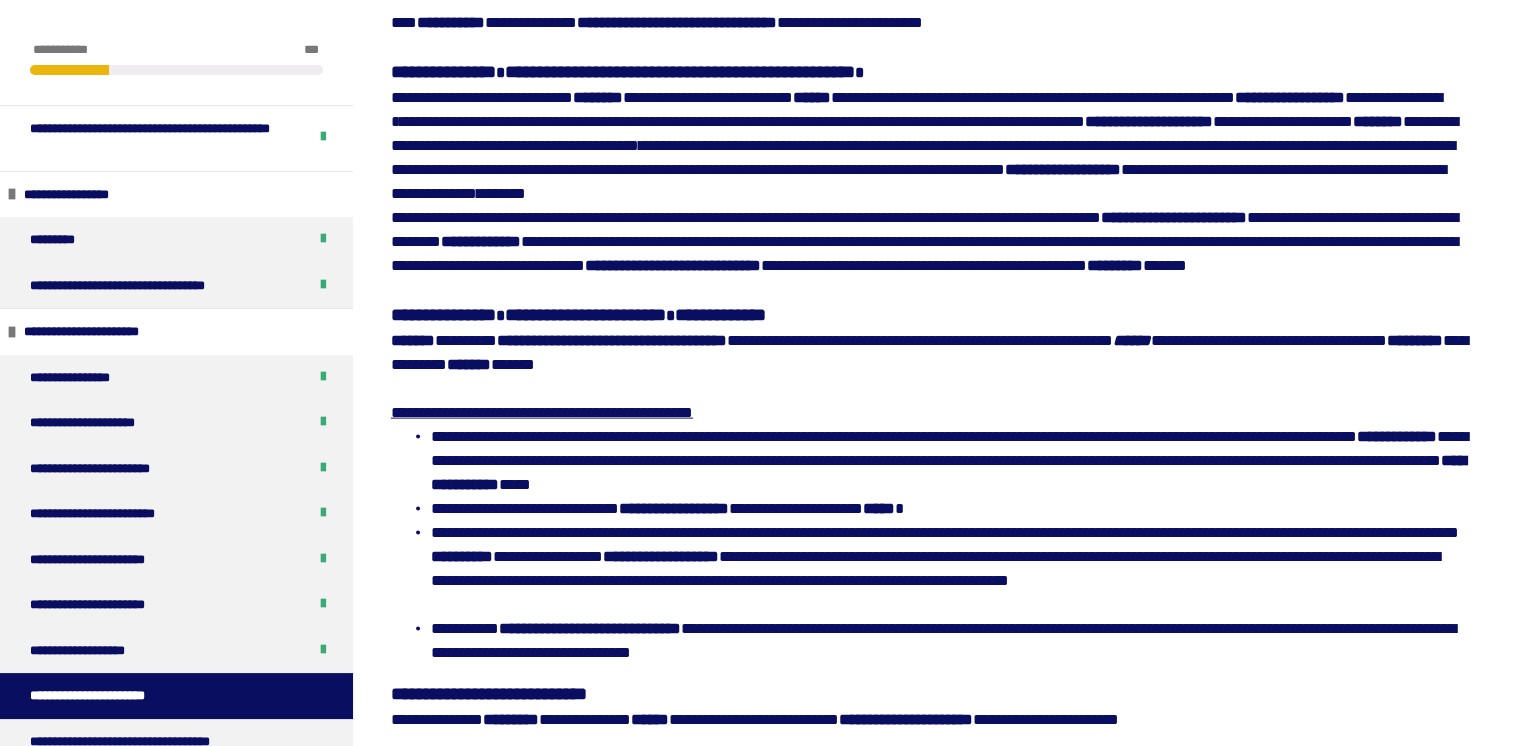 scroll, scrollTop: 4083, scrollLeft: 0, axis: vertical 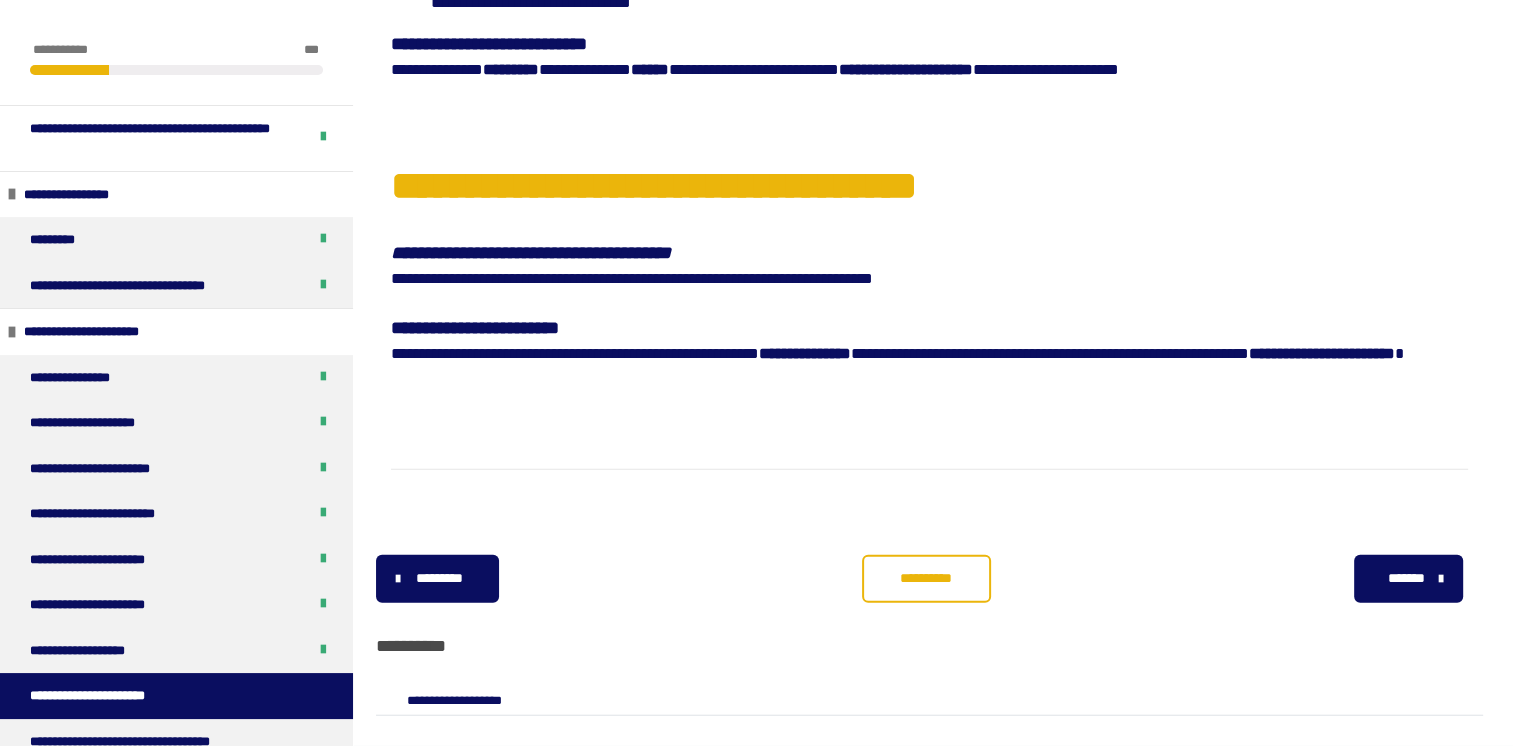 click on "**********" at bounding box center [926, 578] 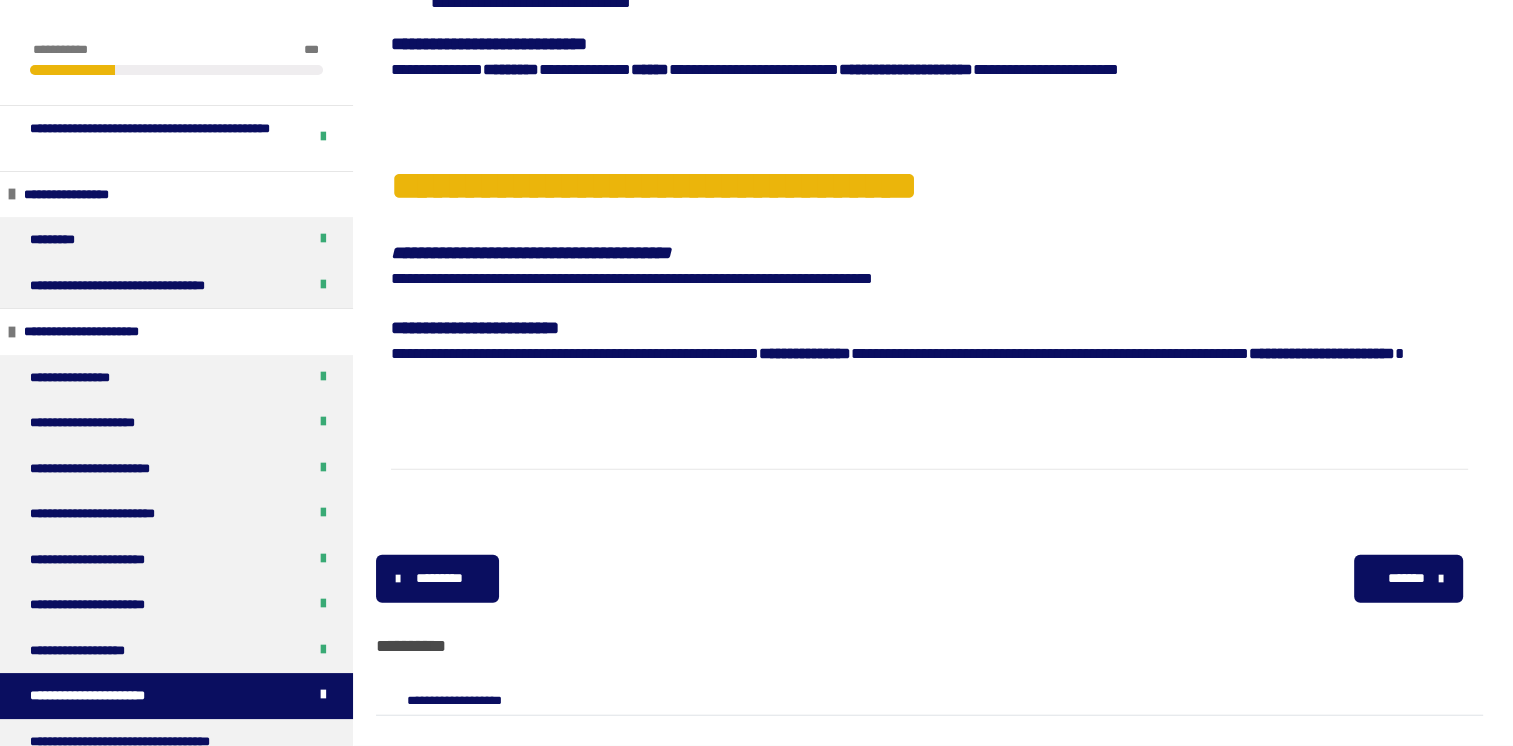 click on "*******" at bounding box center (1406, 578) 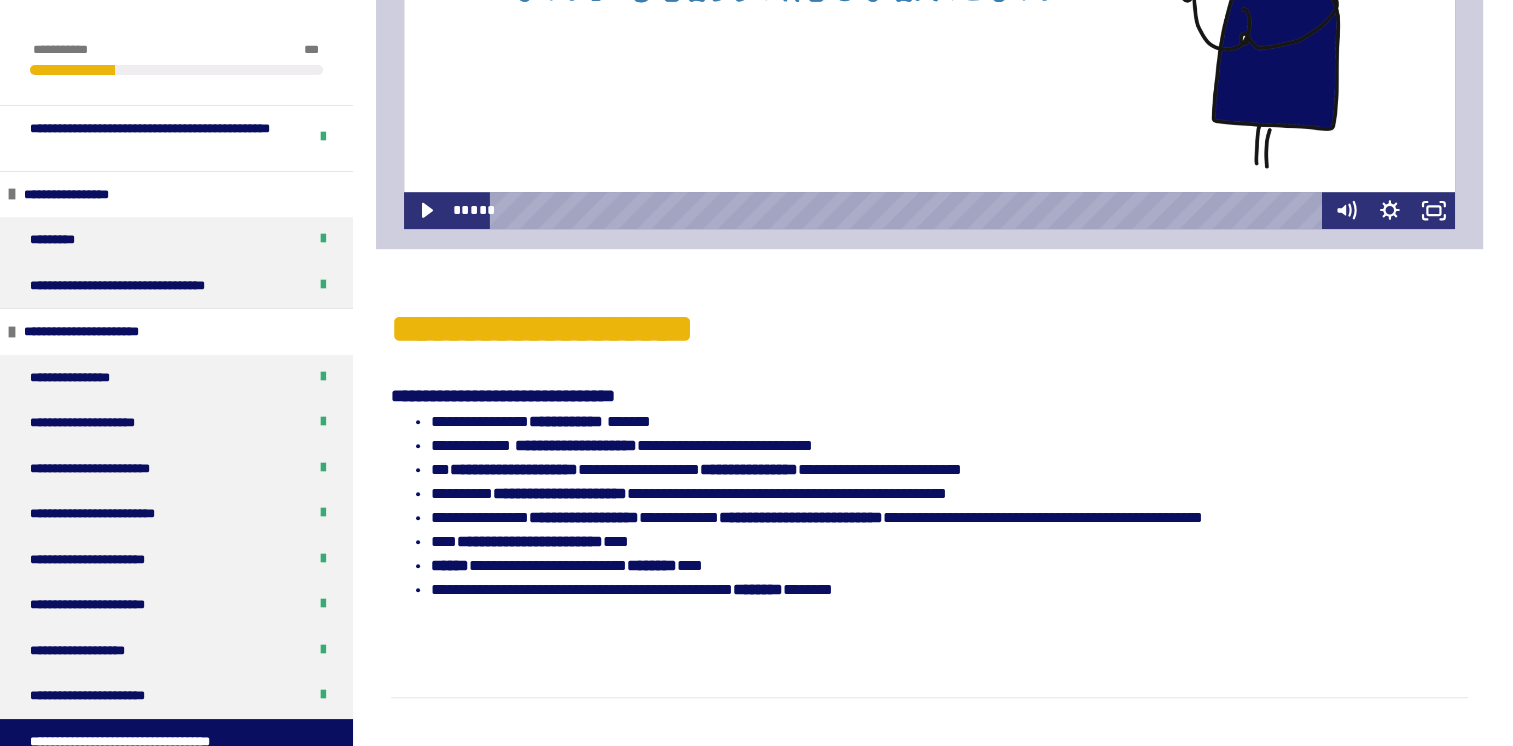 scroll, scrollTop: 1090, scrollLeft: 0, axis: vertical 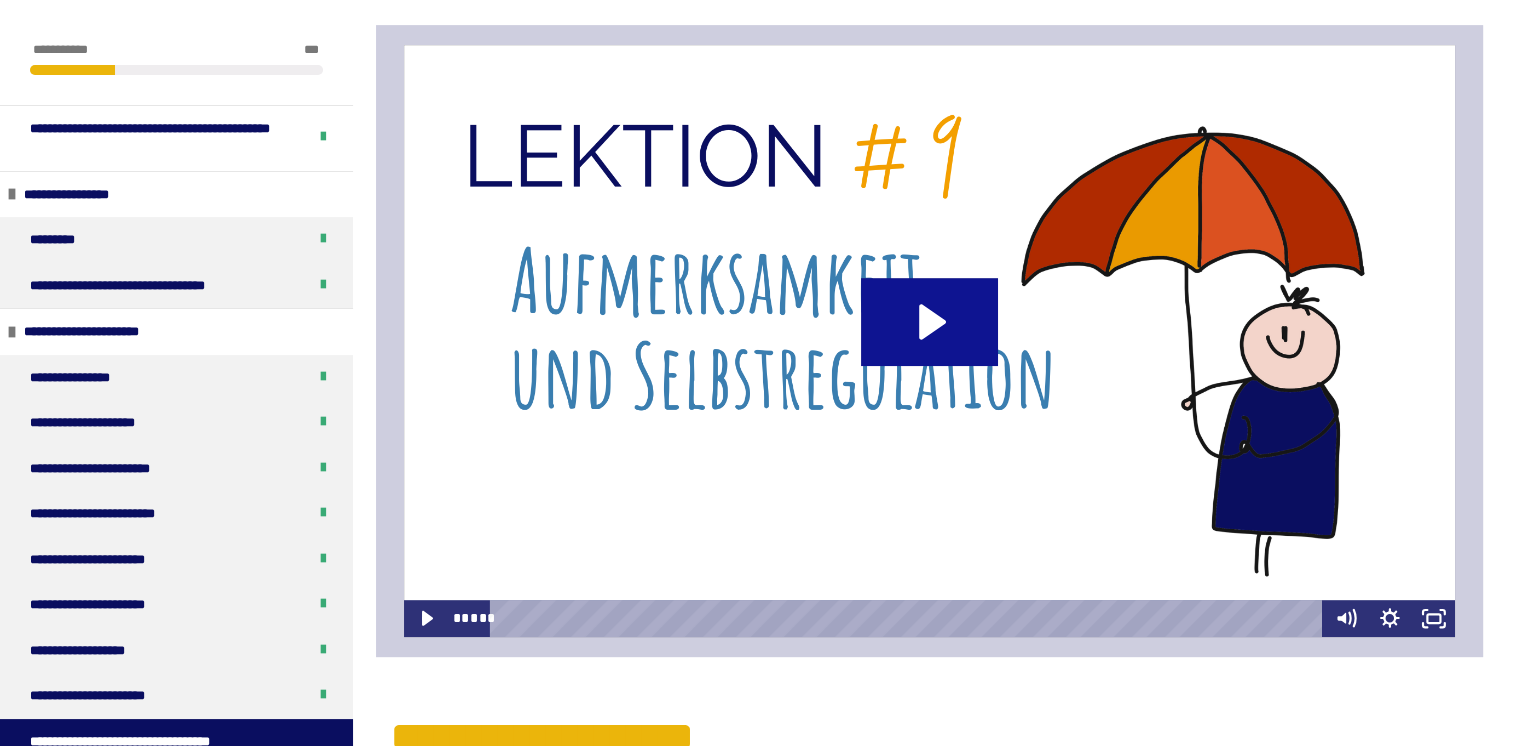 click 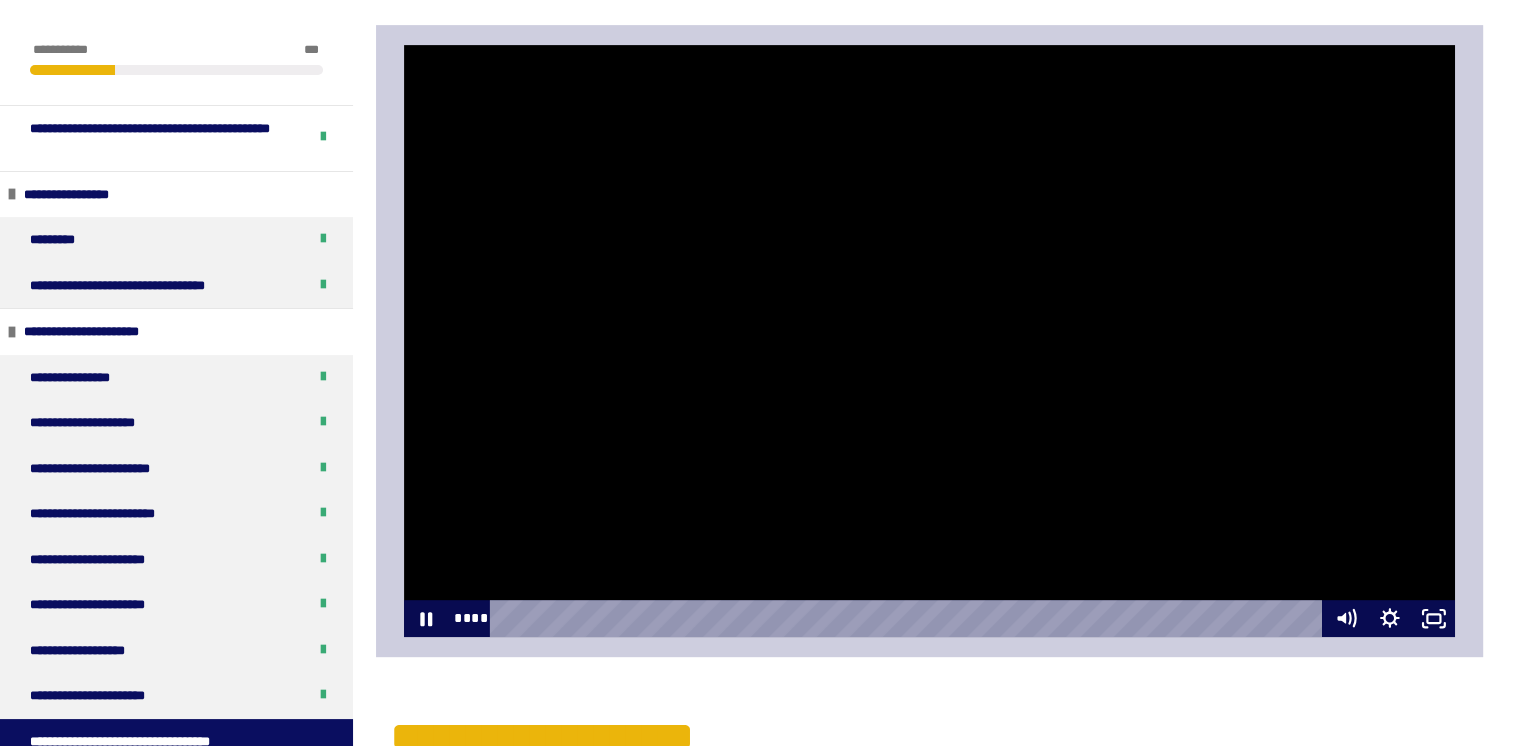 type 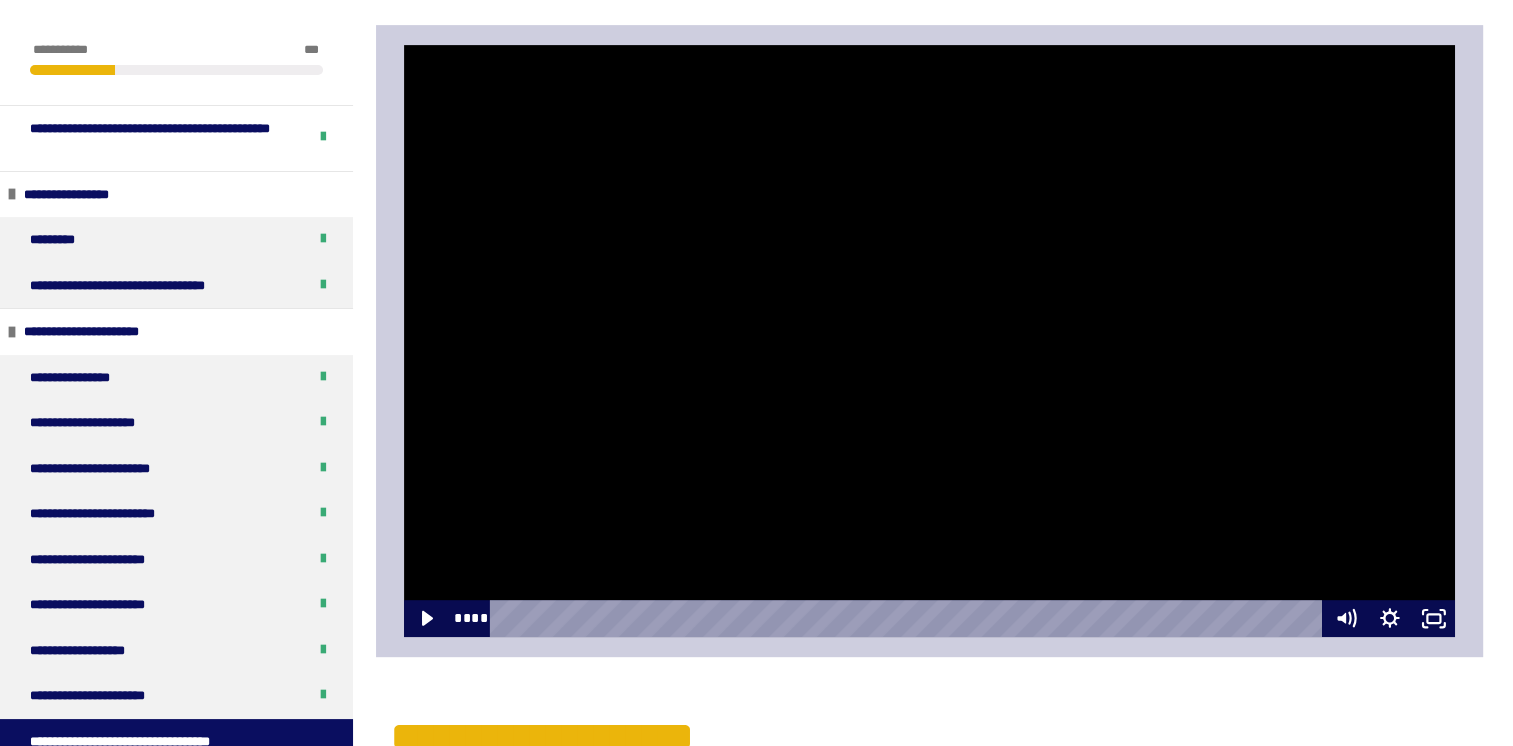 click at bounding box center [404, 45] 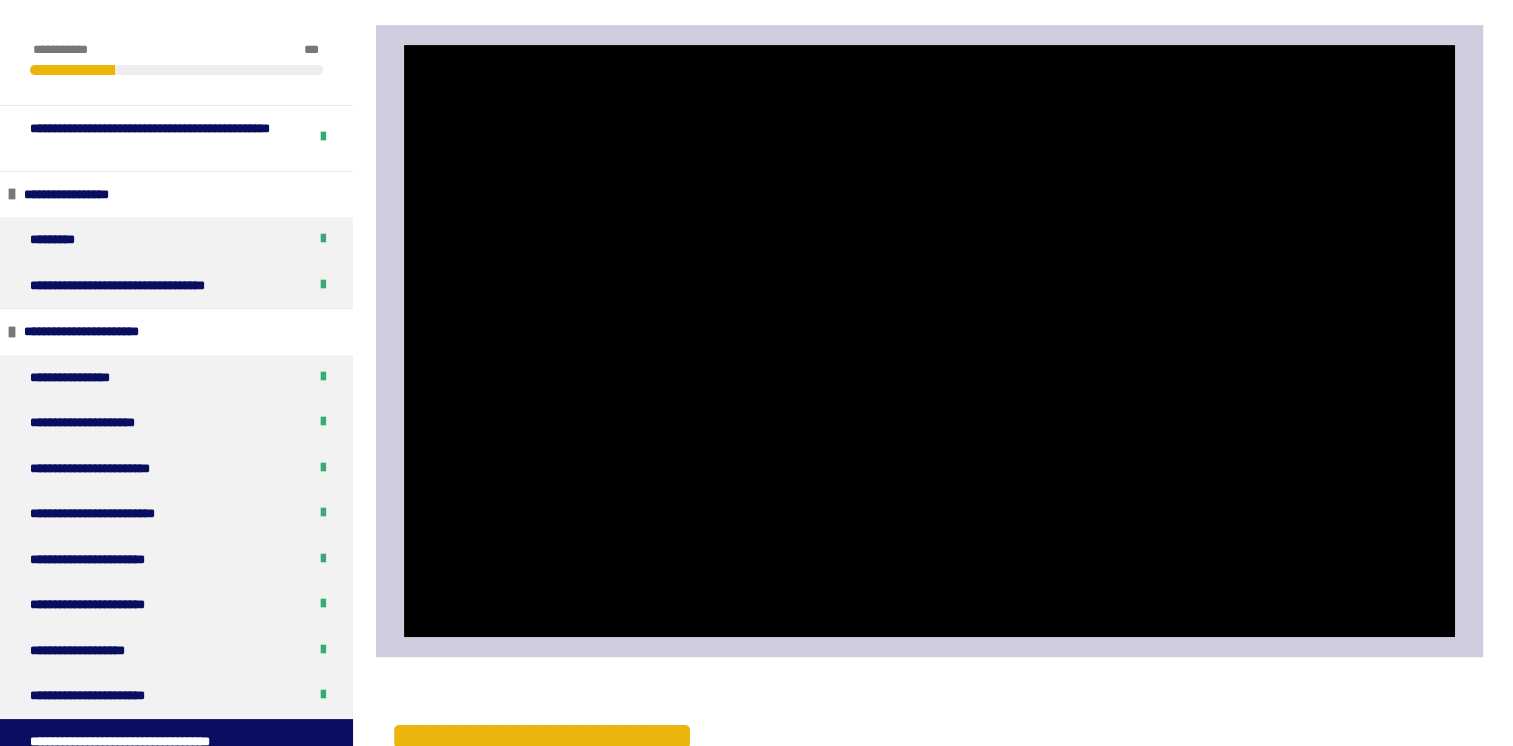 click at bounding box center [404, 45] 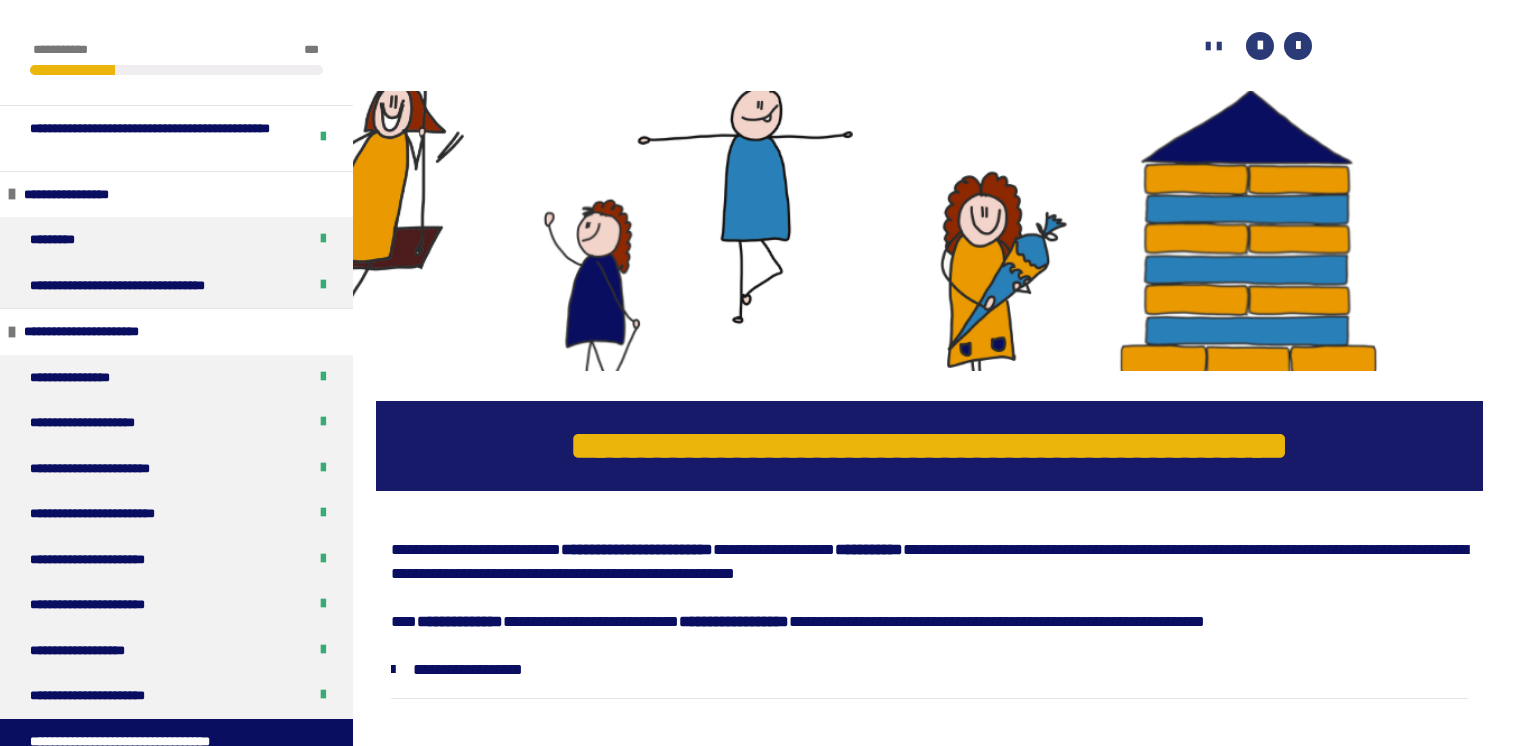 scroll, scrollTop: 792, scrollLeft: 0, axis: vertical 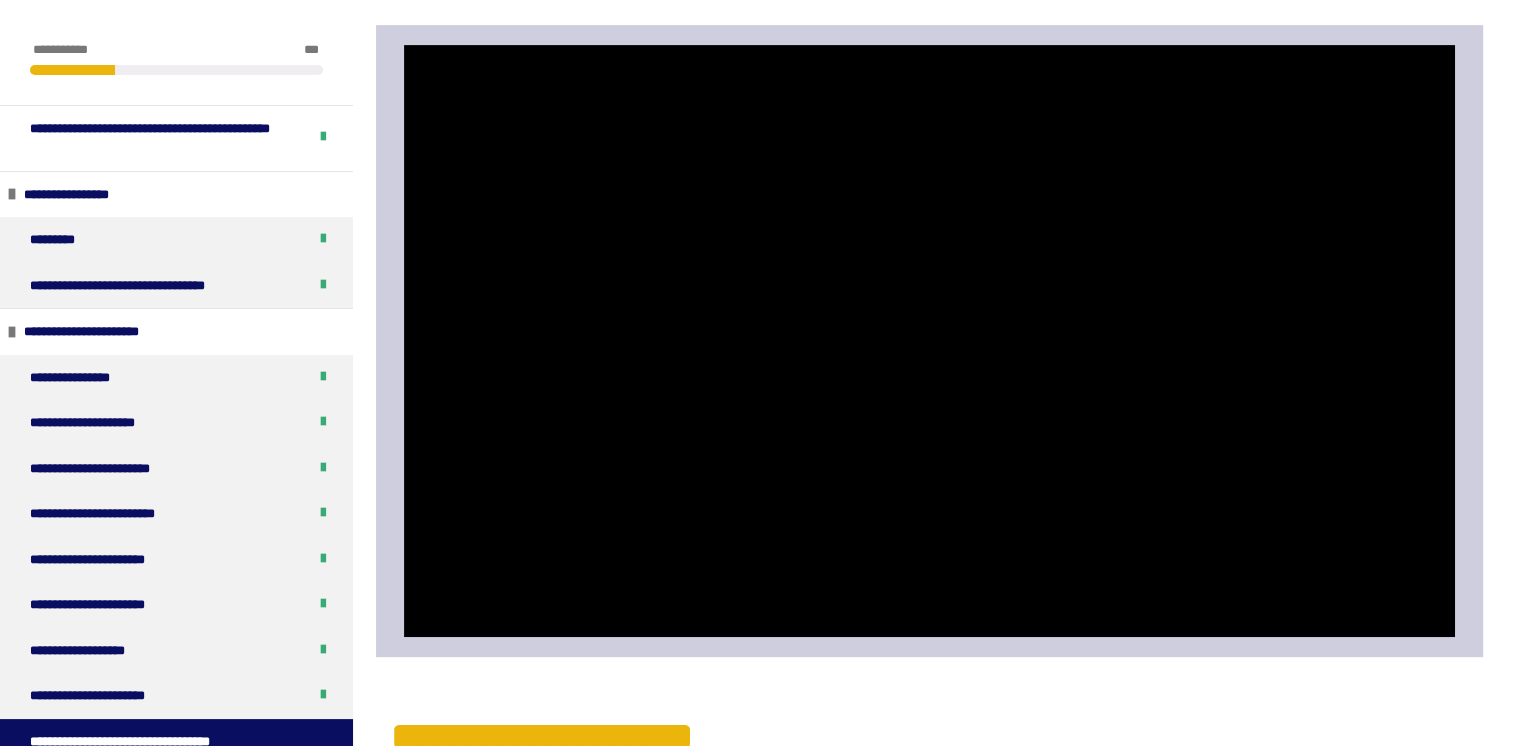 type 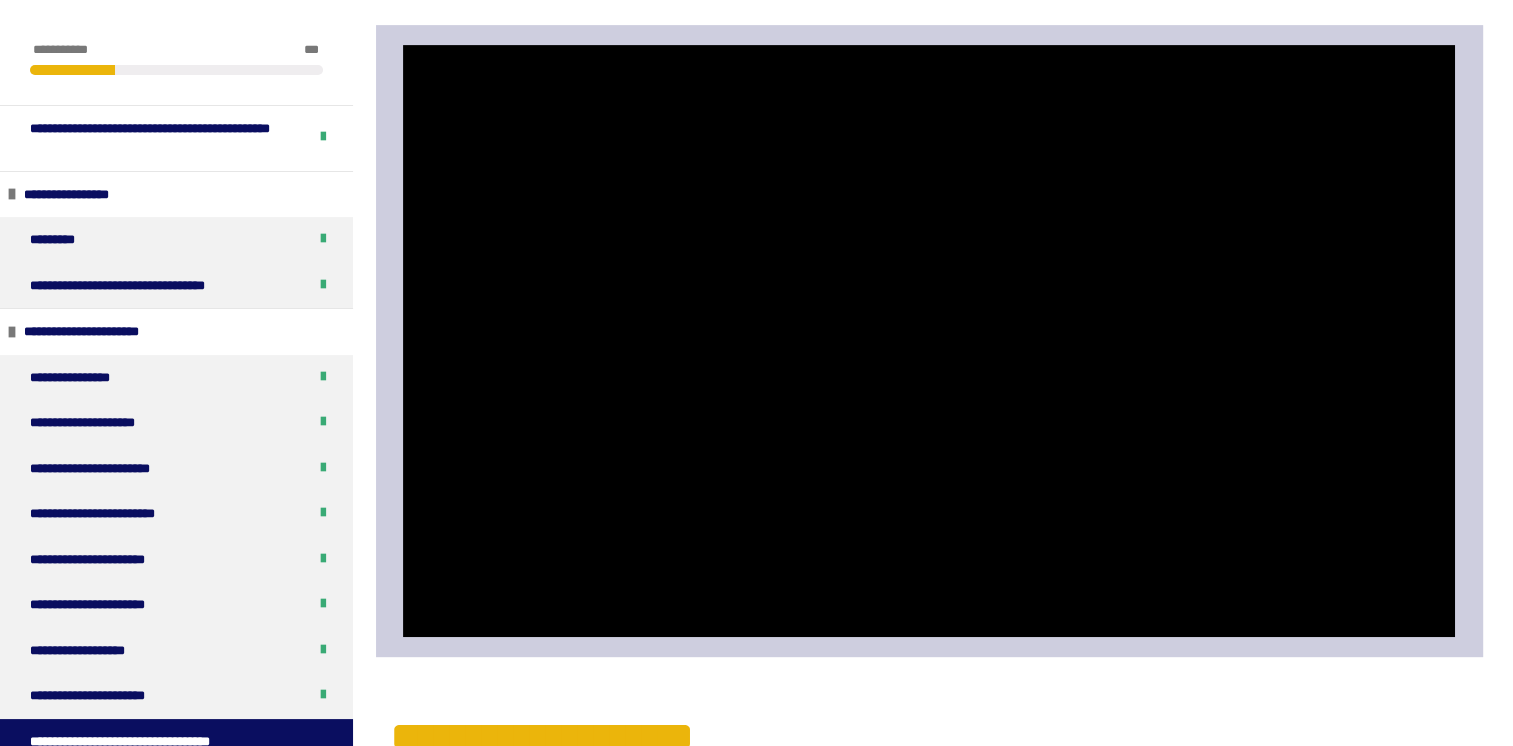 click at bounding box center [403, 45] 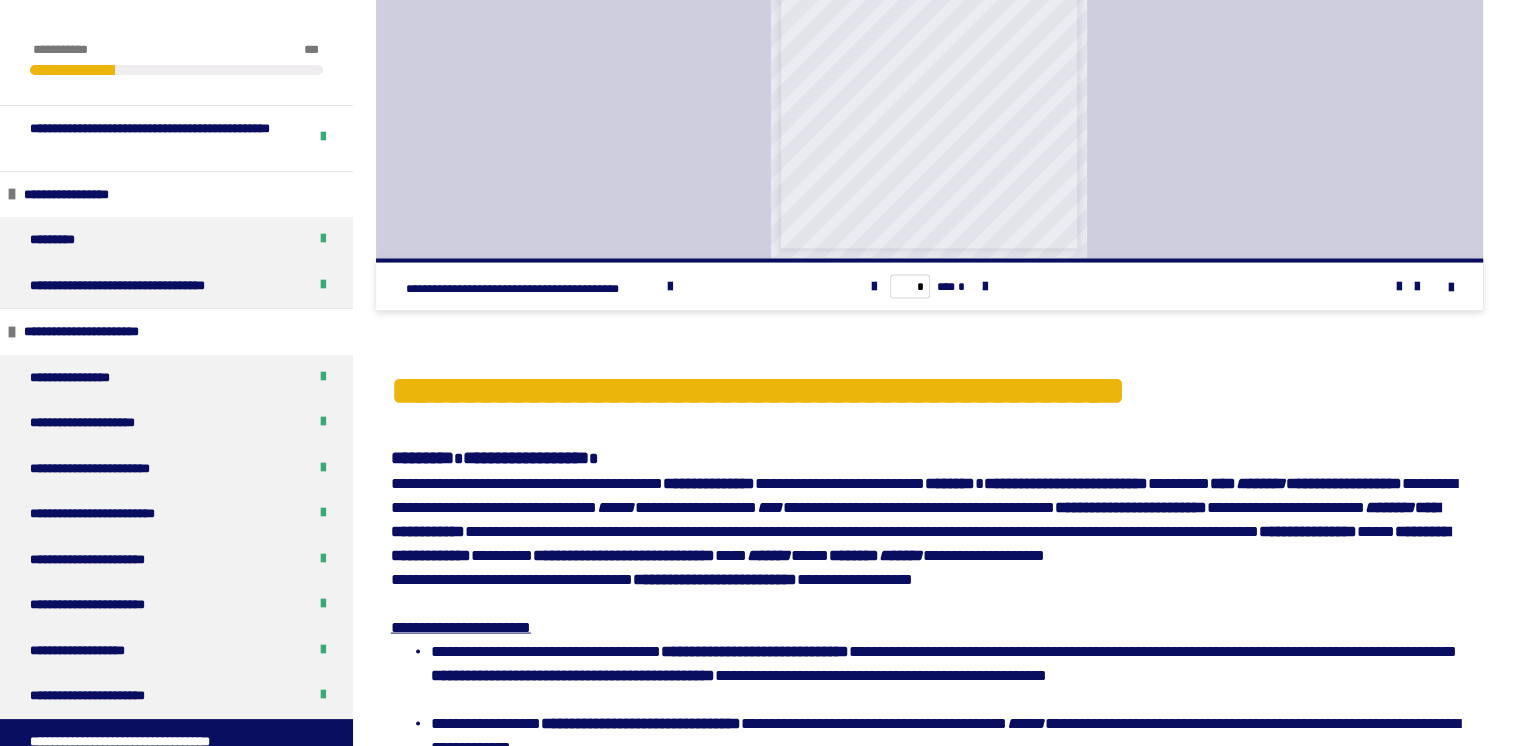 scroll, scrollTop: 3686, scrollLeft: 0, axis: vertical 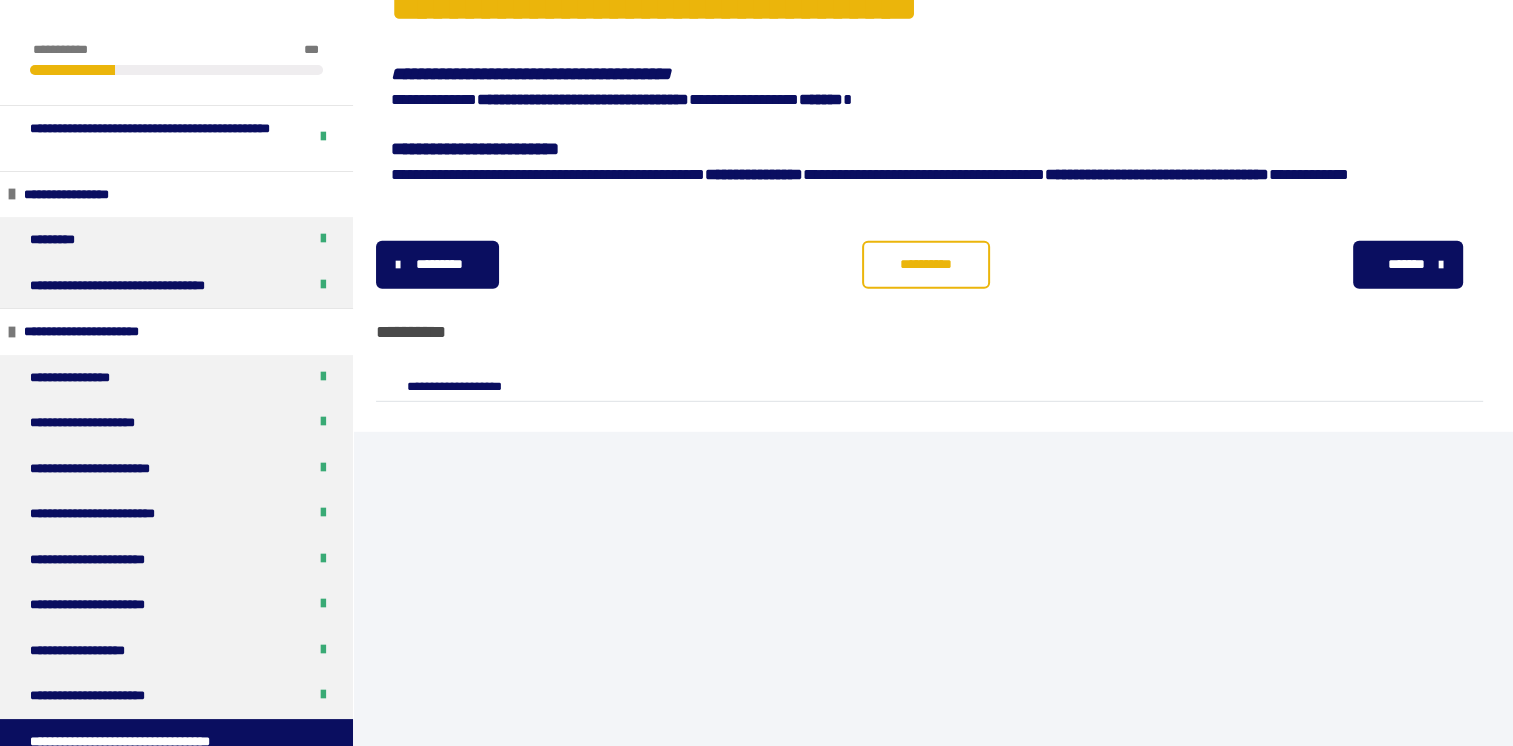 click on "**********" at bounding box center [926, 265] 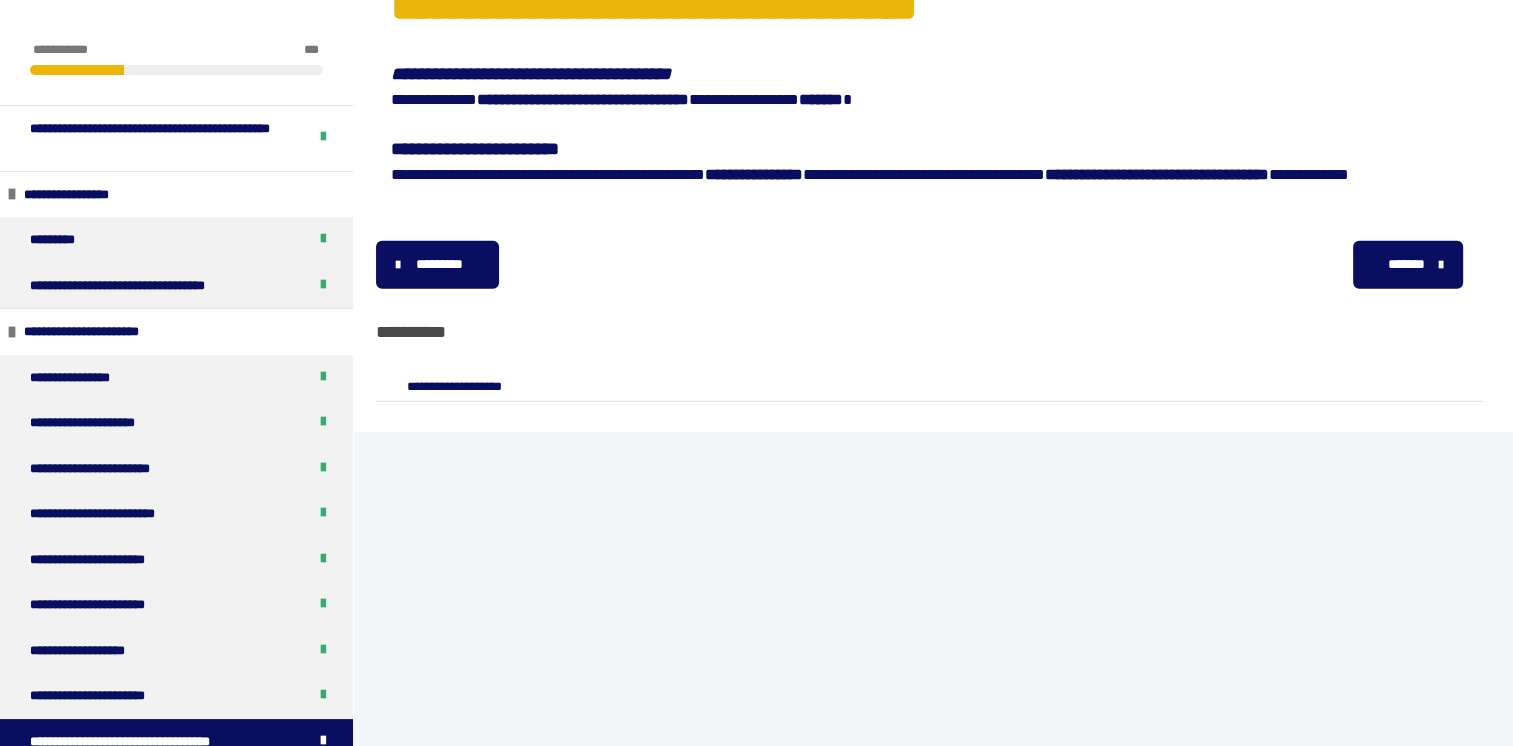 click on "*******" at bounding box center (1405, 264) 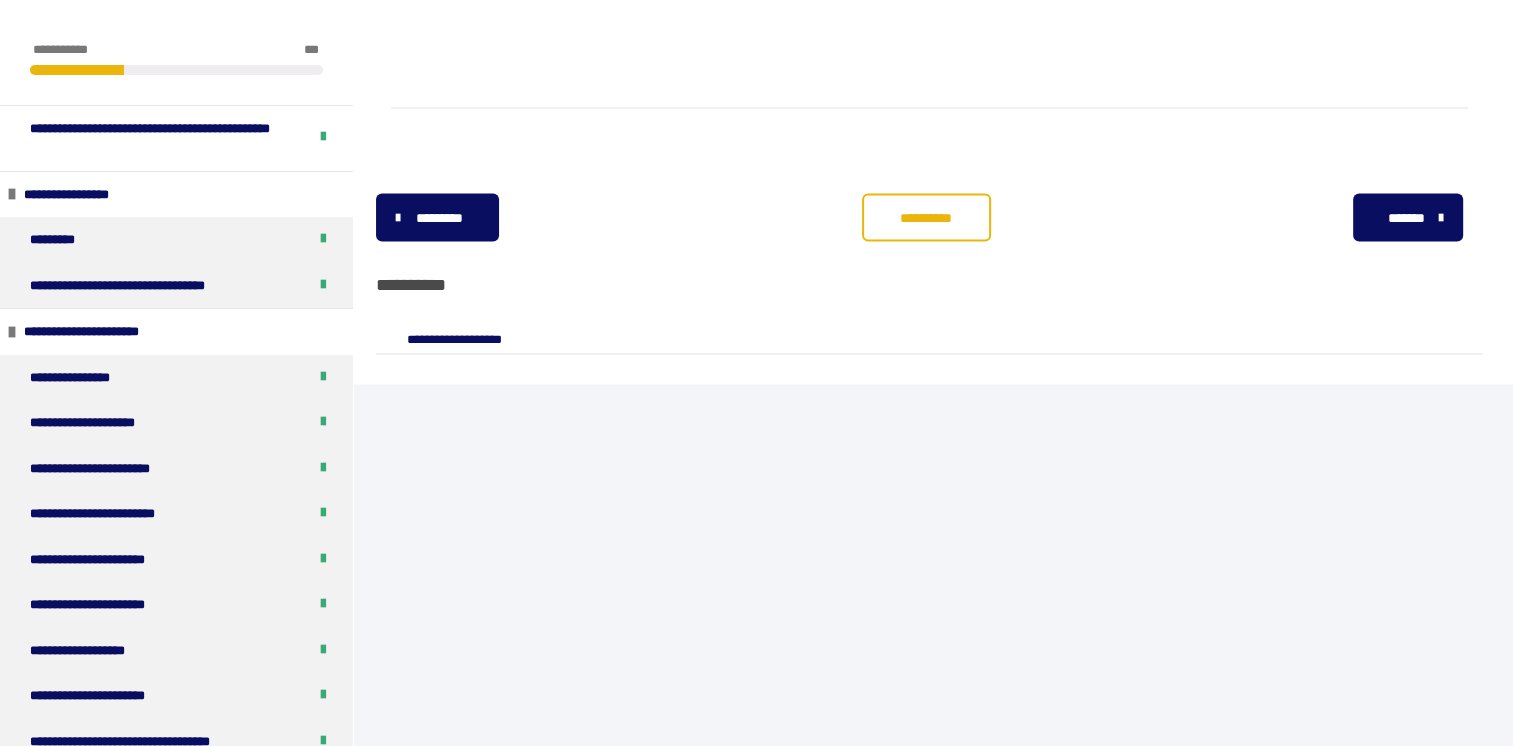 scroll, scrollTop: 3709, scrollLeft: 0, axis: vertical 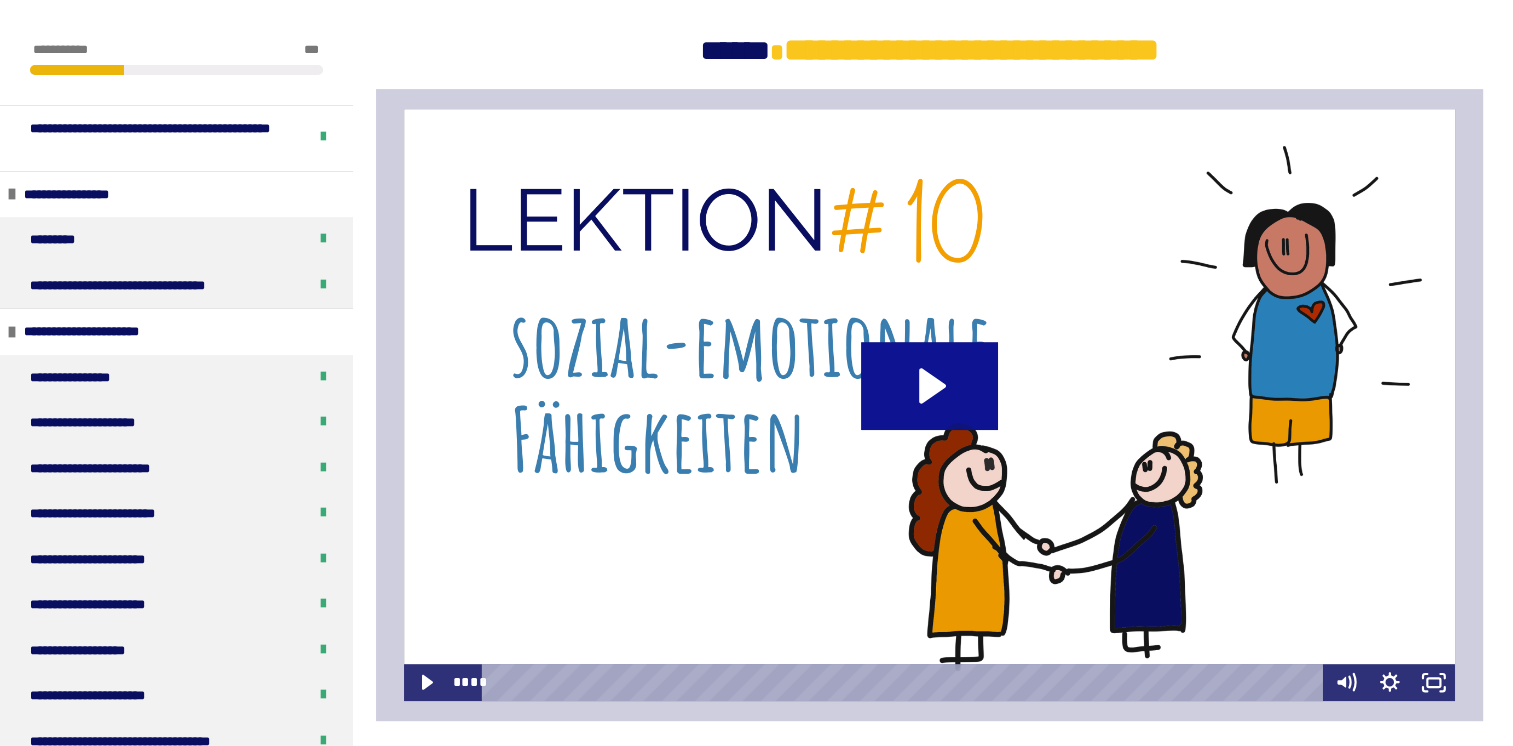 click 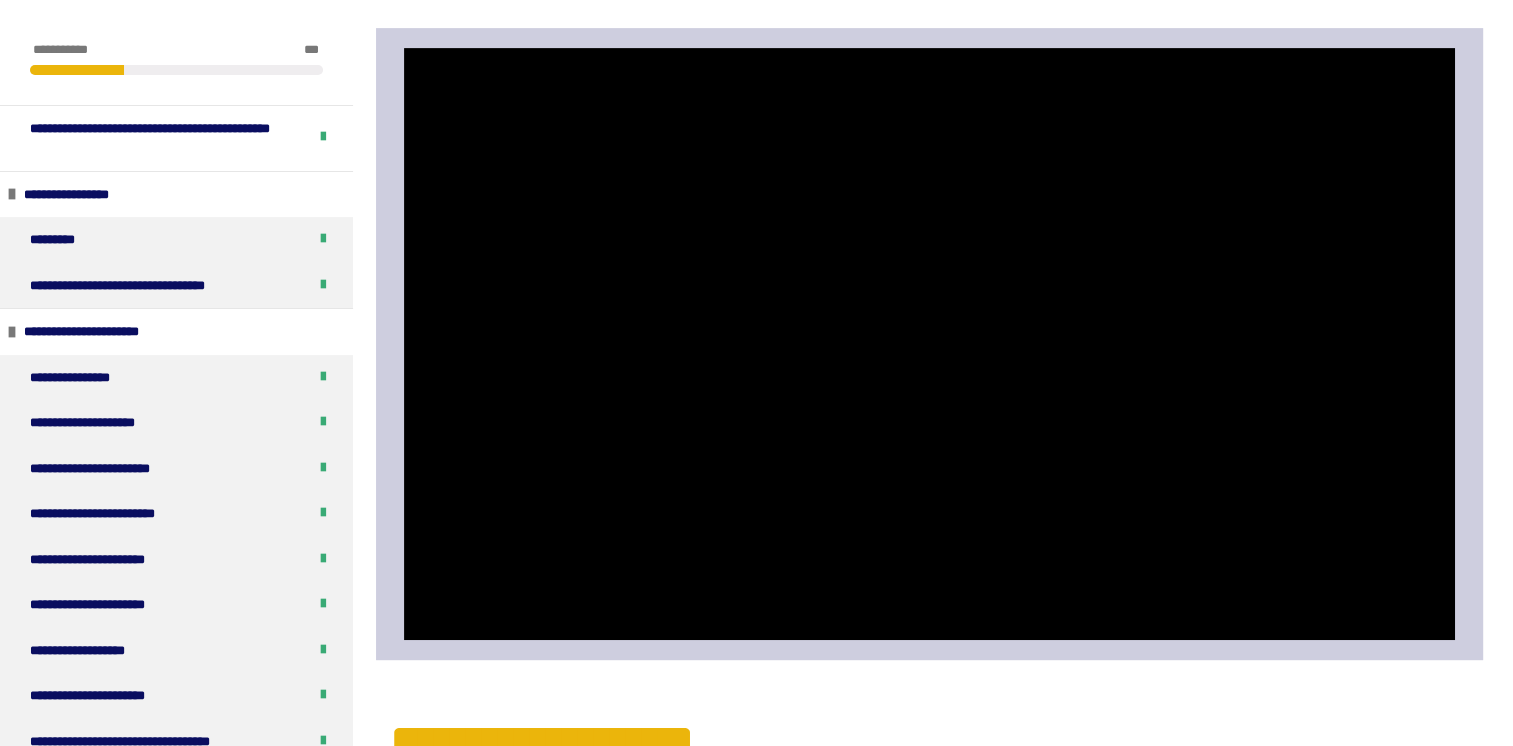 scroll, scrollTop: 824, scrollLeft: 0, axis: vertical 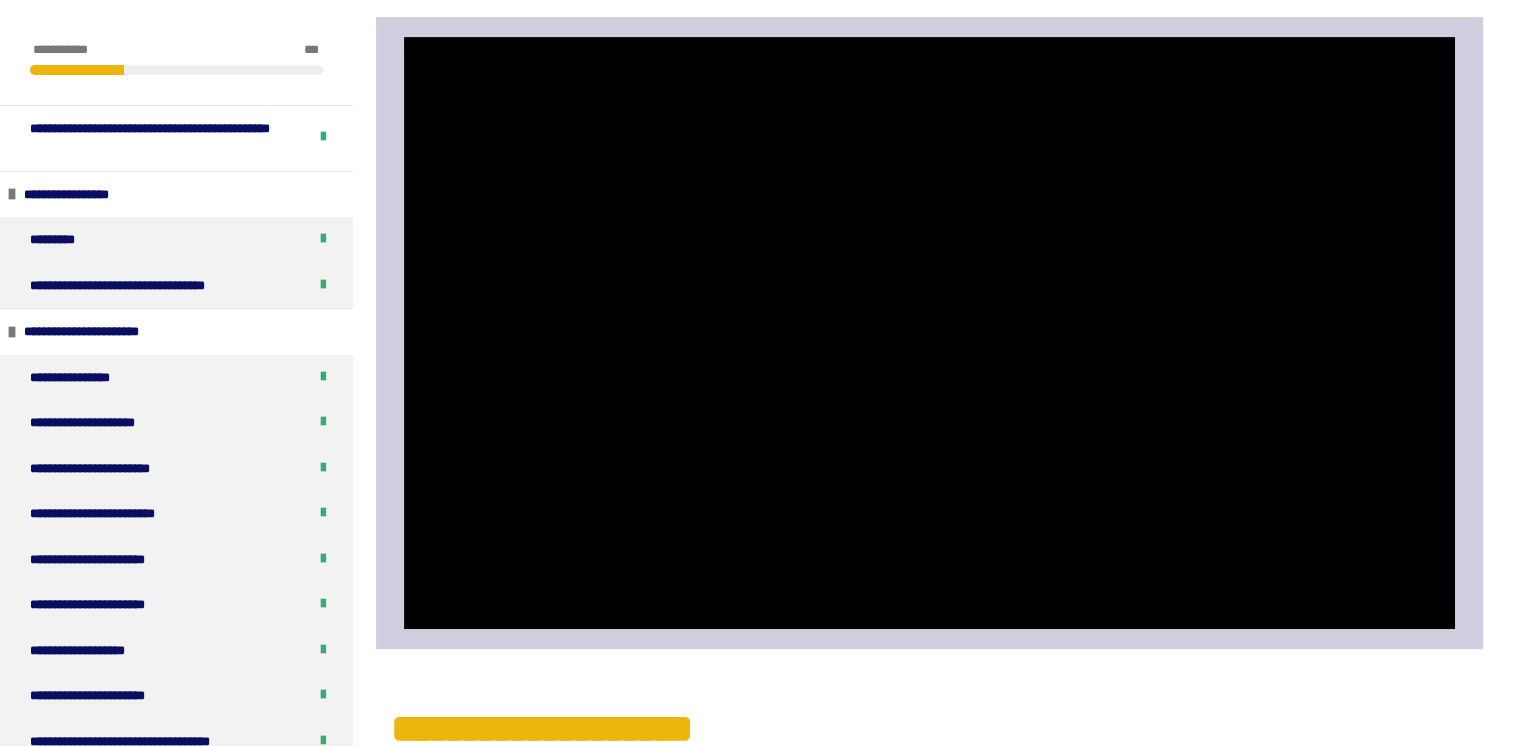 type 